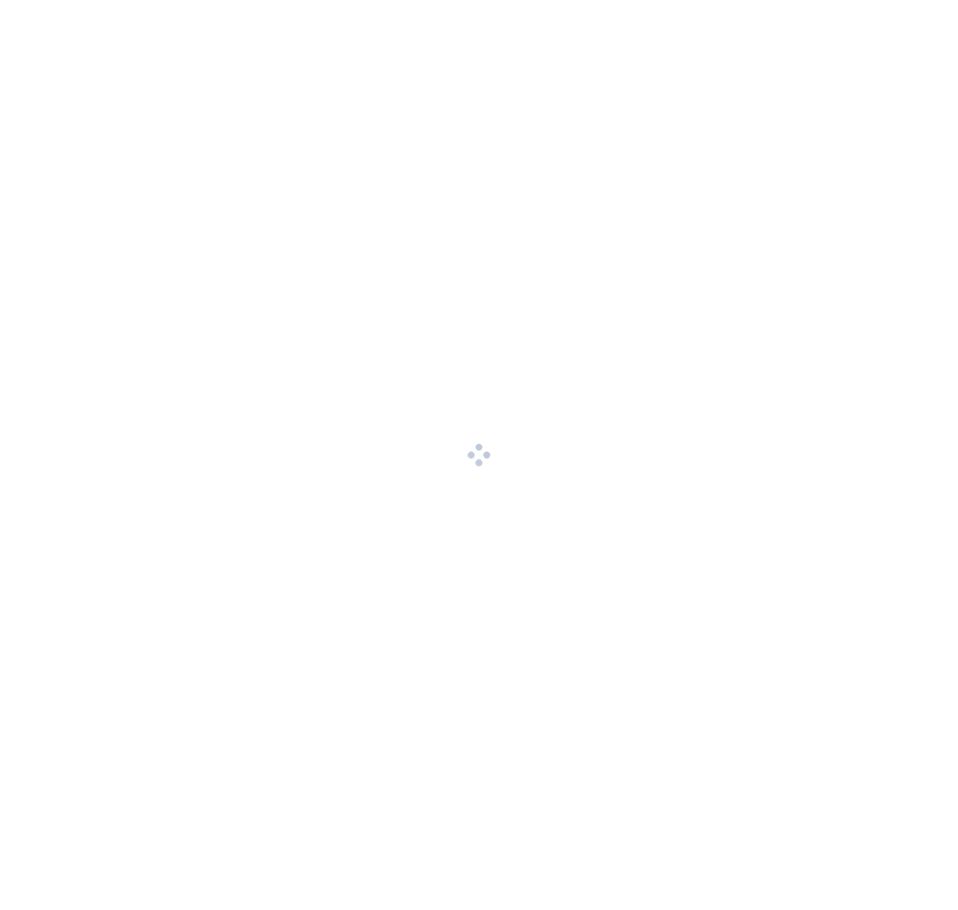 scroll, scrollTop: 0, scrollLeft: 0, axis: both 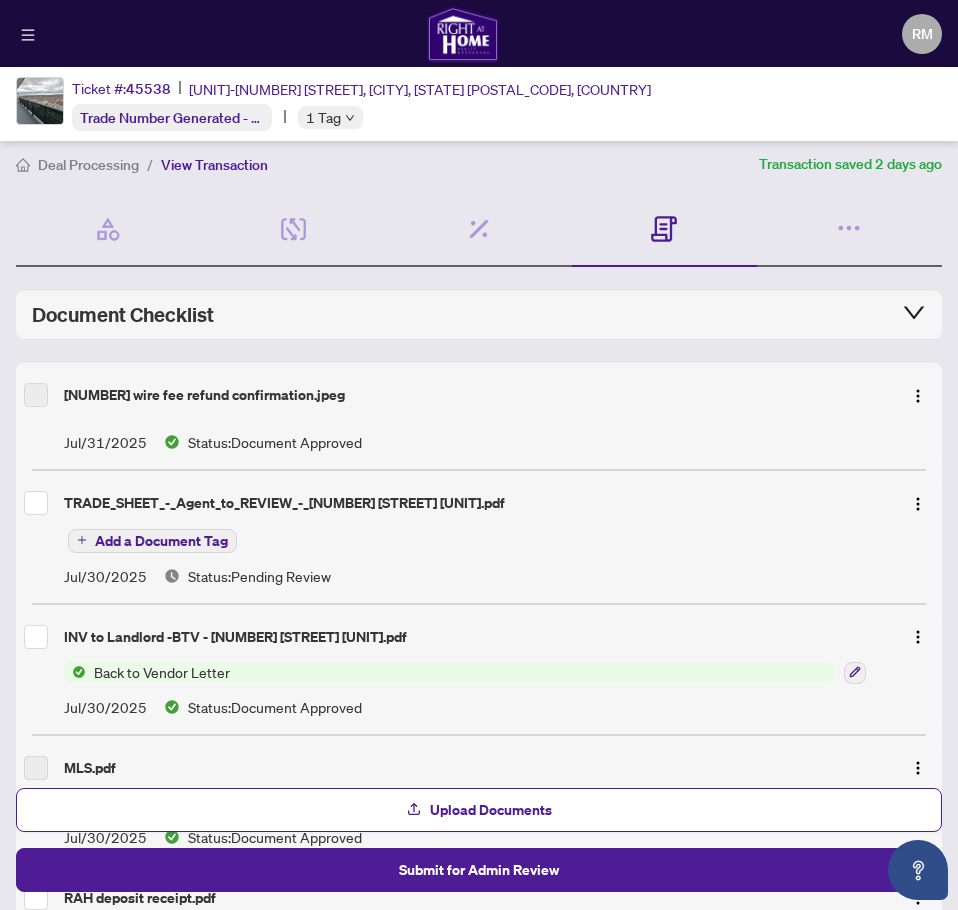 click on "Deal Processing" at bounding box center [88, 165] 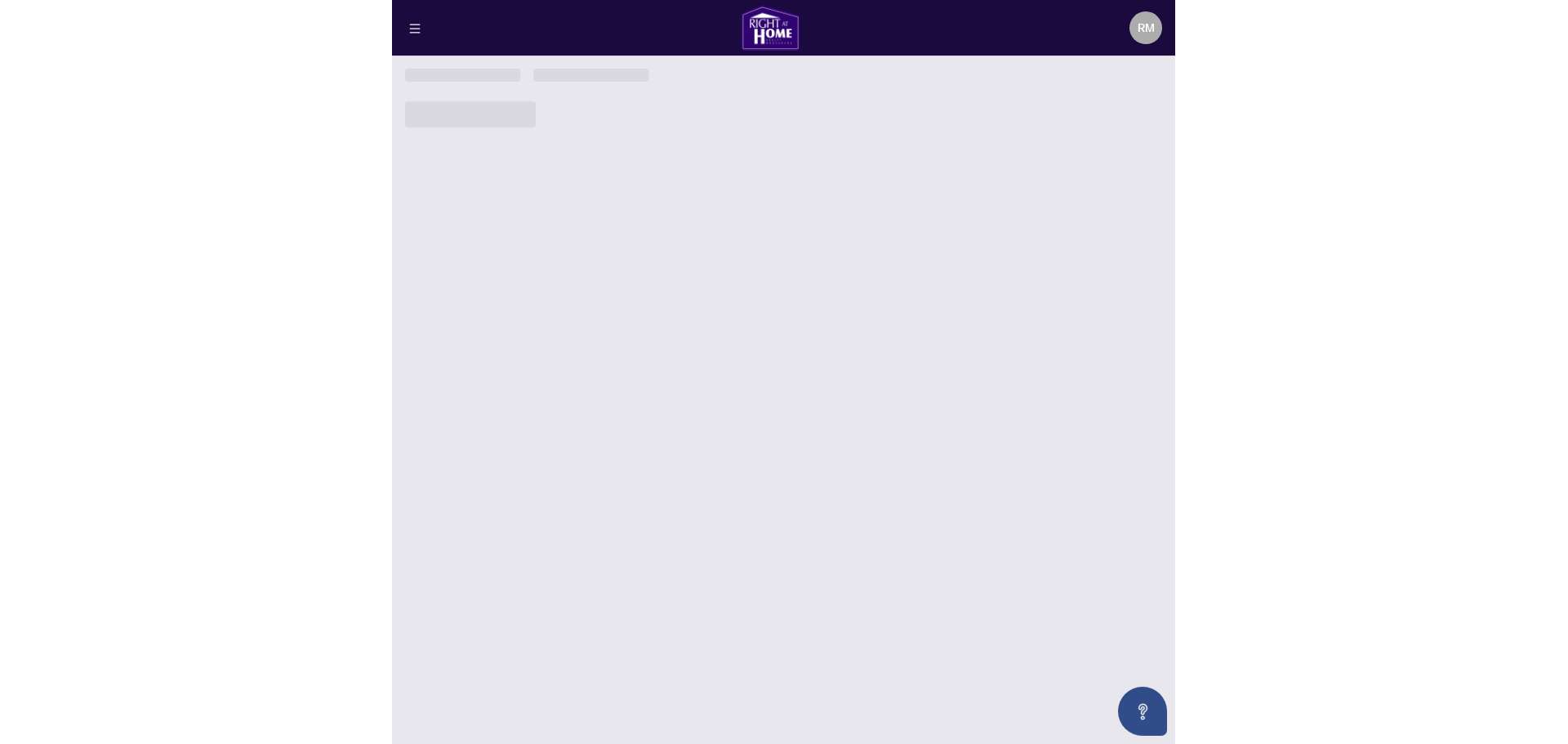 scroll, scrollTop: 0, scrollLeft: 0, axis: both 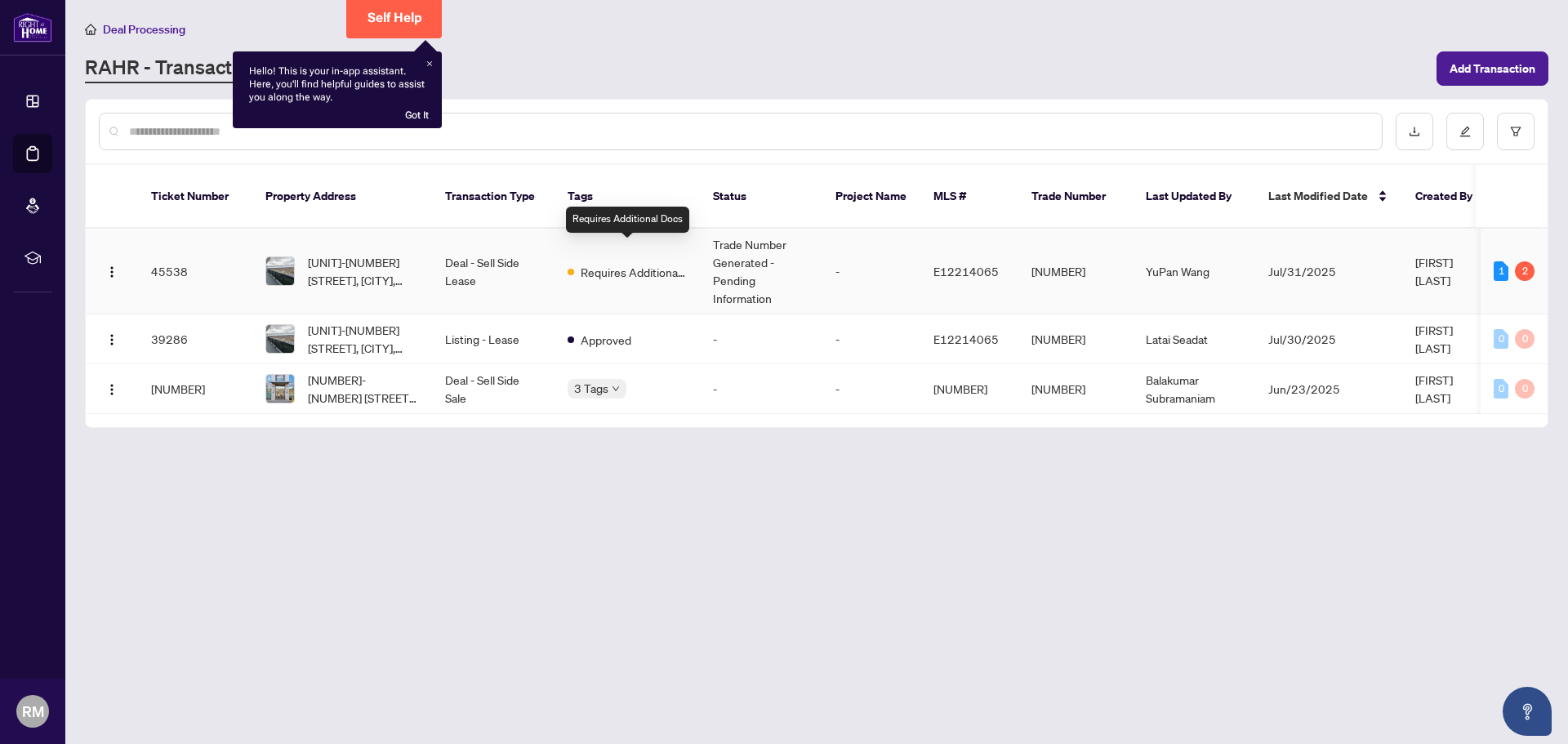 click on "Requires Additional Docs" at bounding box center (634, 272) 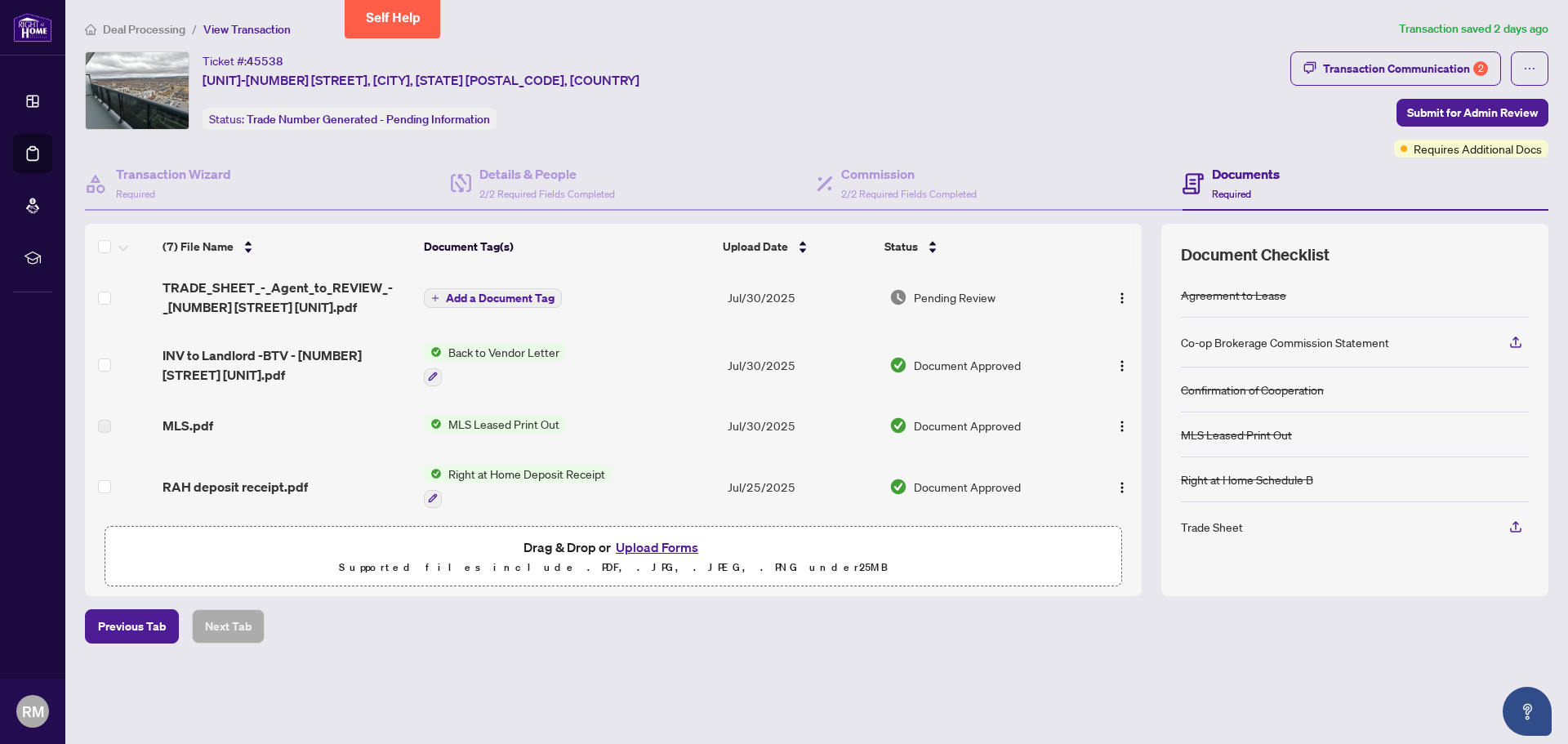 scroll, scrollTop: 0, scrollLeft: 0, axis: both 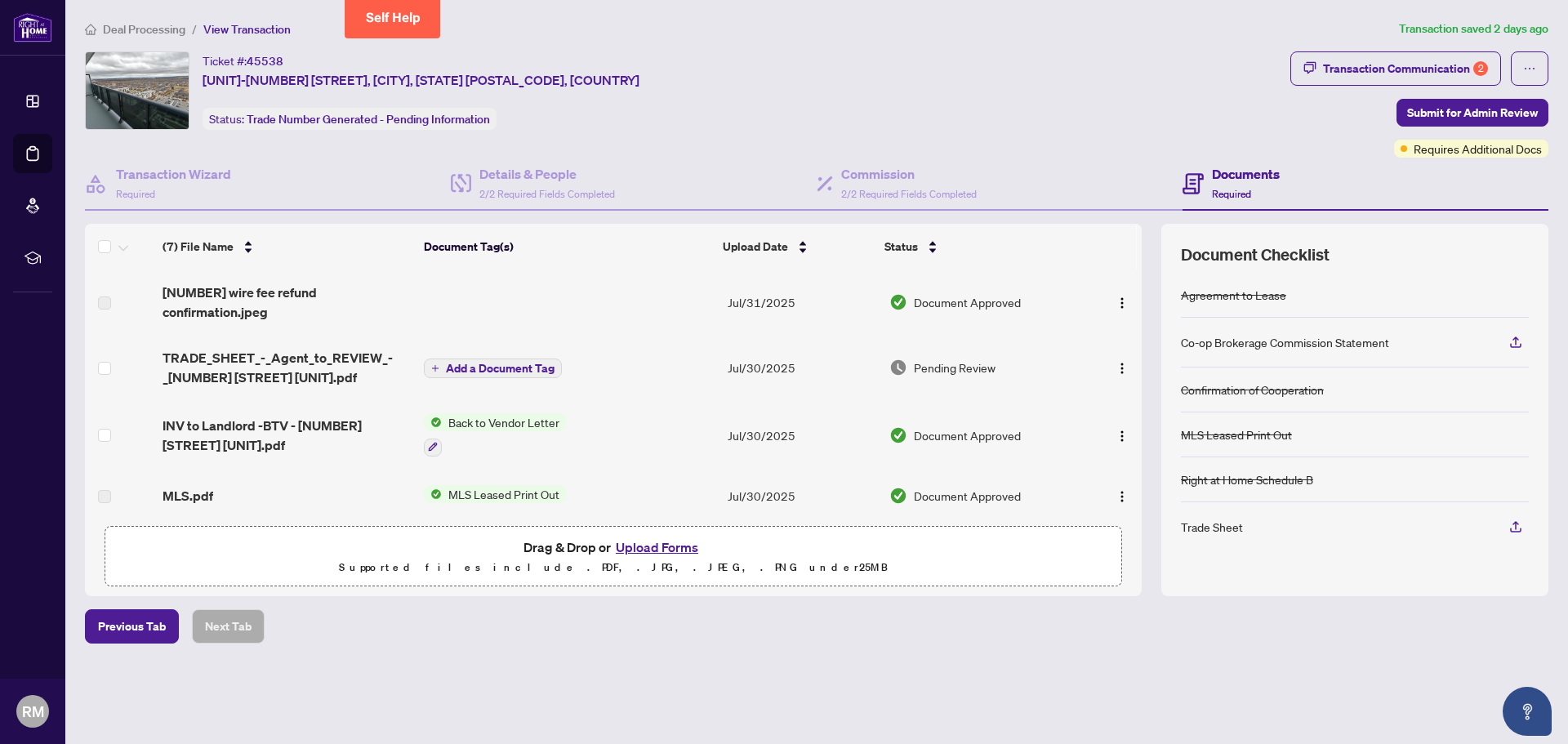 click on "Pending Review" at bounding box center [983, 368] 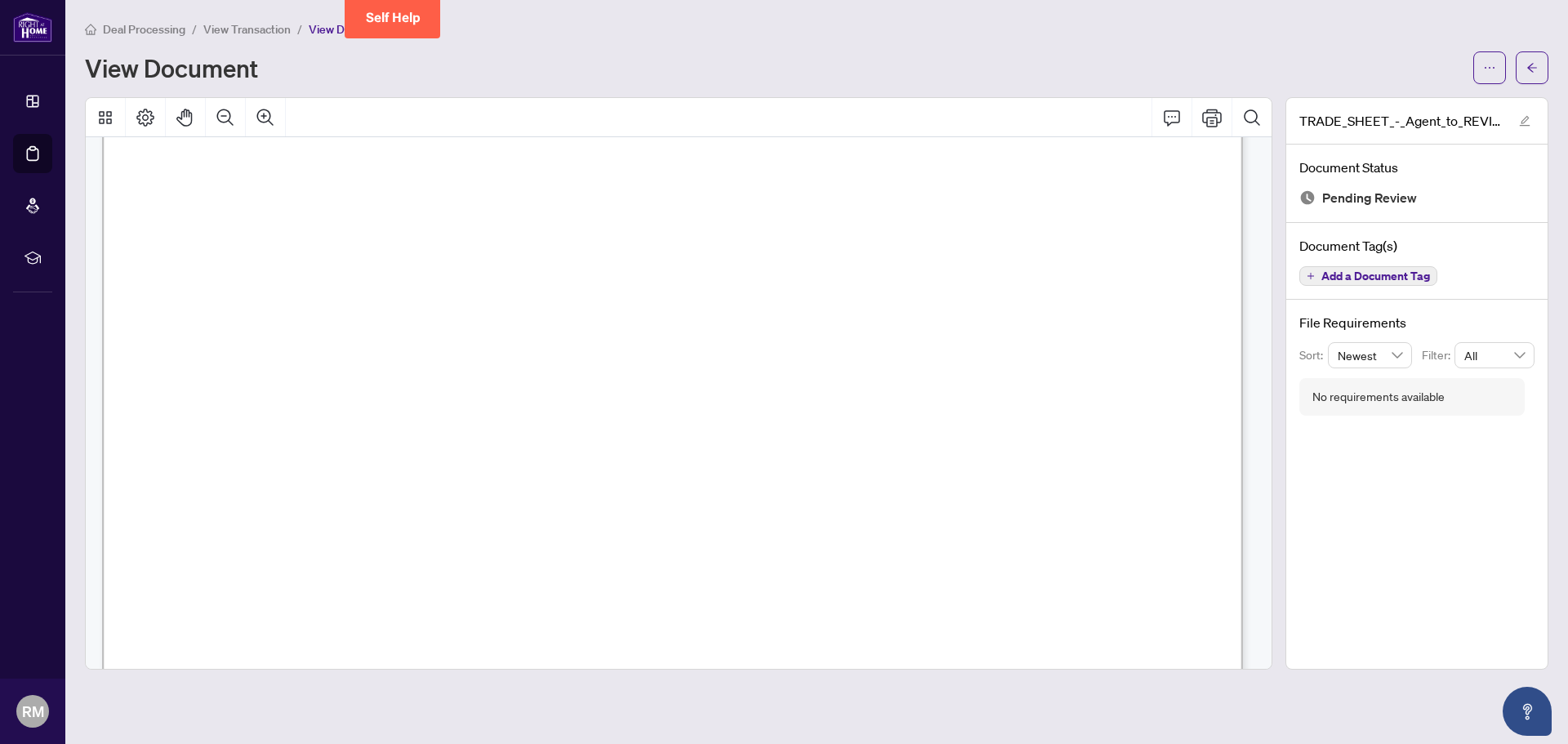 scroll, scrollTop: 0, scrollLeft: 0, axis: both 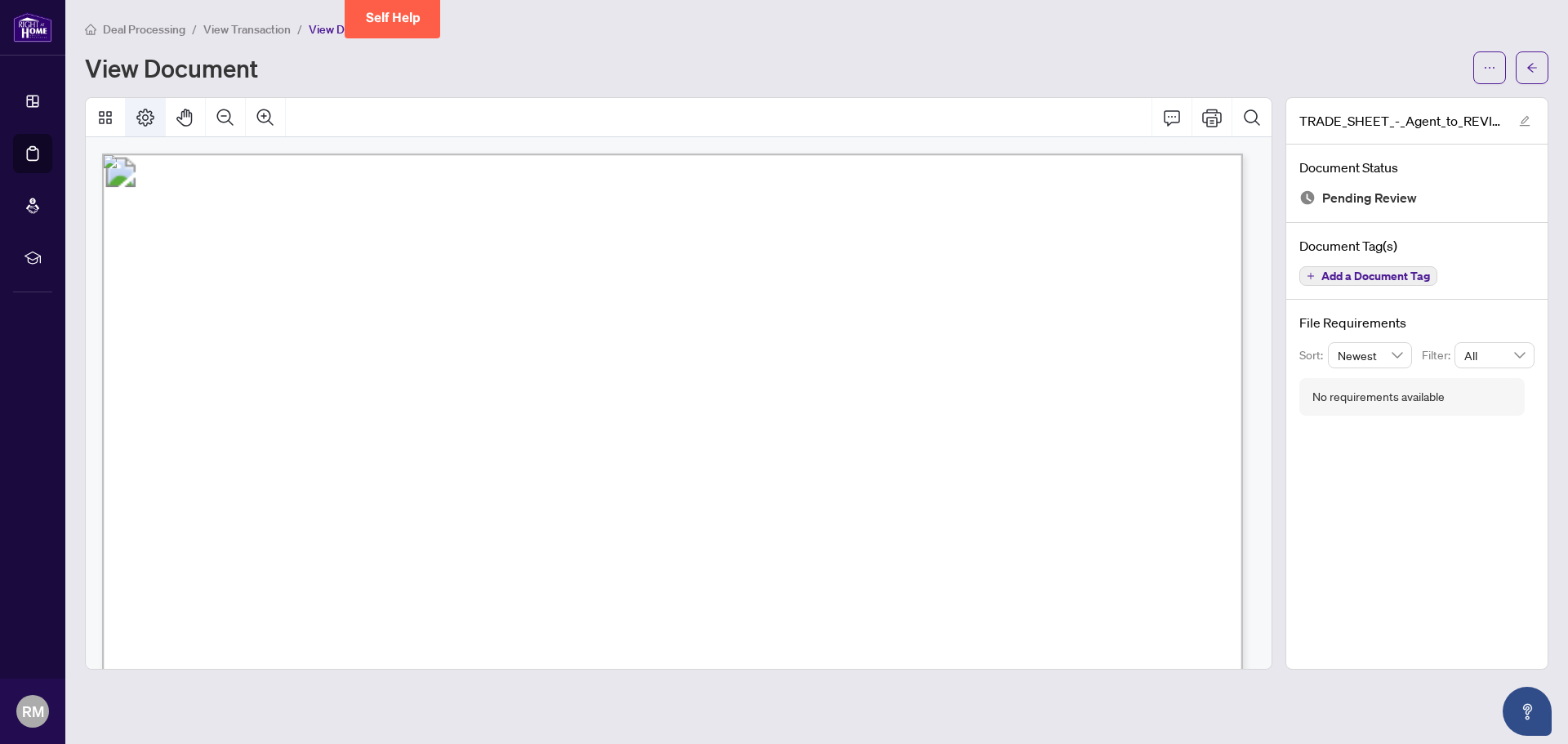 click 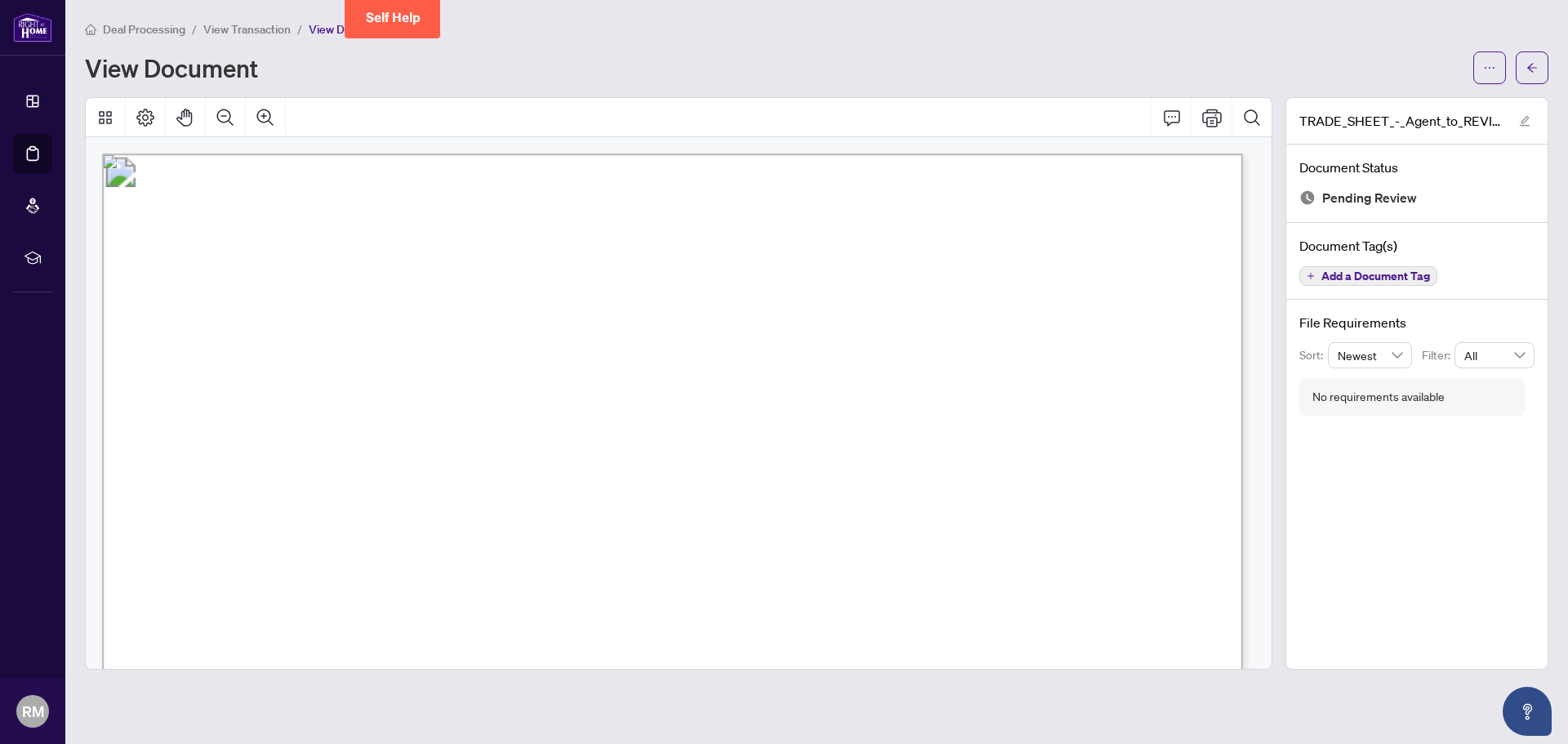 click 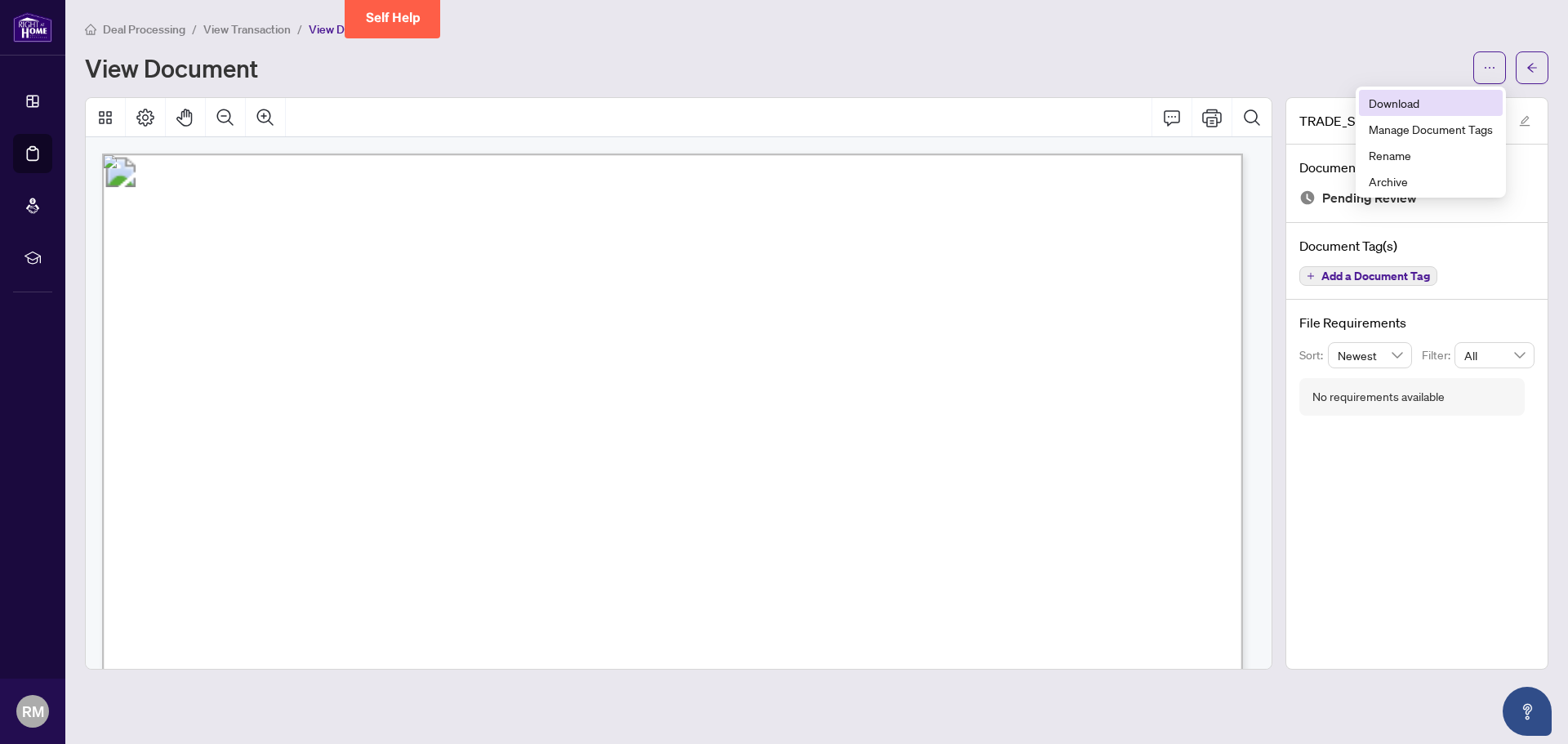 click on "Download" at bounding box center (1431, 103) 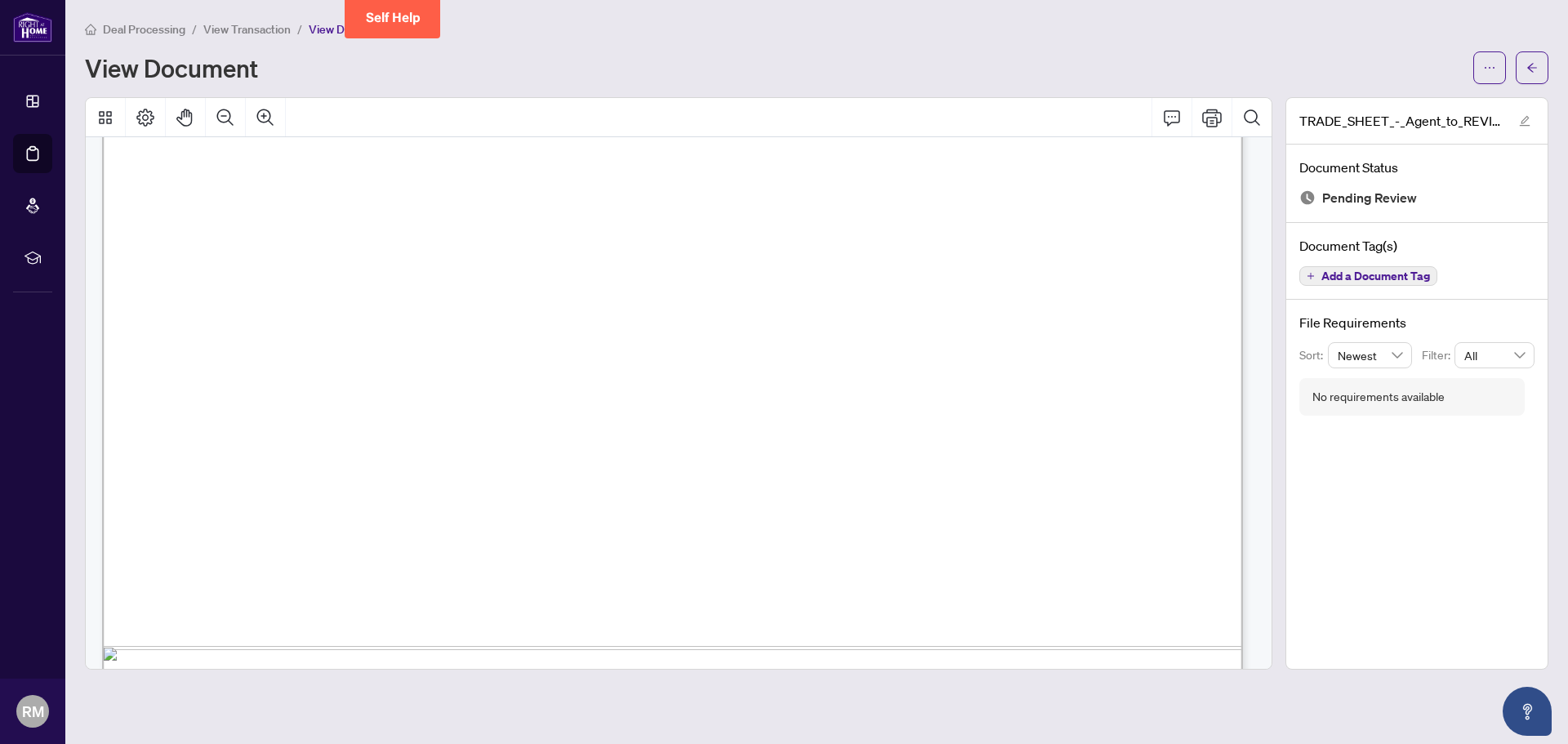 scroll, scrollTop: 978, scrollLeft: 0, axis: vertical 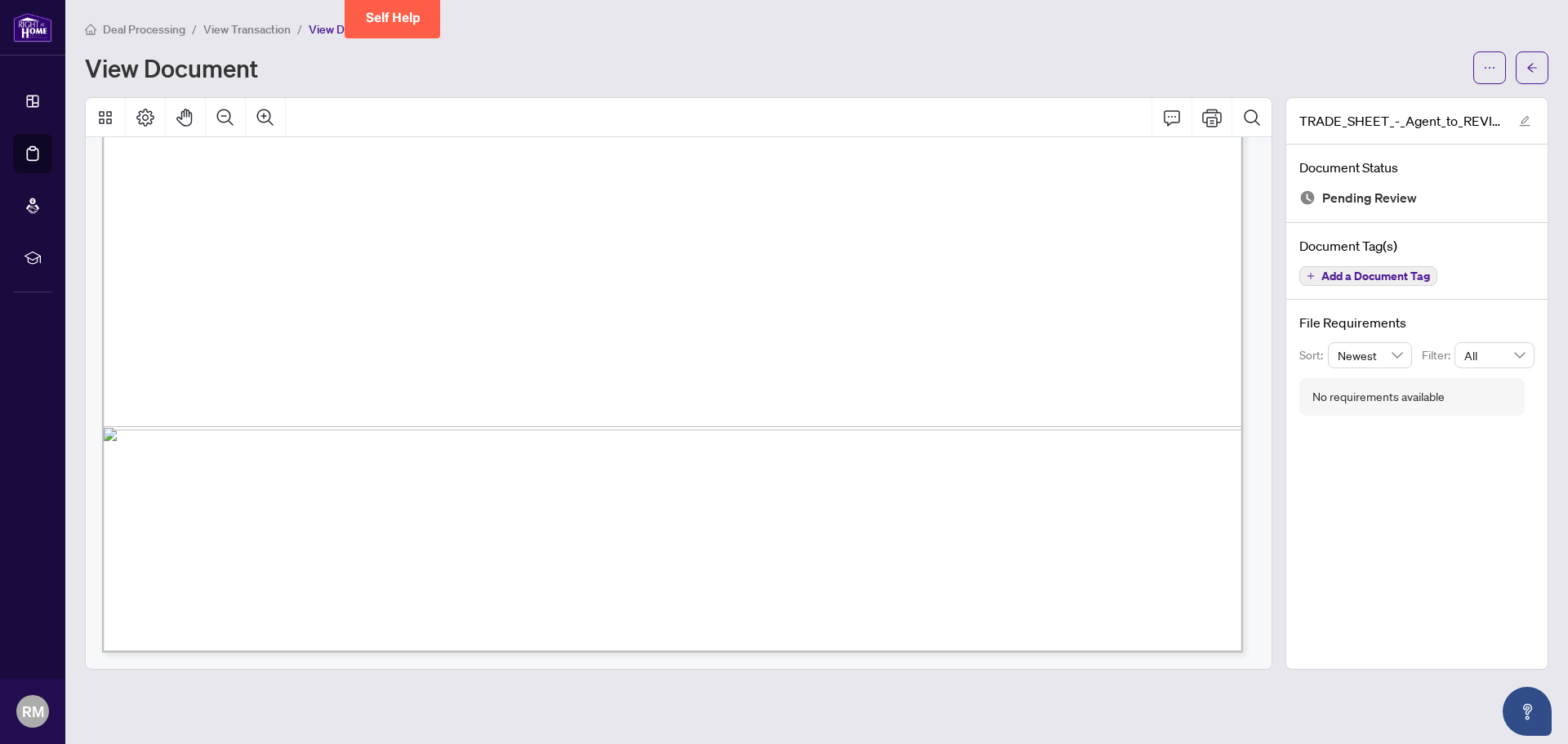 click on "View Transaction" at bounding box center (247, 29) 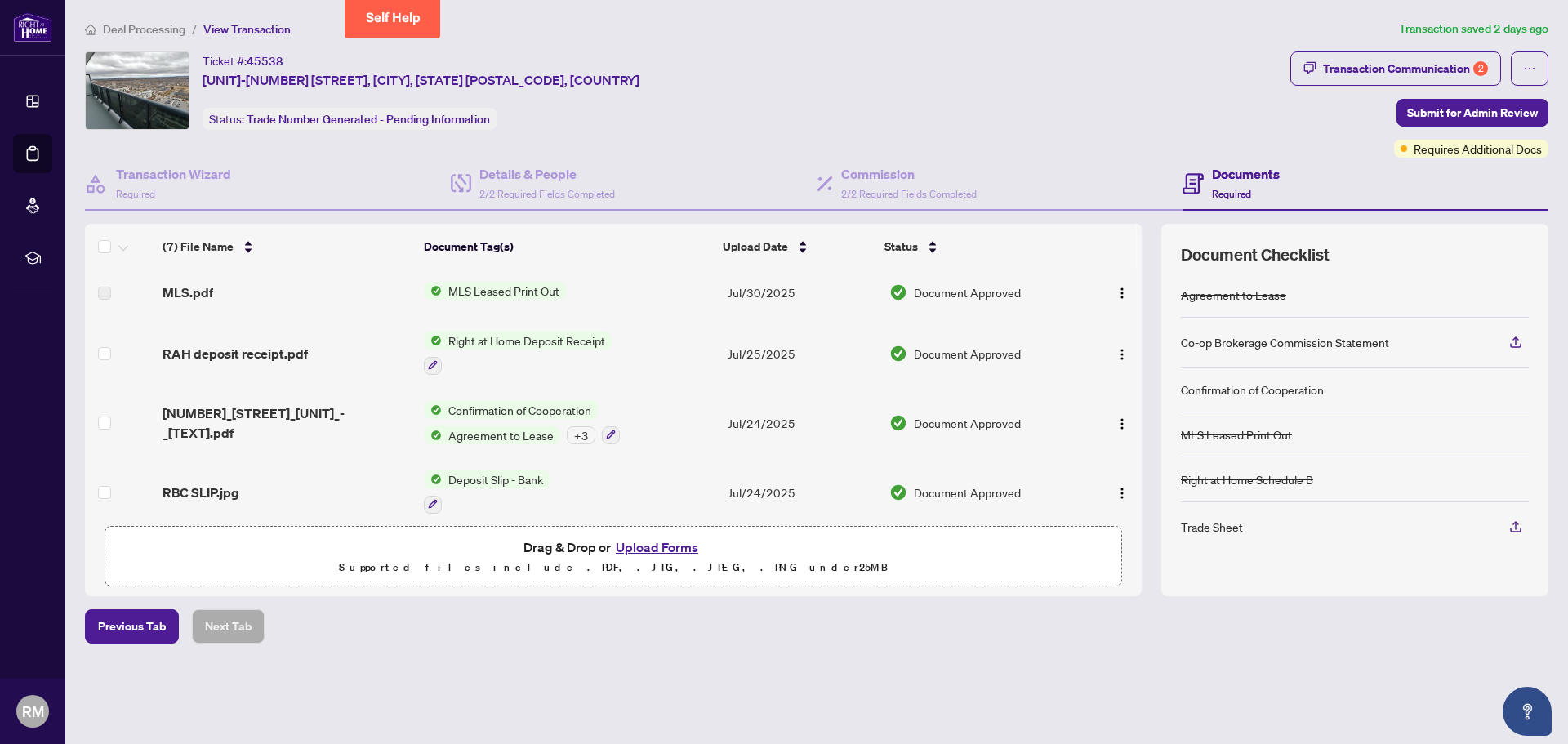 scroll, scrollTop: 0, scrollLeft: 0, axis: both 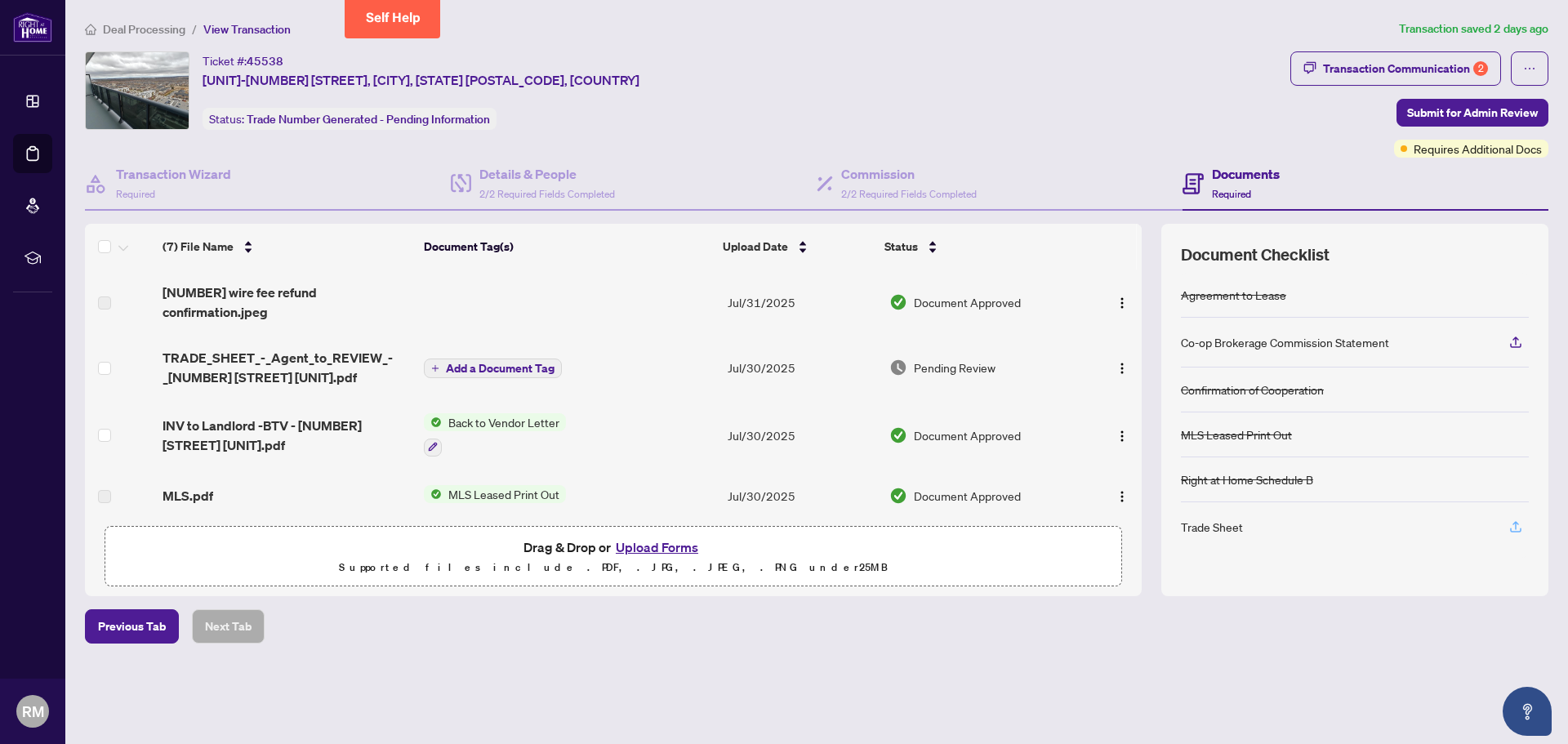 click at bounding box center (1516, 527) 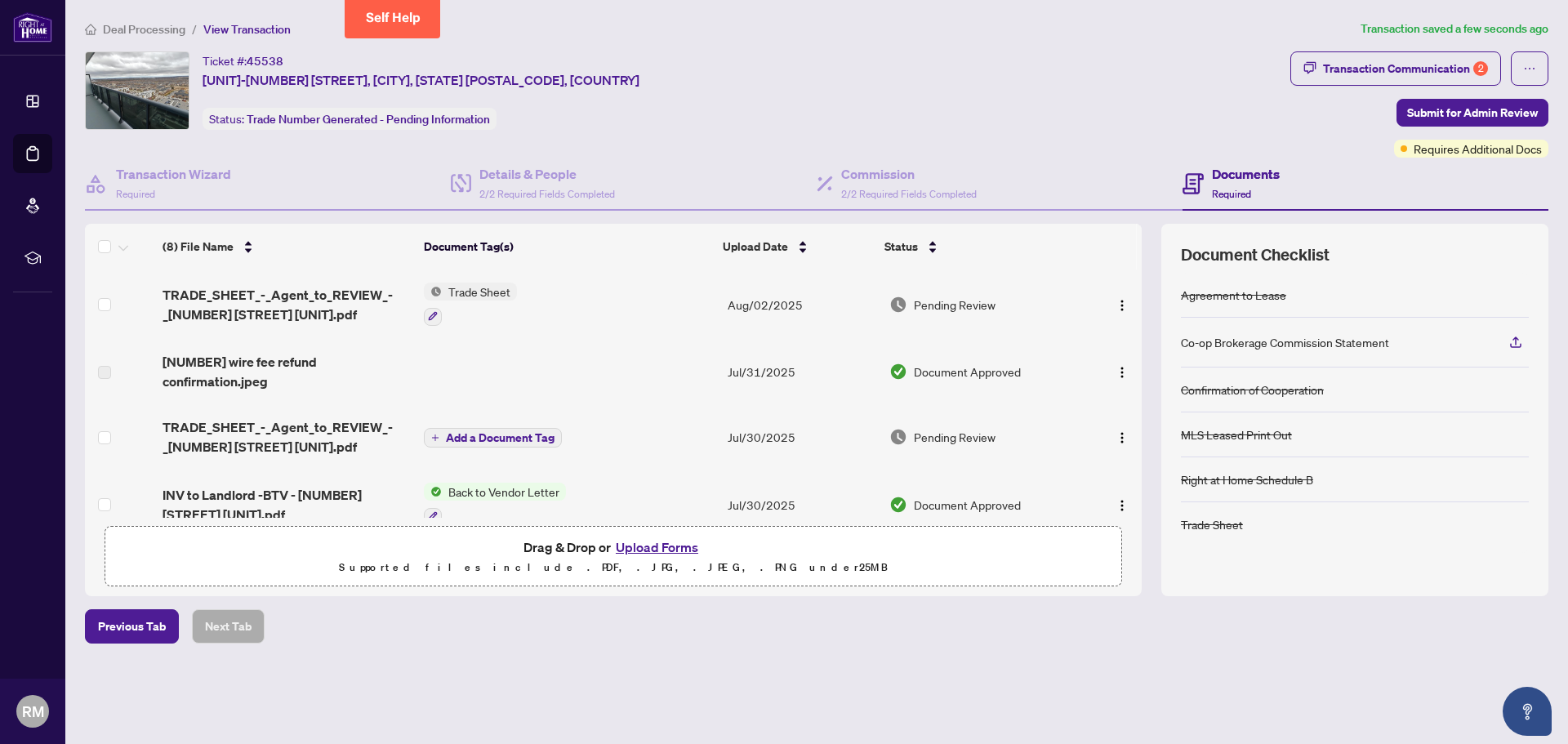 click on "Upload Forms" at bounding box center [657, 547] 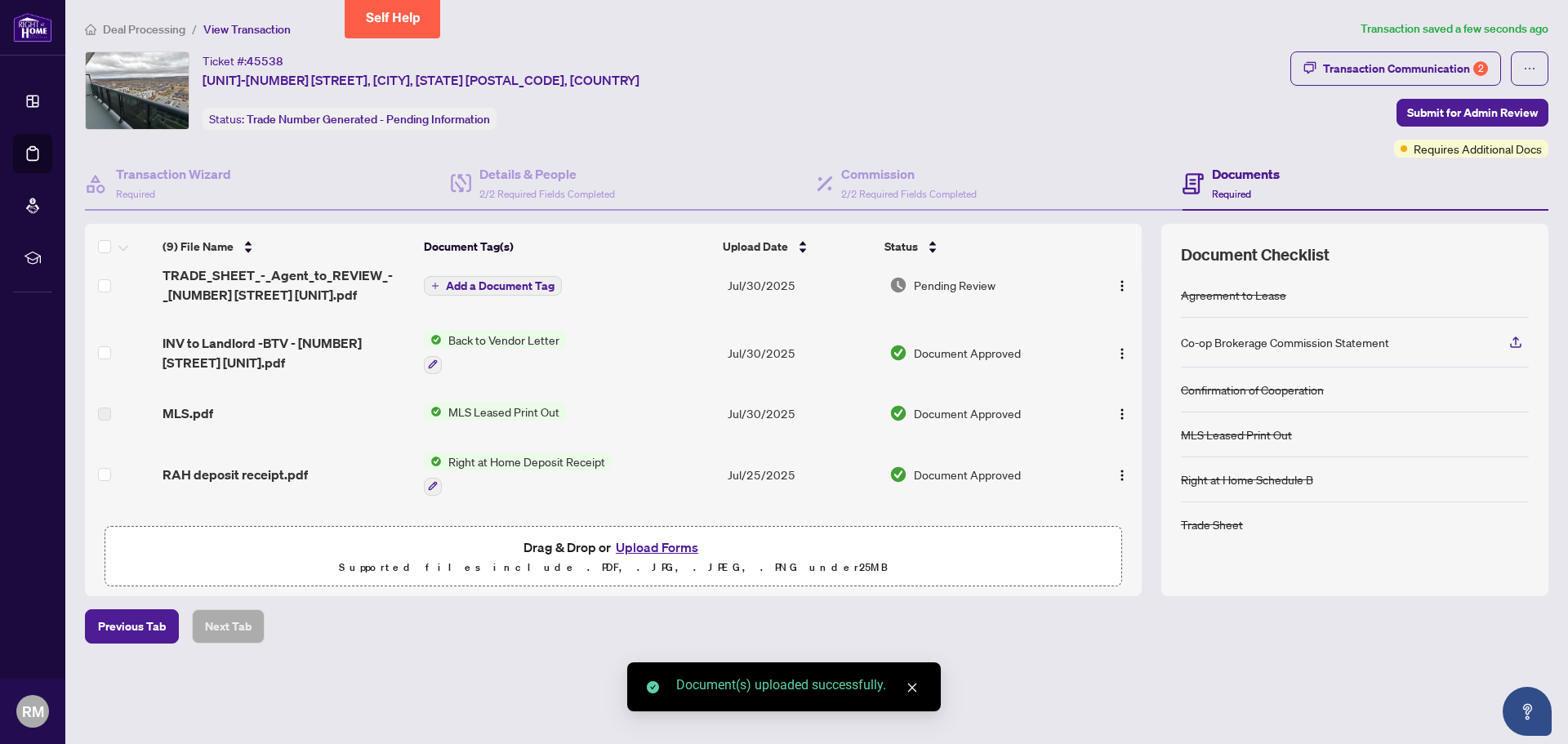 scroll, scrollTop: 207, scrollLeft: 0, axis: vertical 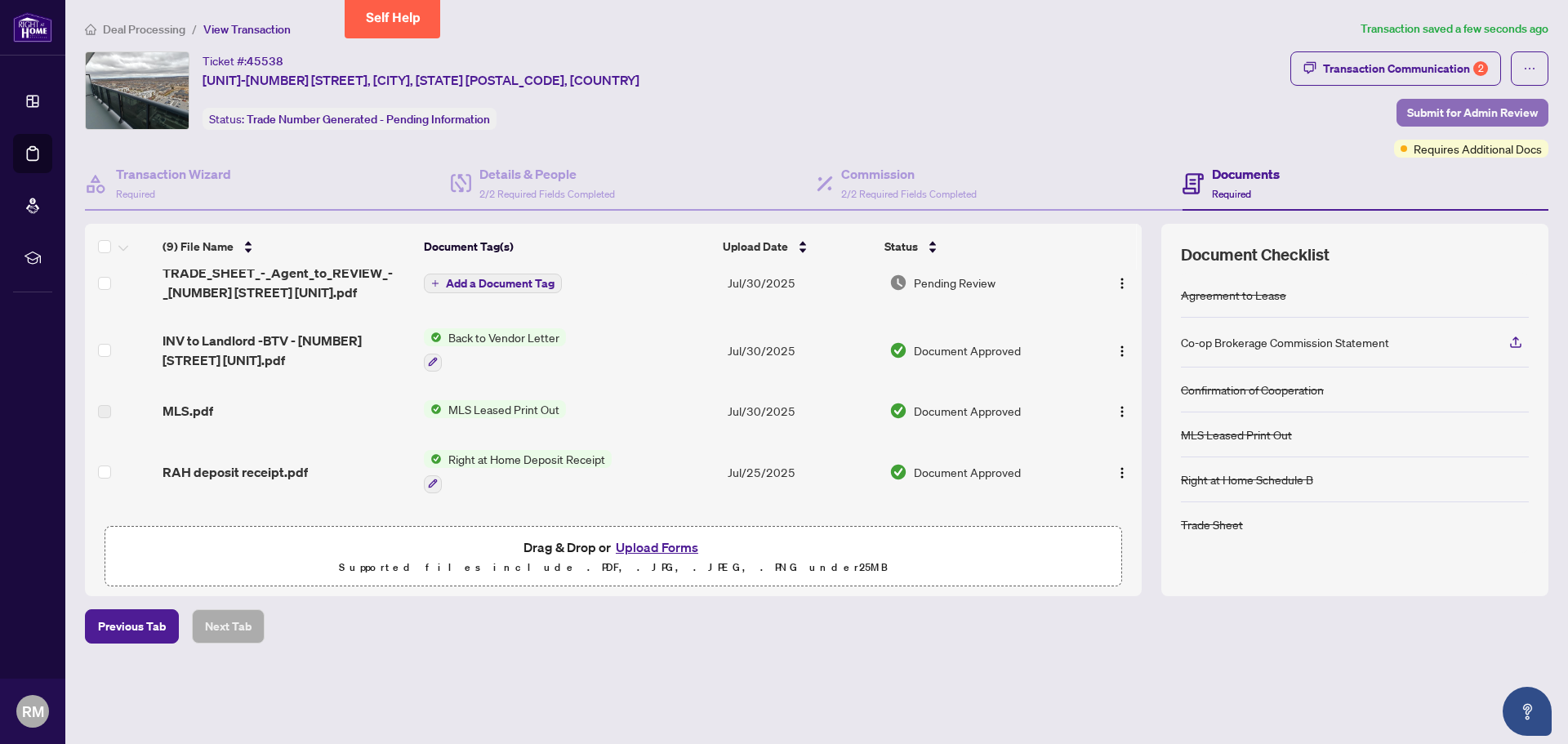 click on "Submit for Admin Review" at bounding box center (1472, 113) 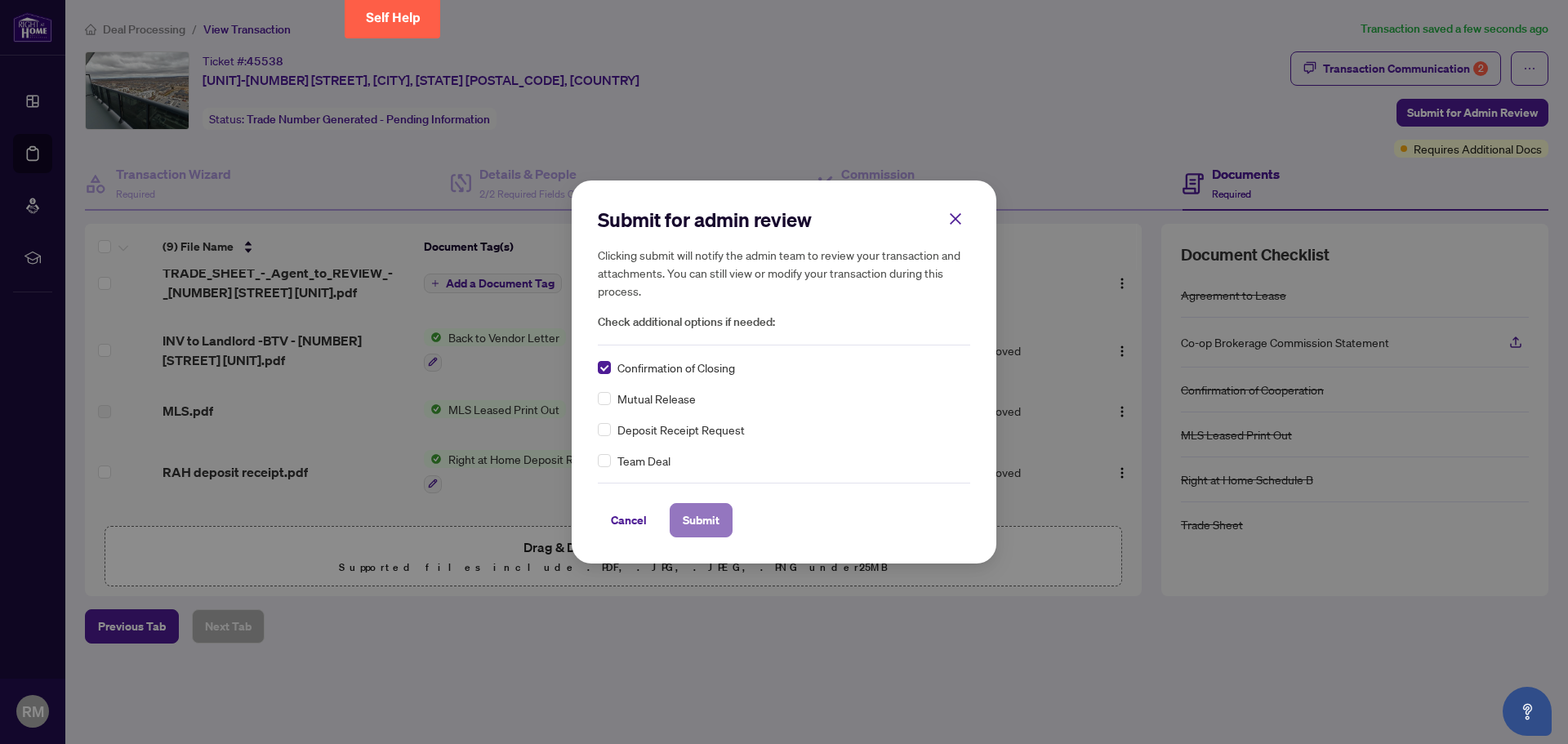 click on "Submit" at bounding box center (701, 520) 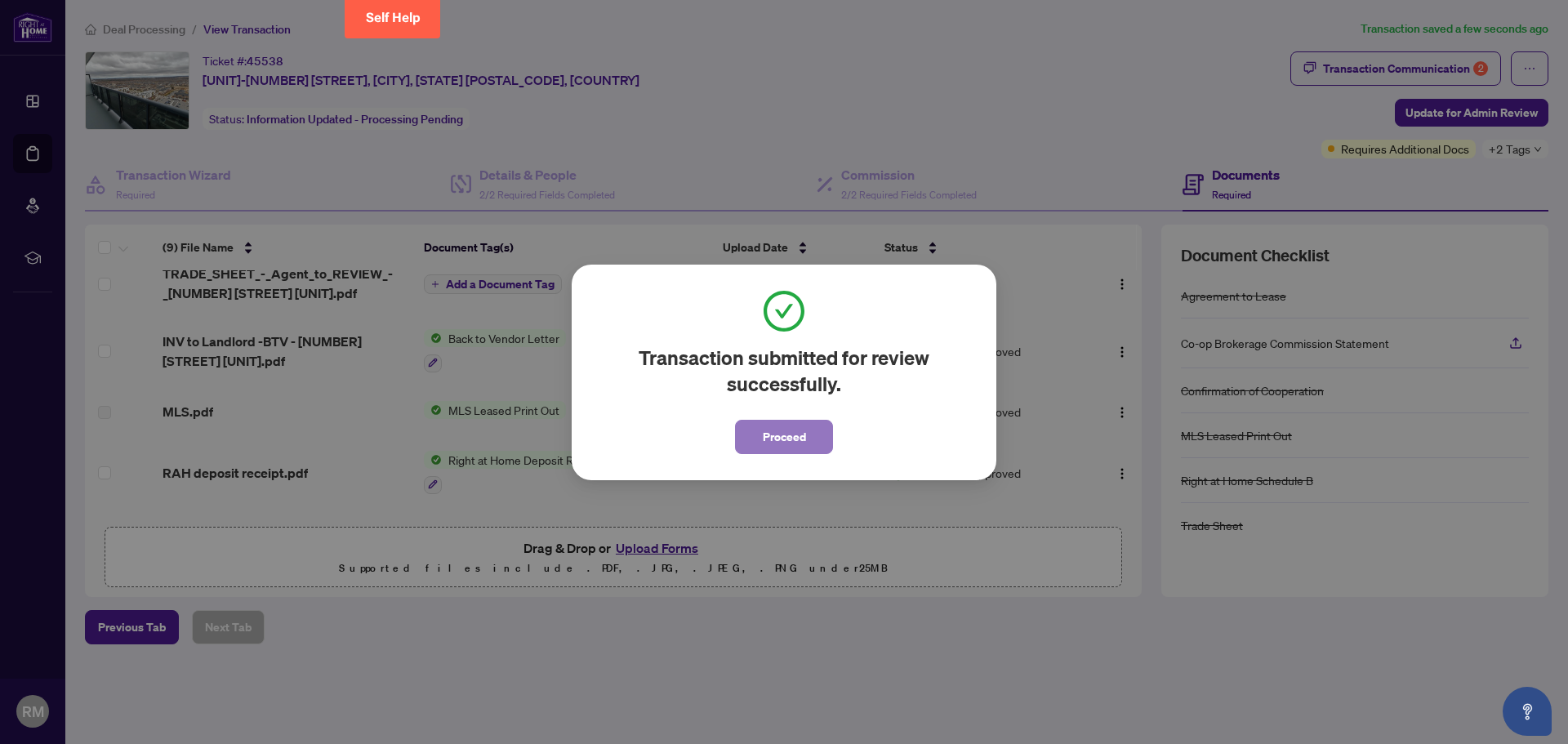 click on "Proceed" at bounding box center [784, 437] 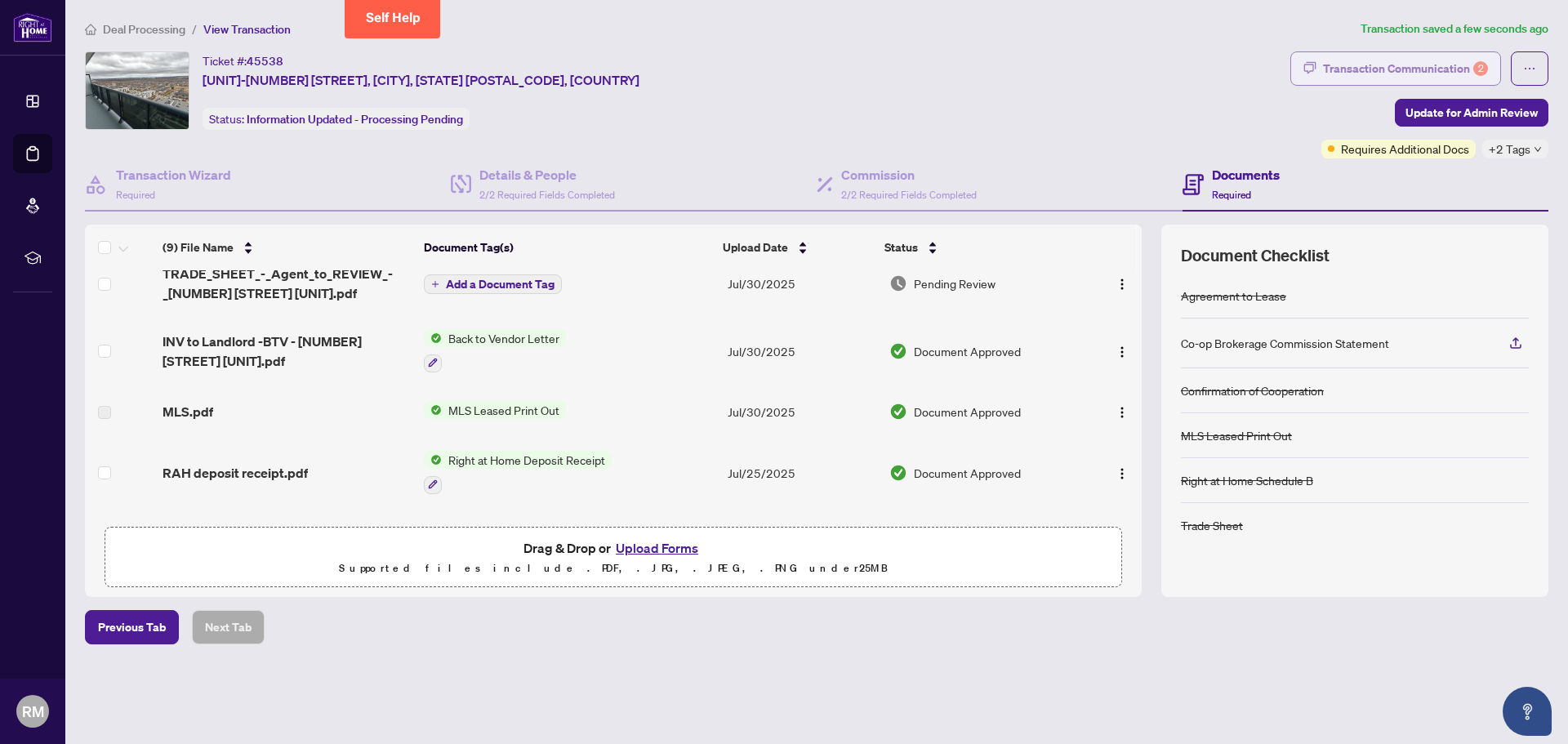 click on "Transaction Communication 2" at bounding box center [1396, 69] 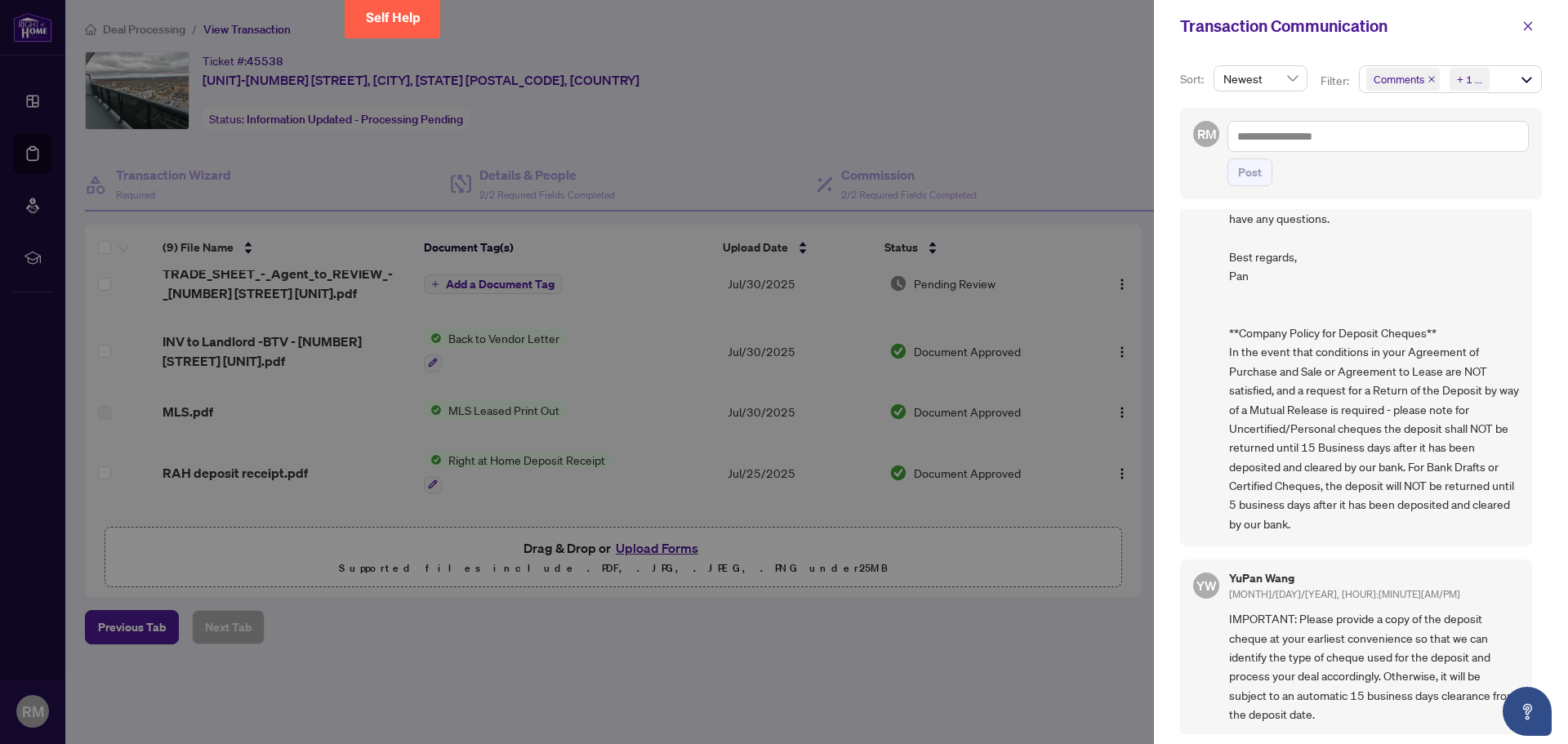 scroll, scrollTop: 788, scrollLeft: 0, axis: vertical 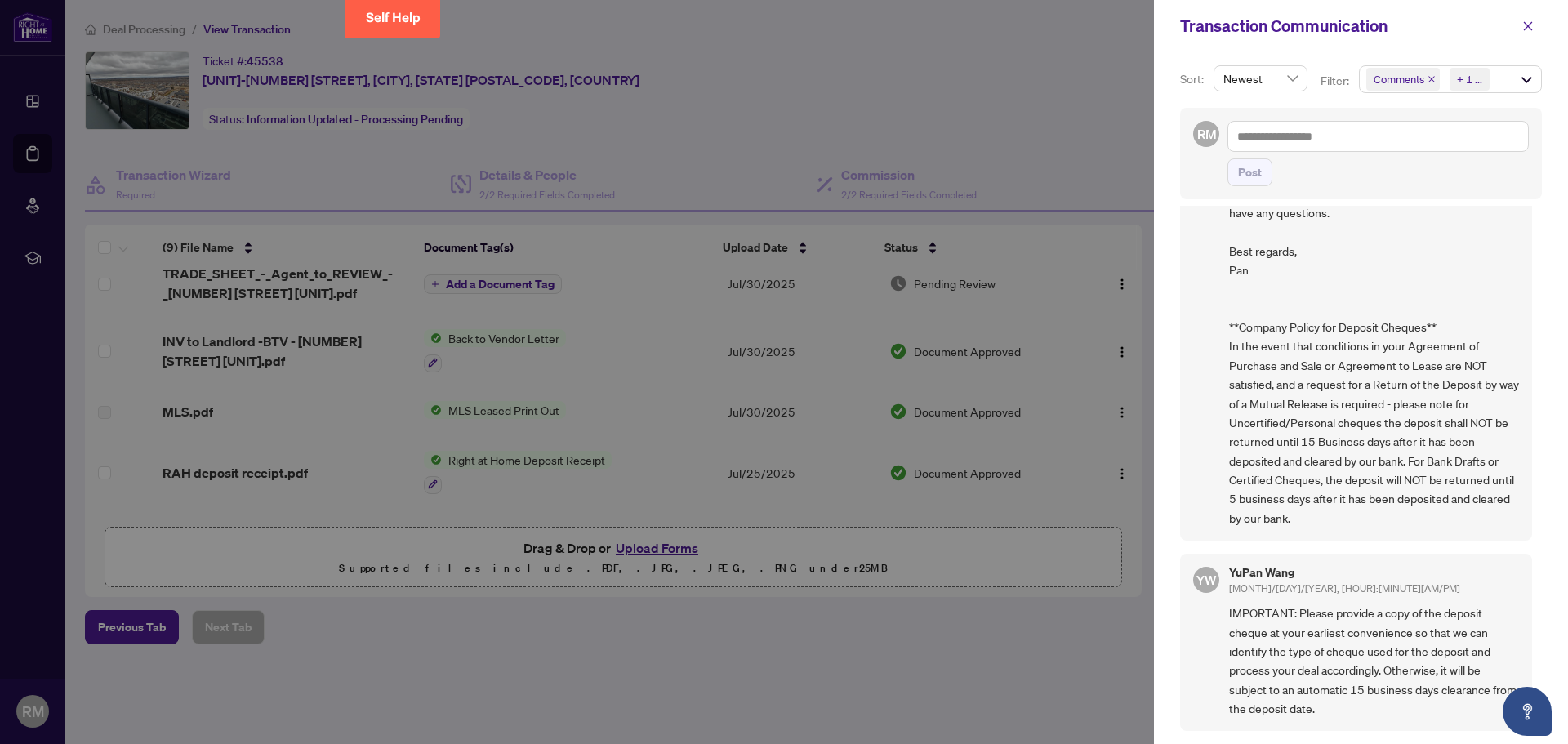 click on "IMPORTANT: Please provide a copy of the deposit cheque at your earliest convenience so that we can identify the type of cheque used for the deposit and process your deal accordingly. Otherwise, it will be subject to an automatic 15 business days clearance from the deposit date." at bounding box center [1374, 661] 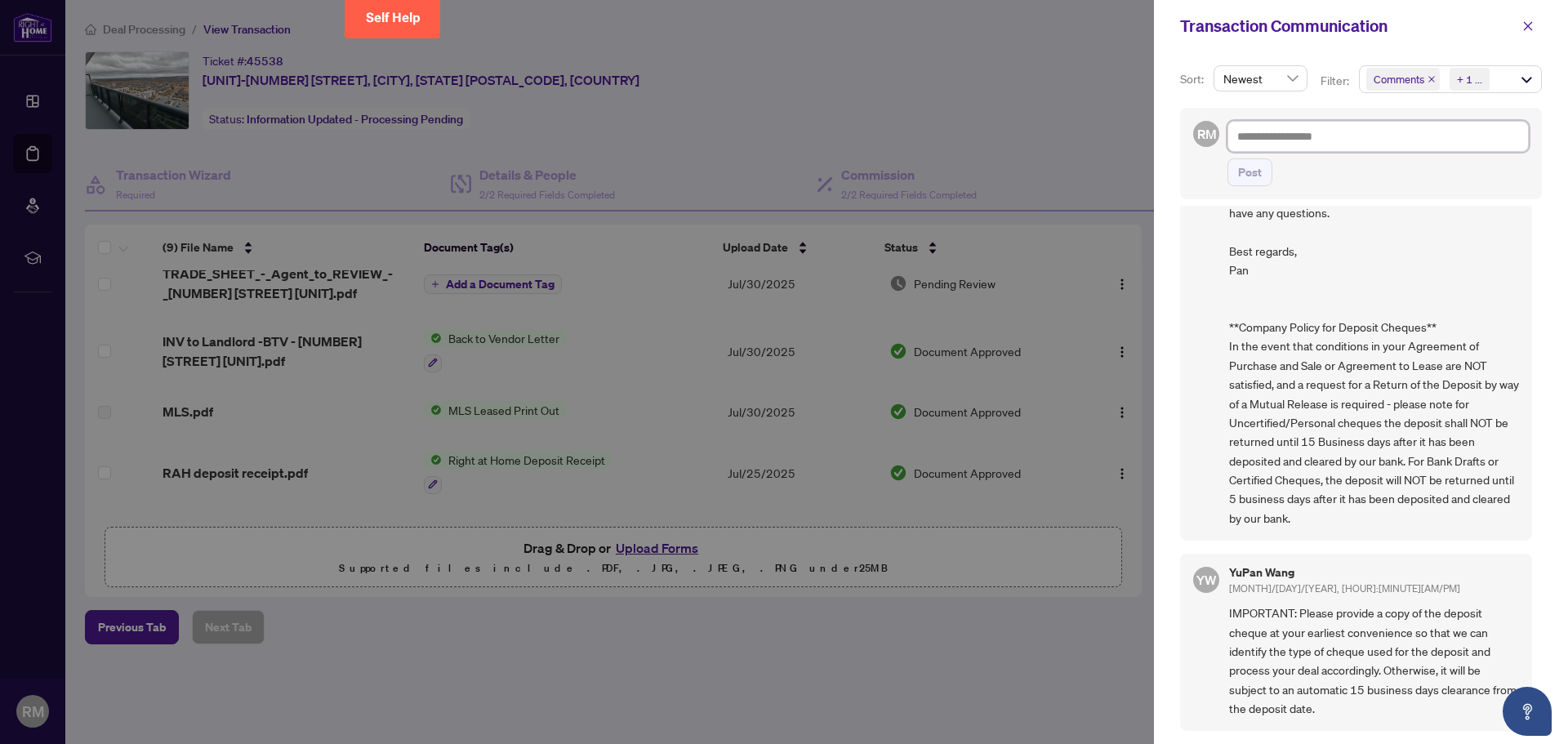 click at bounding box center [1378, 136] 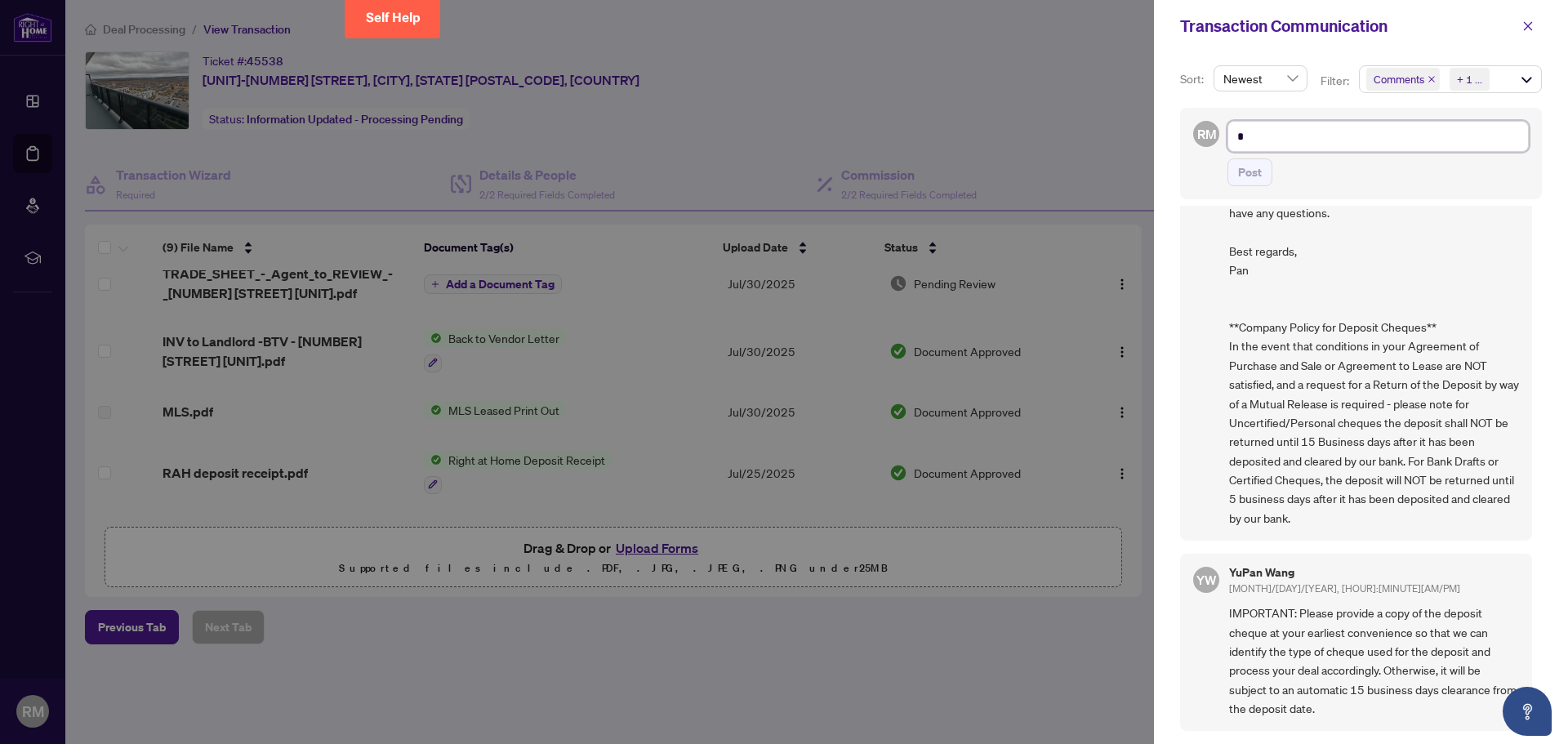 type on "**" 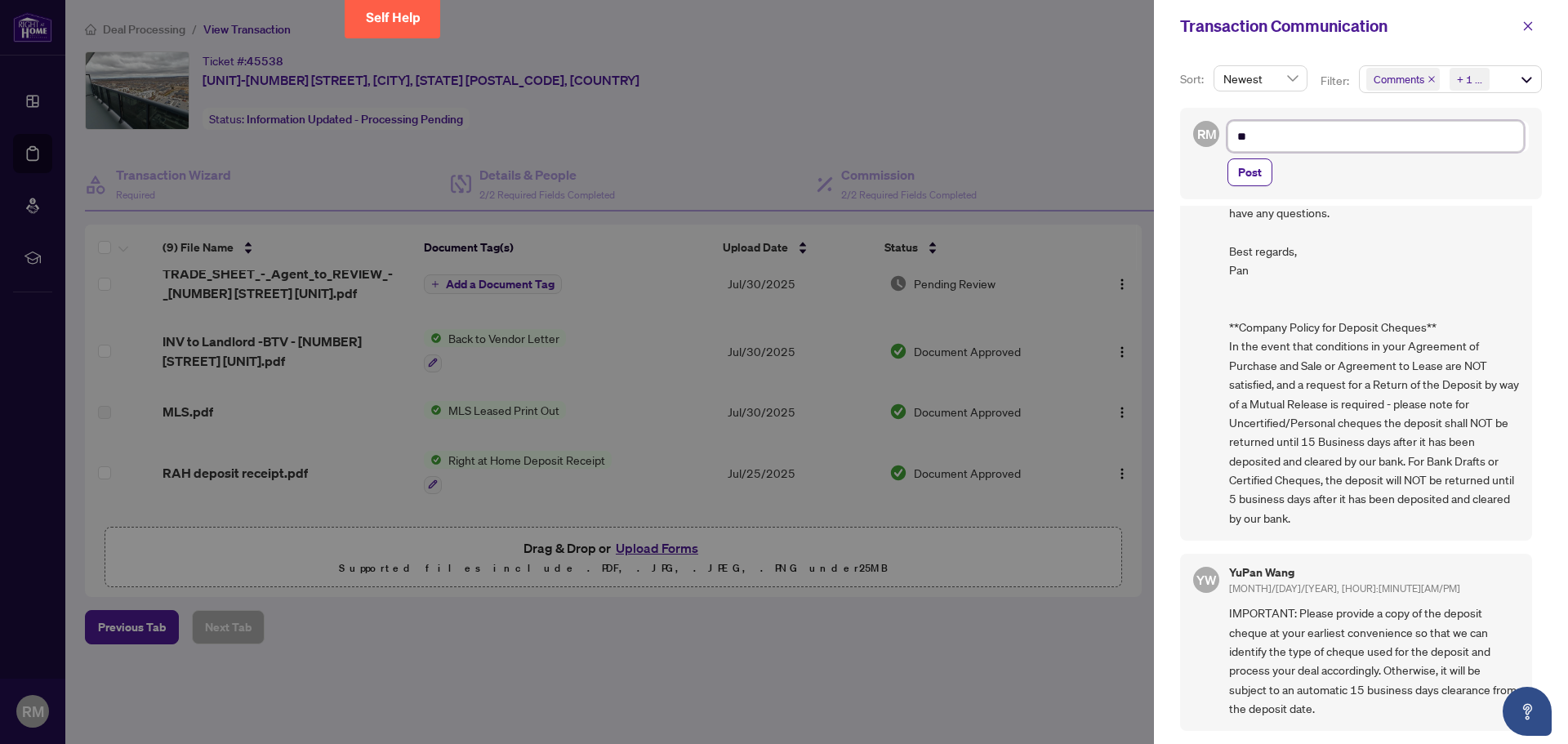 type on "***" 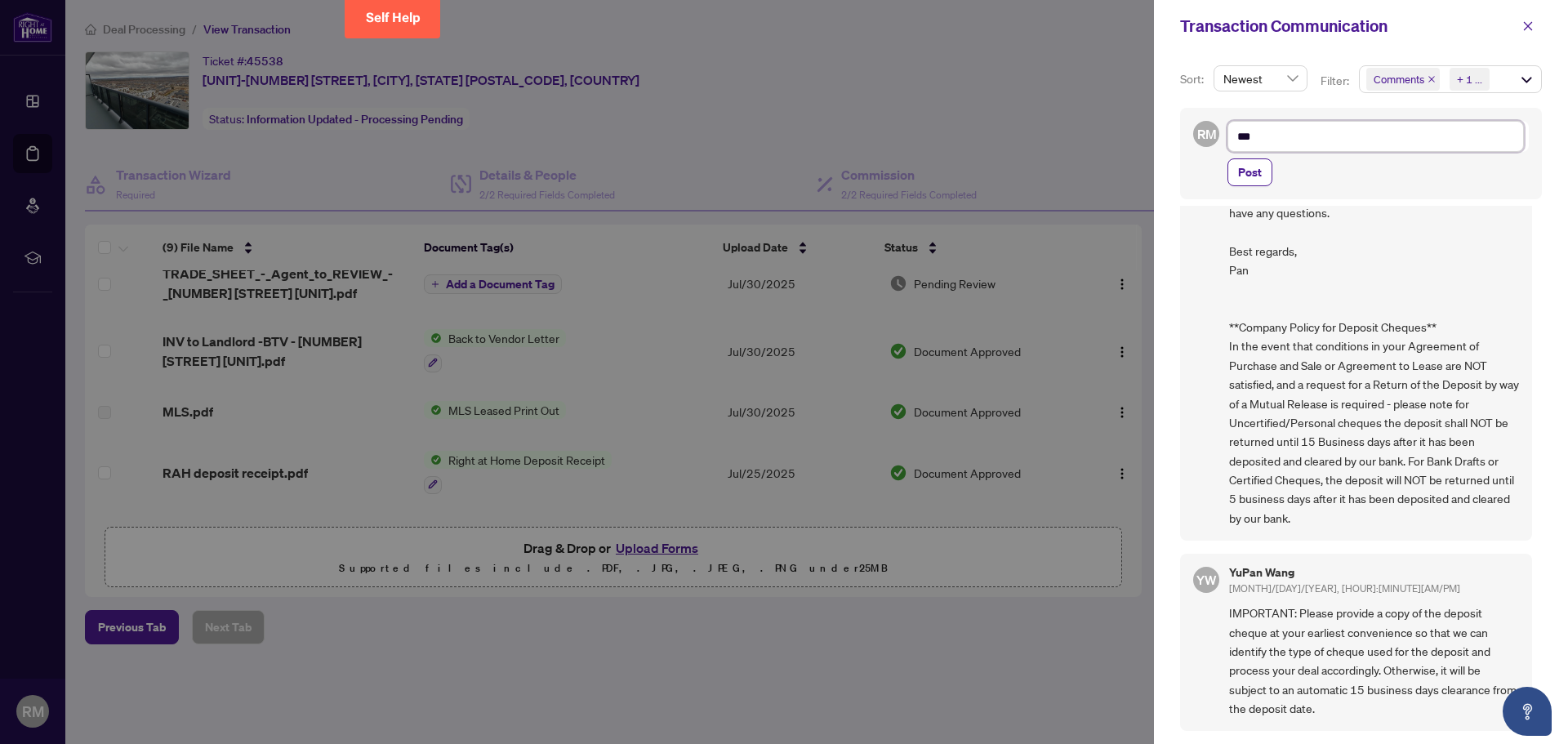 type on "****" 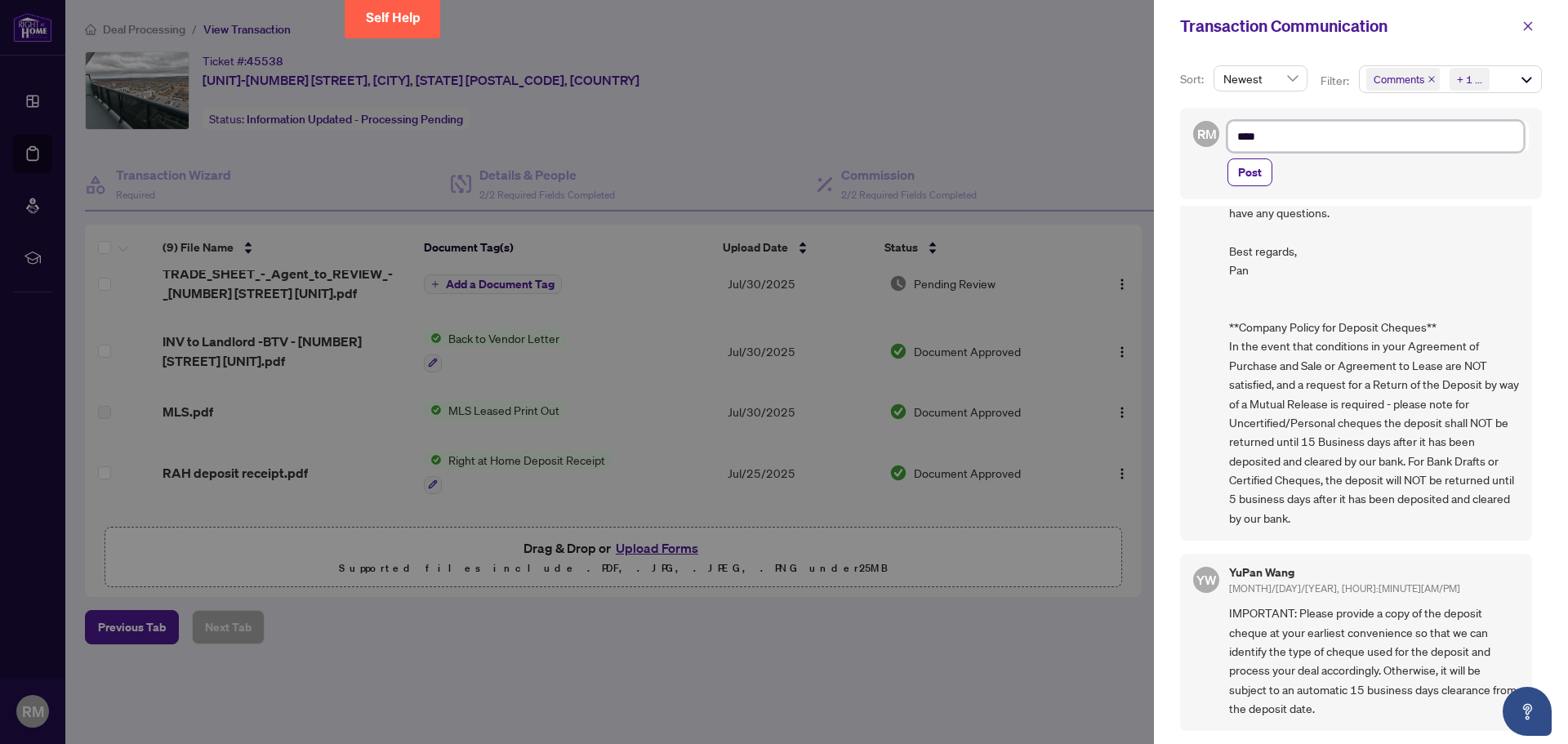type on "****" 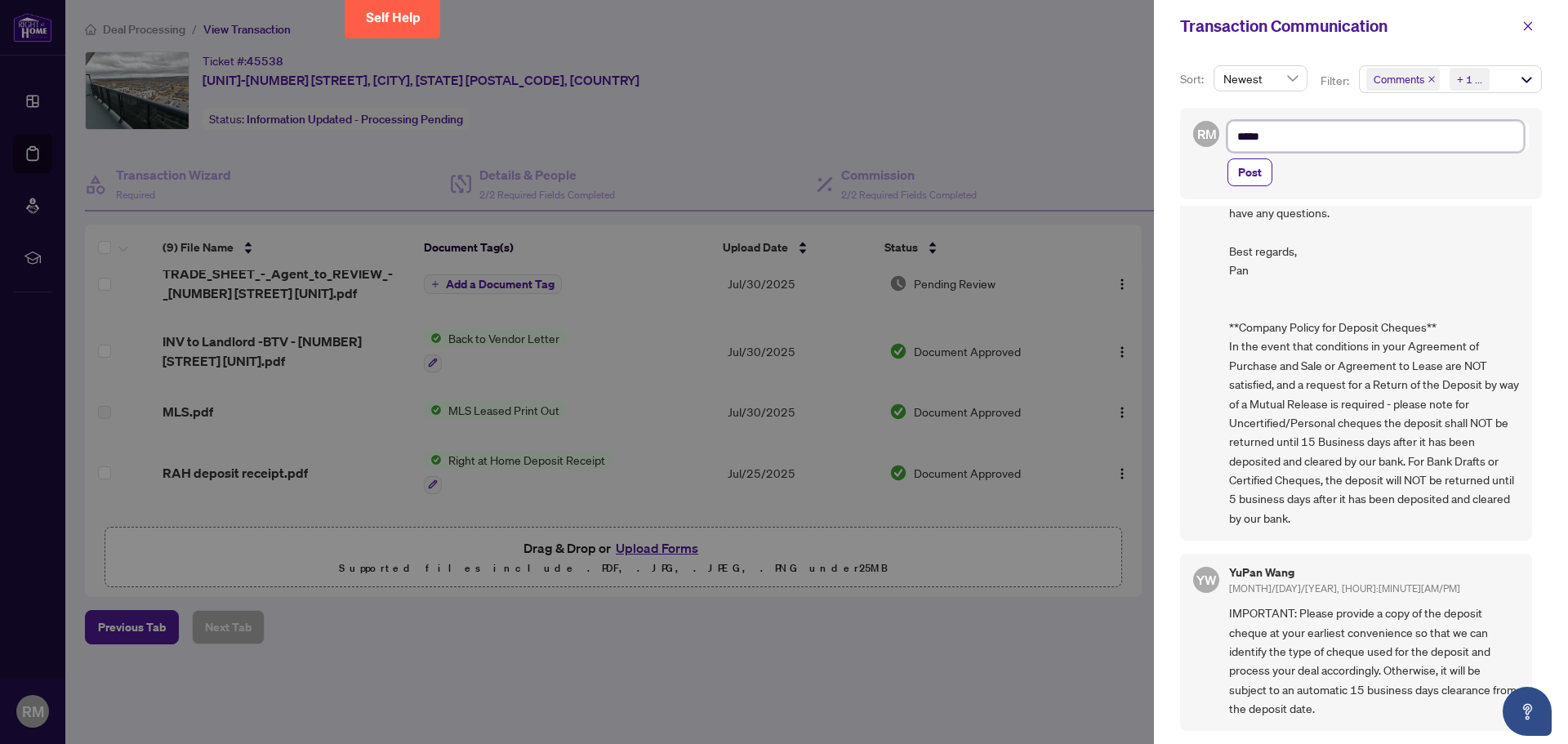 type on "******" 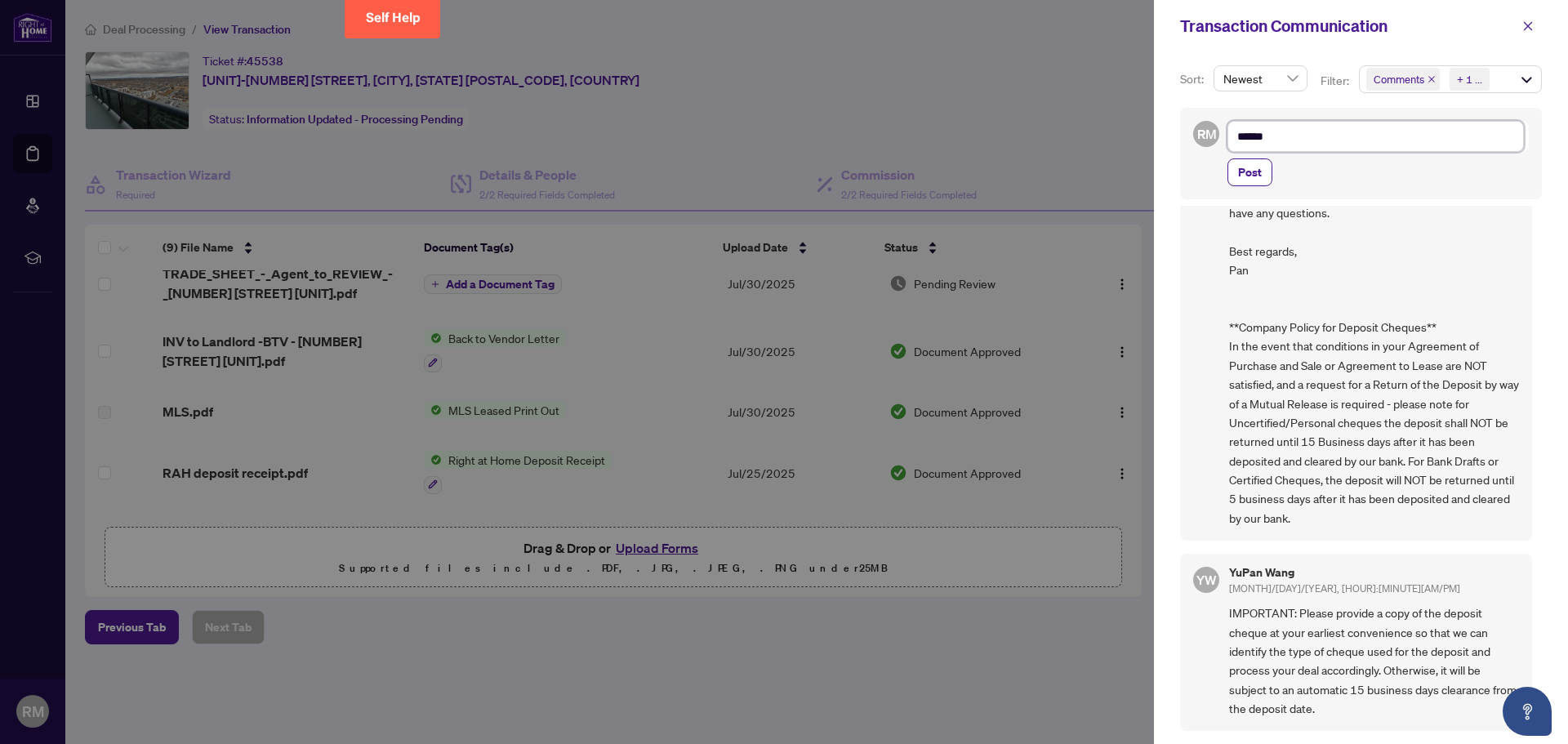 type on "*******" 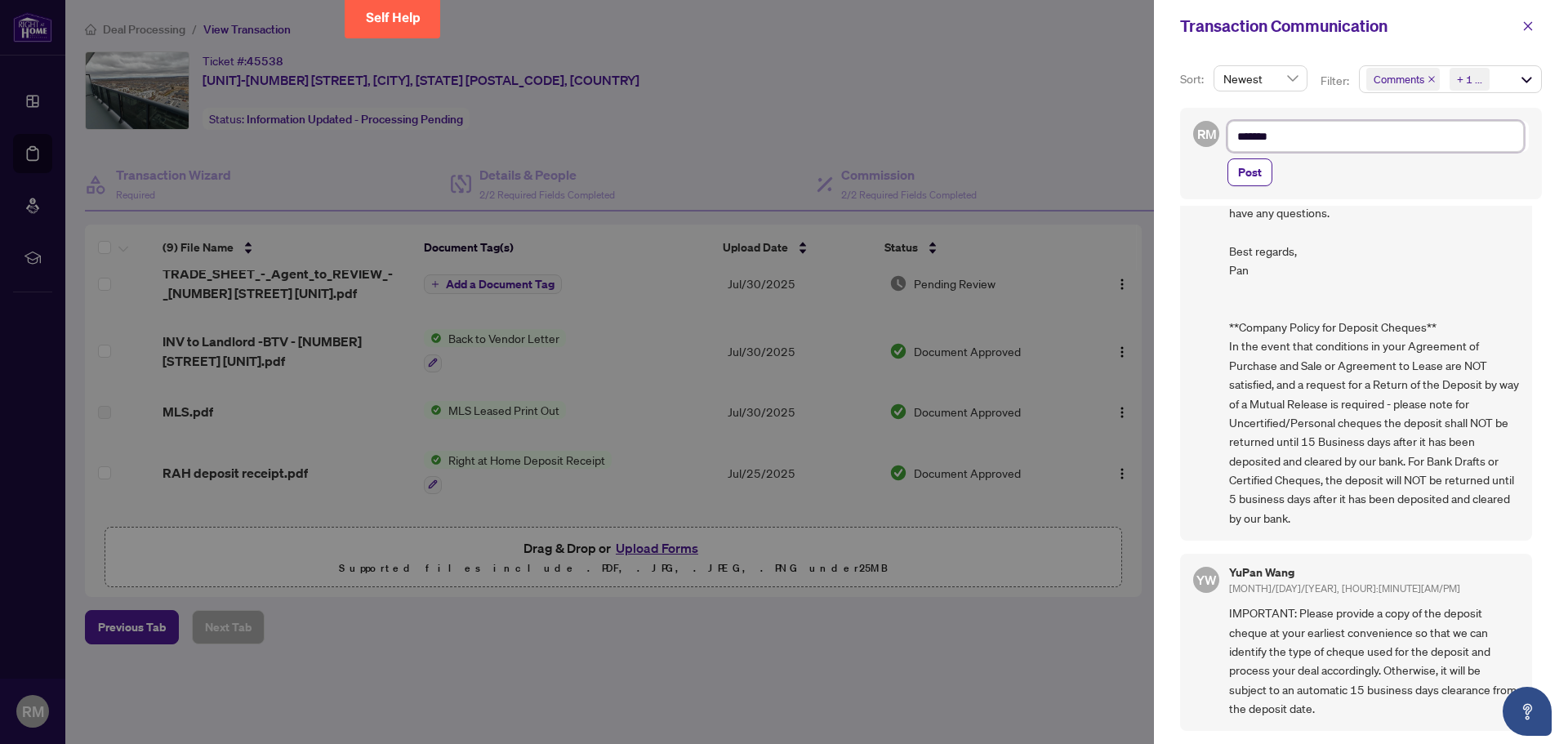type on "*******" 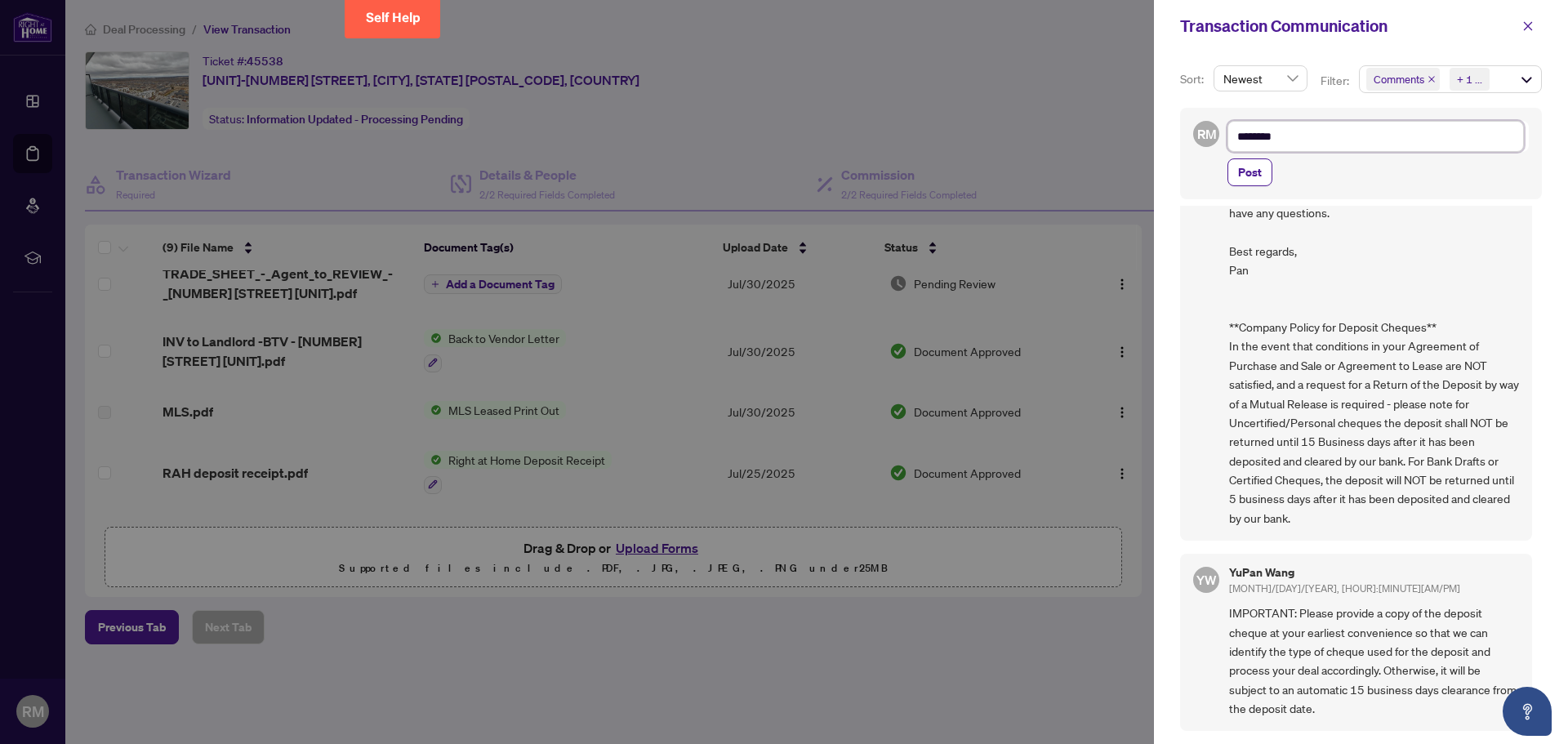 type on "*********" 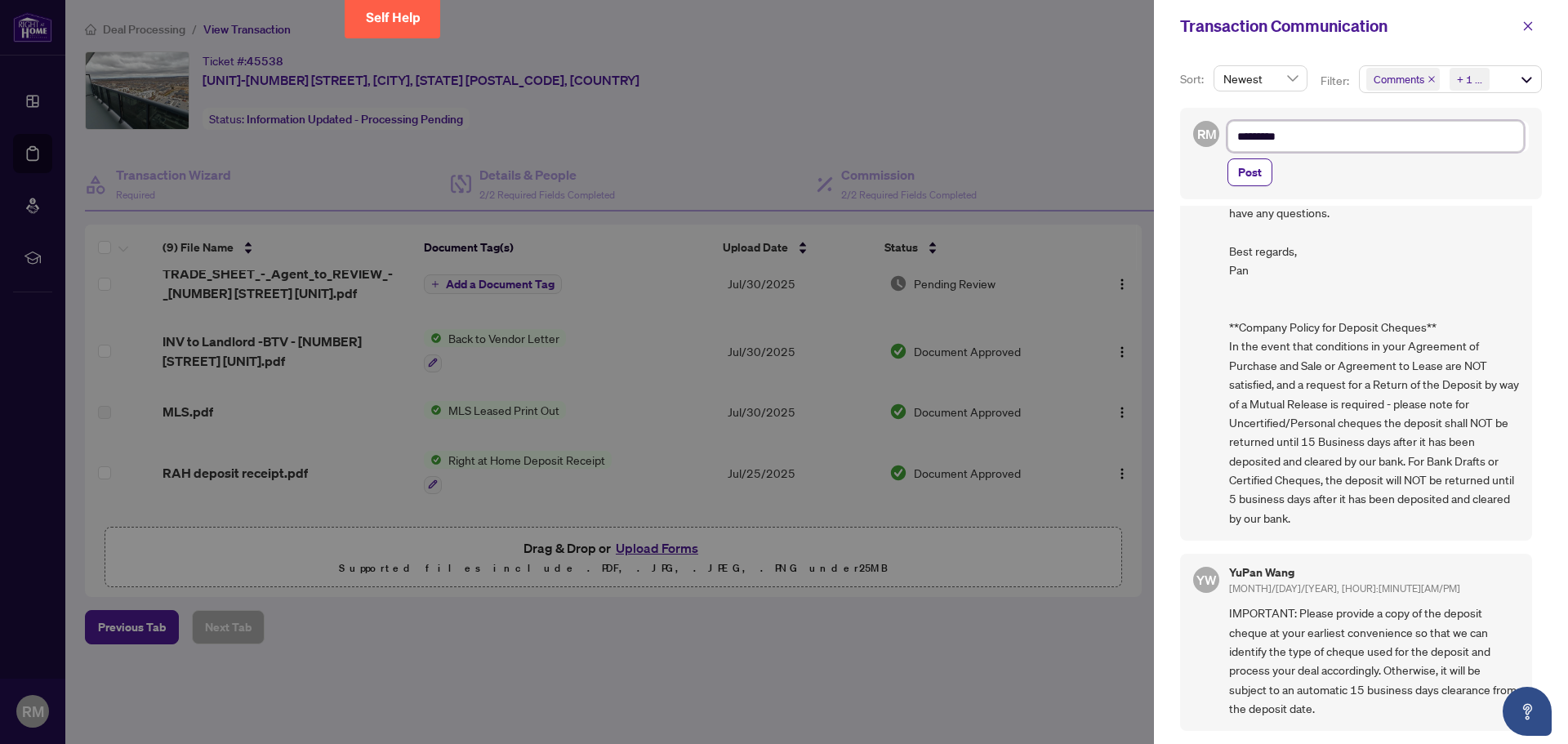 type on "*********" 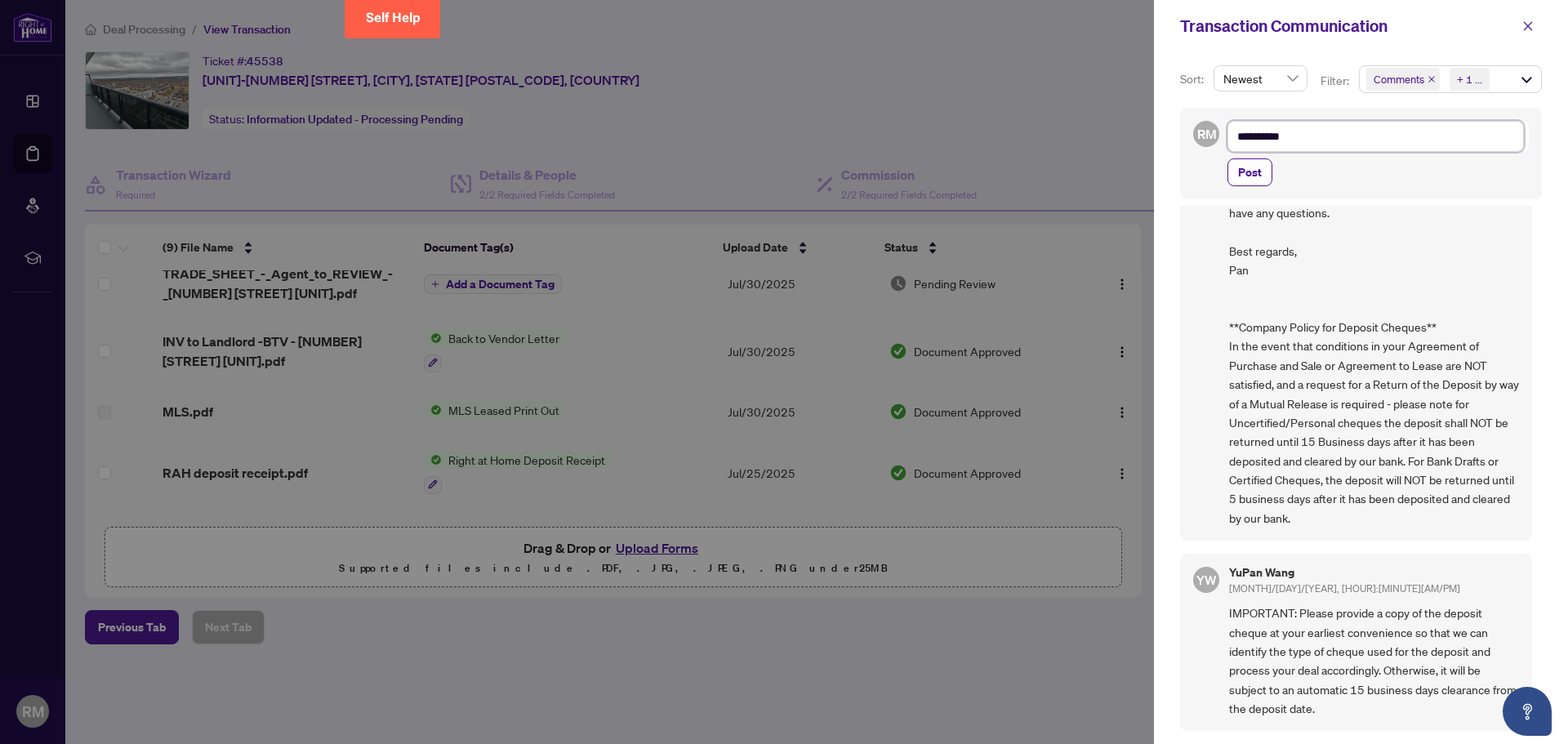 type on "**********" 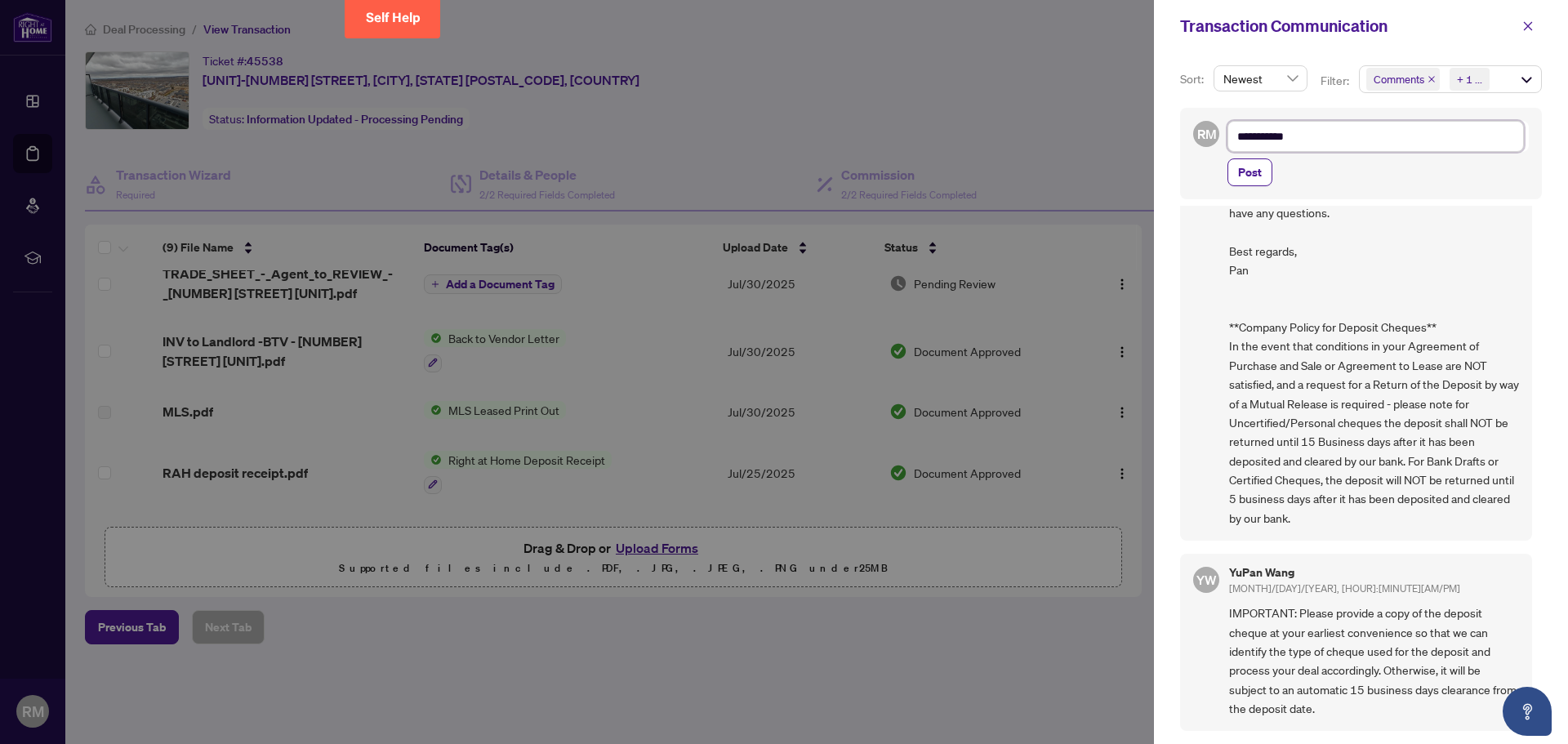 type on "**********" 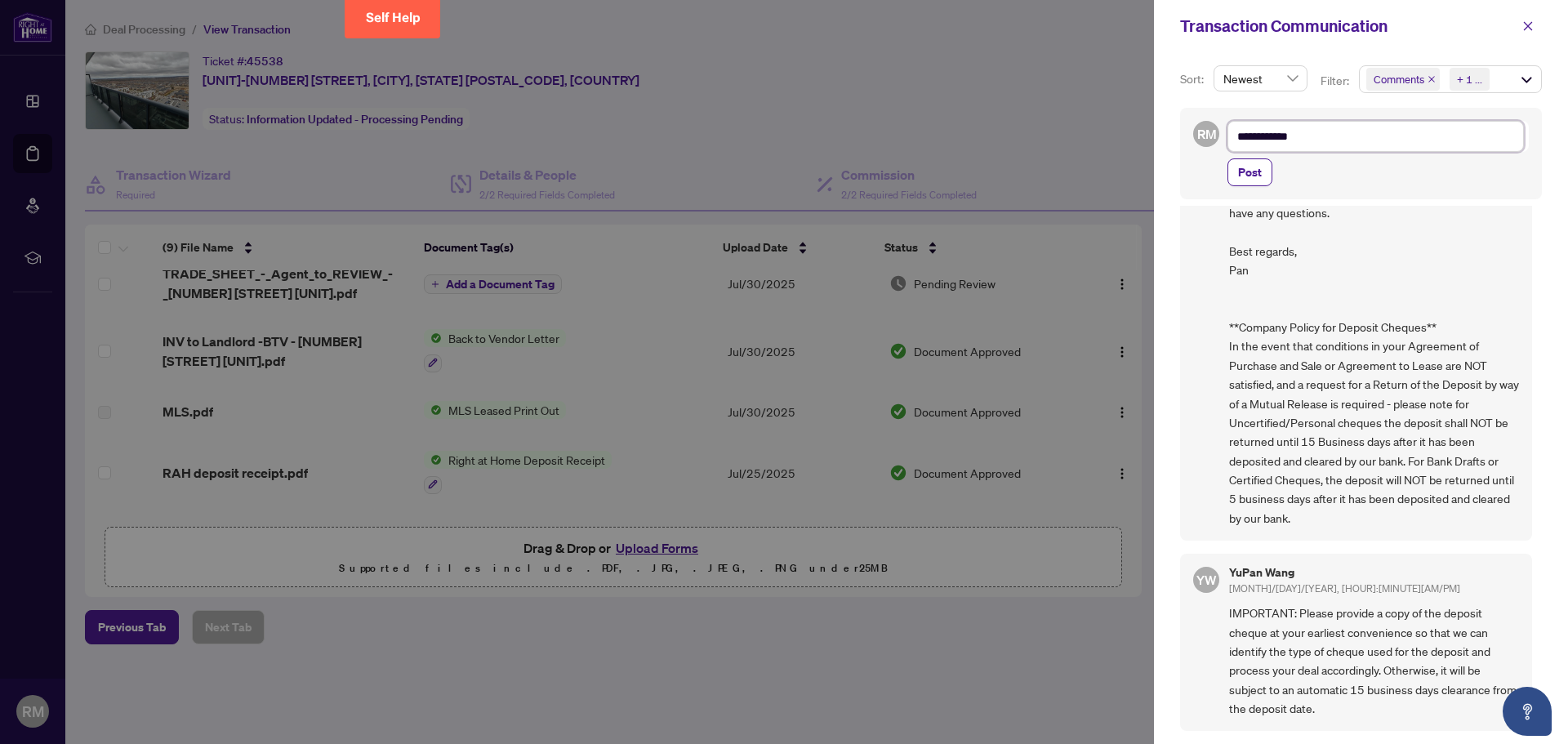 type on "**********" 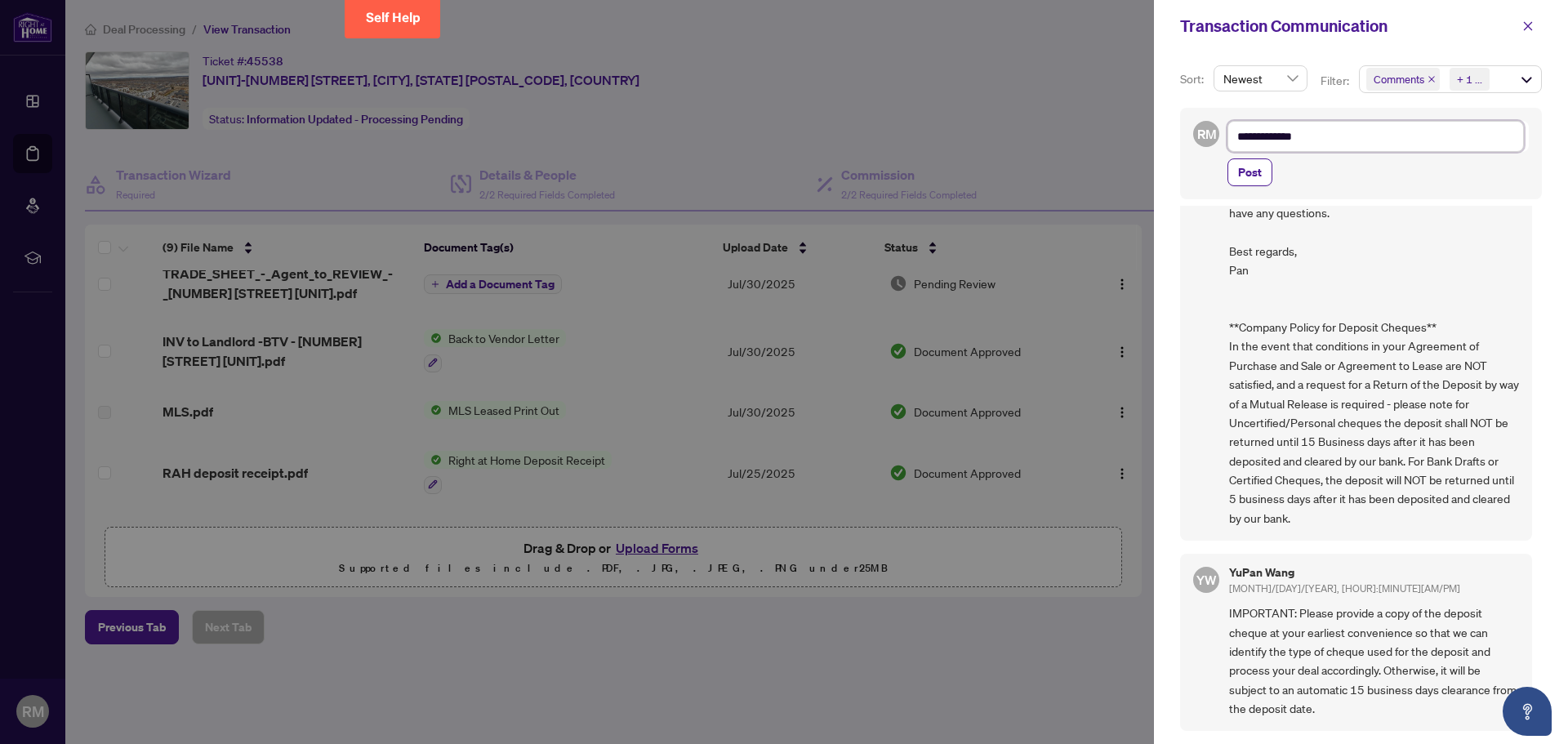 type on "**********" 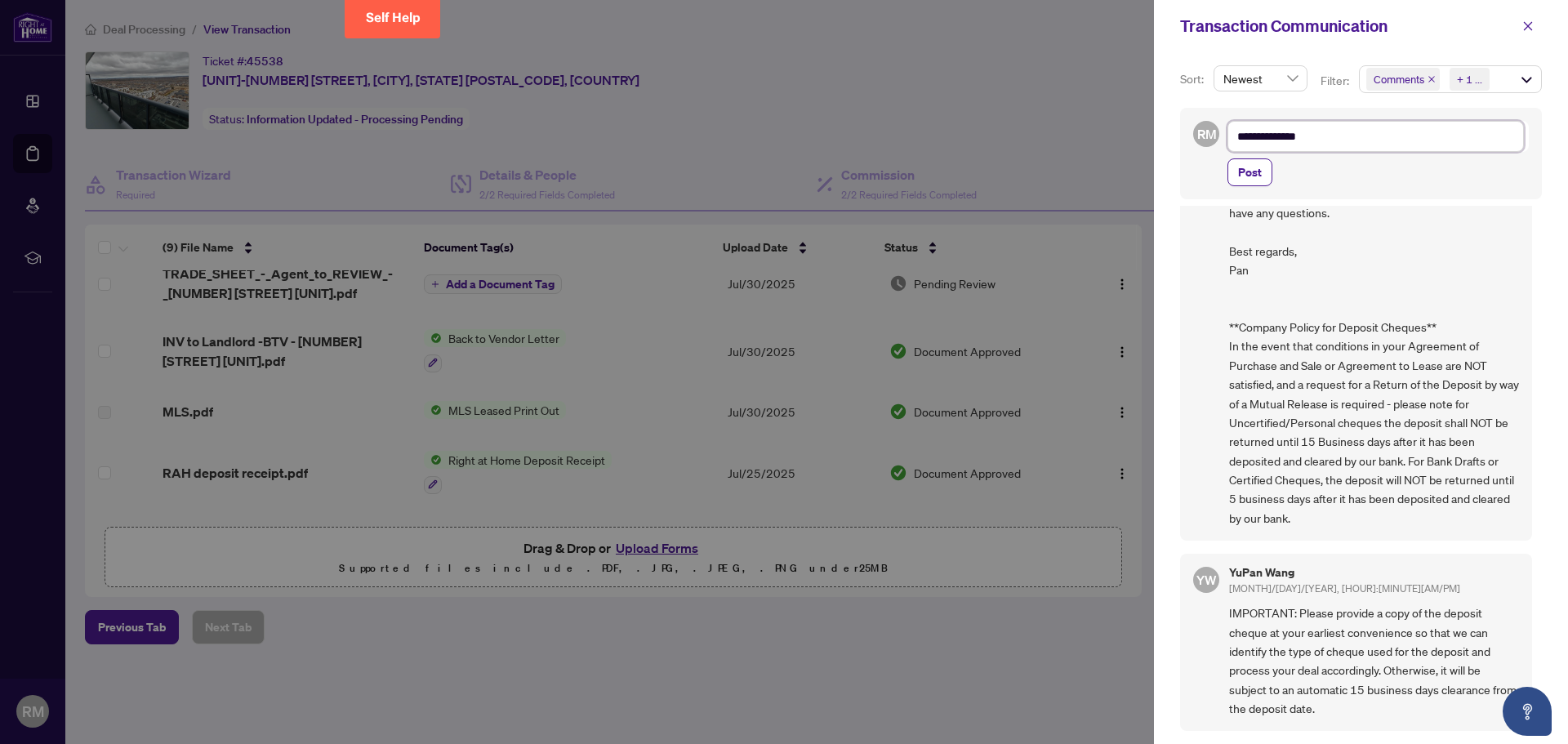 type on "**********" 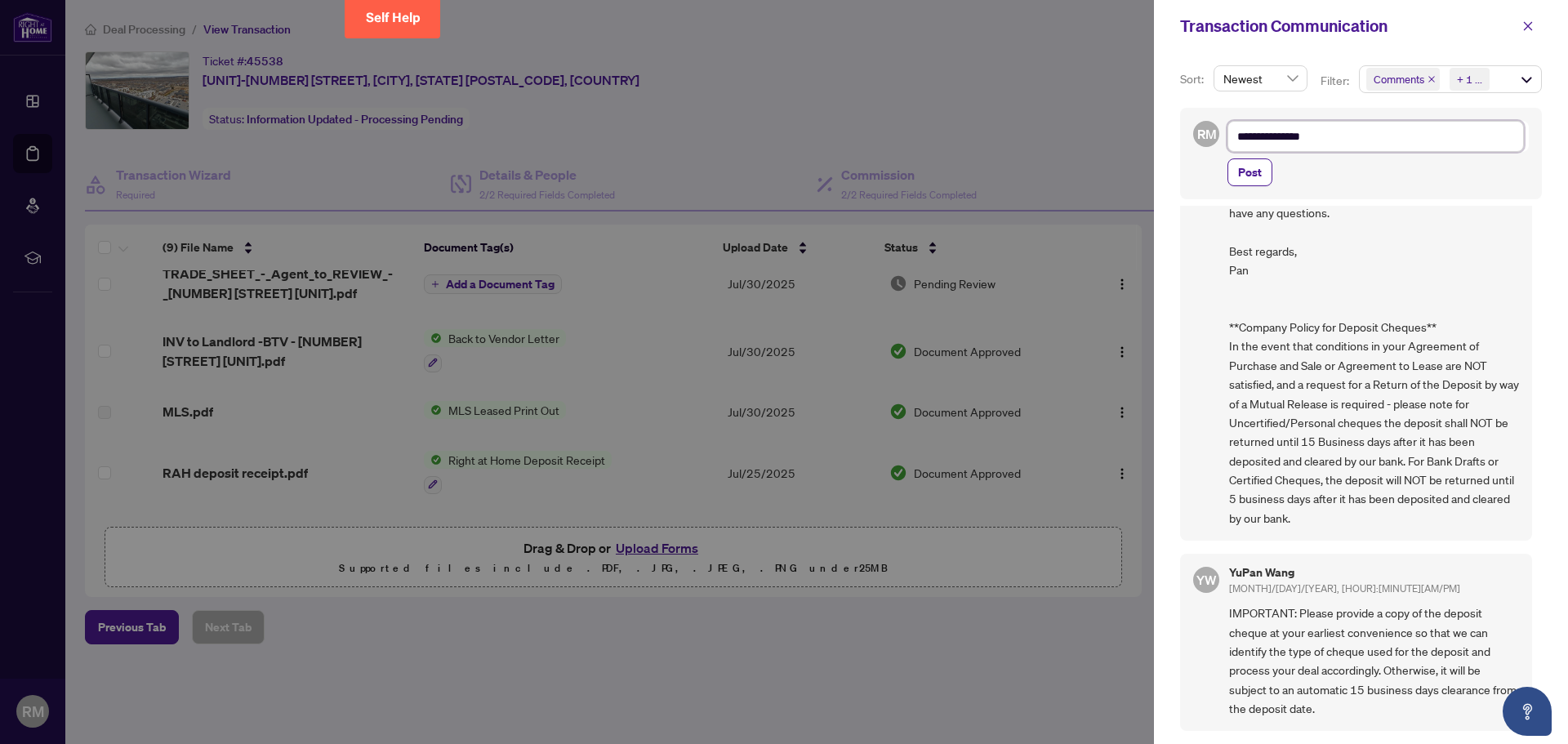 type on "**********" 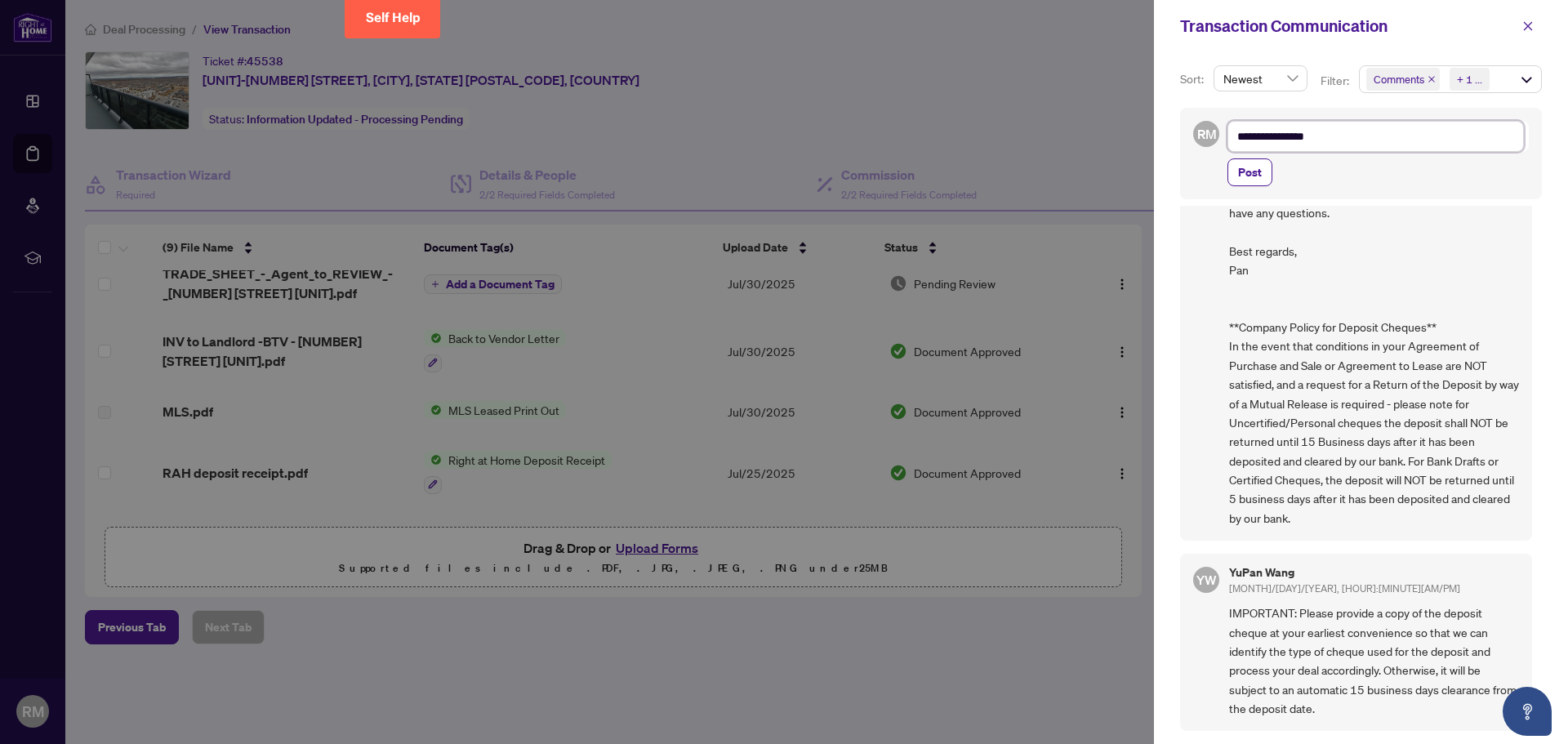 type on "**********" 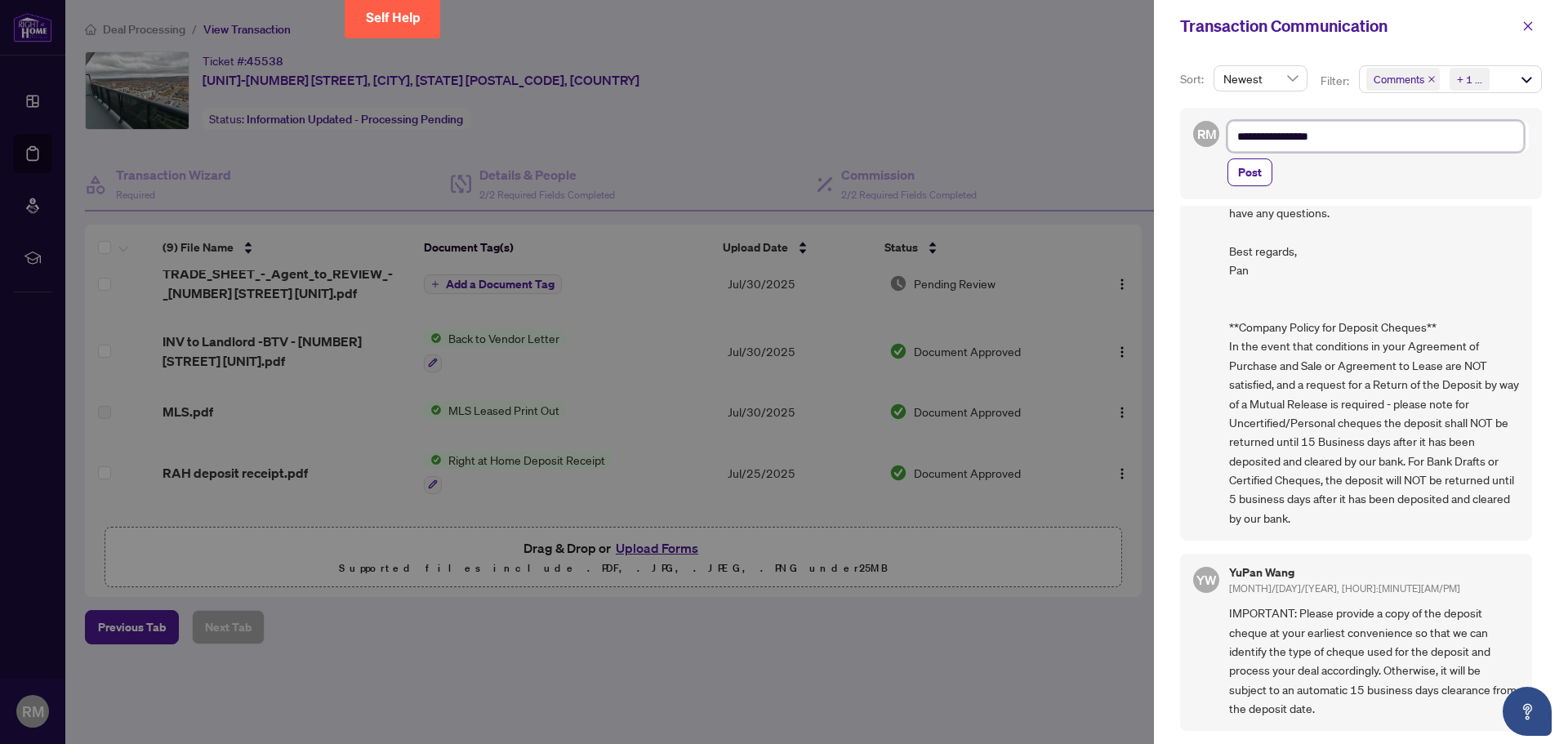 type on "**********" 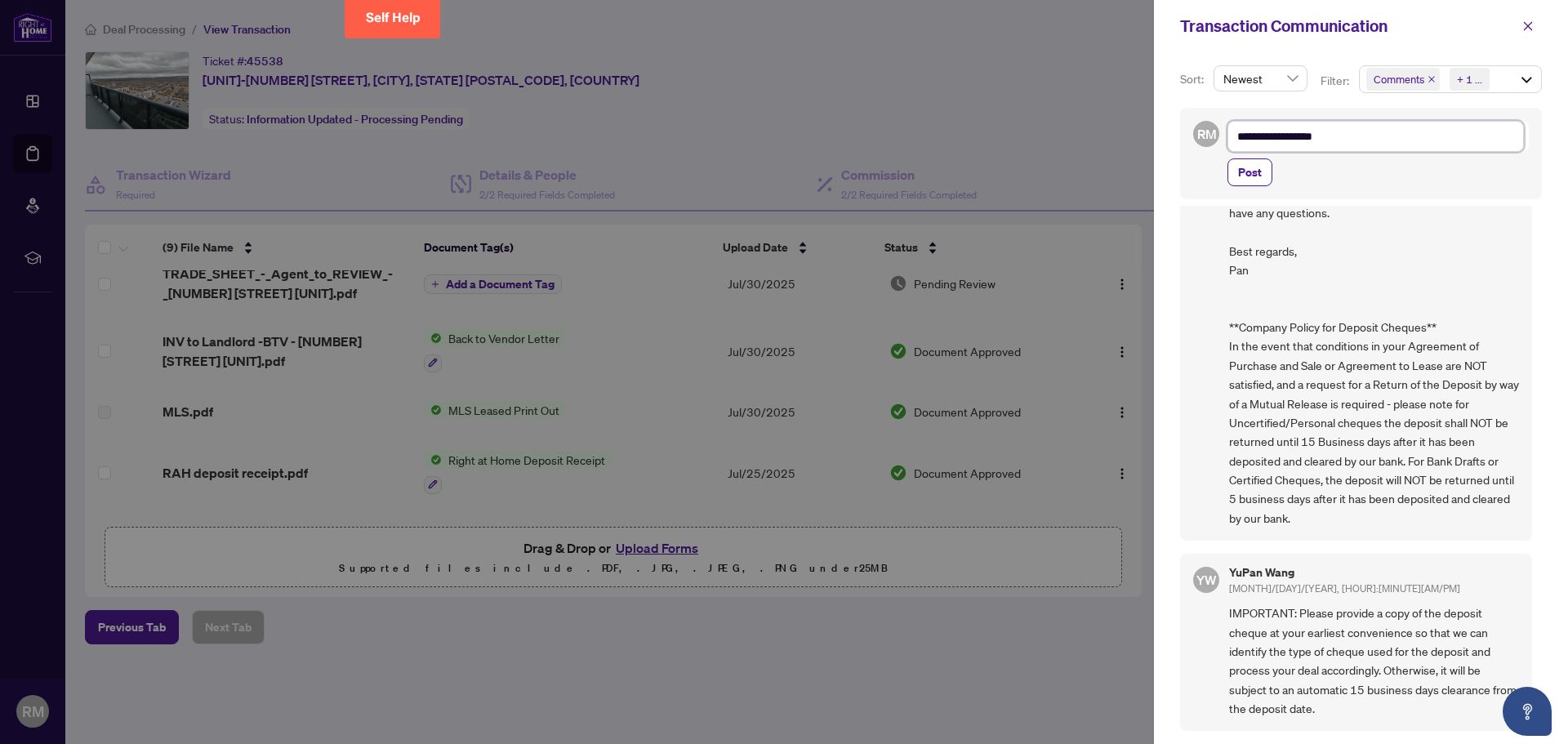 type on "**********" 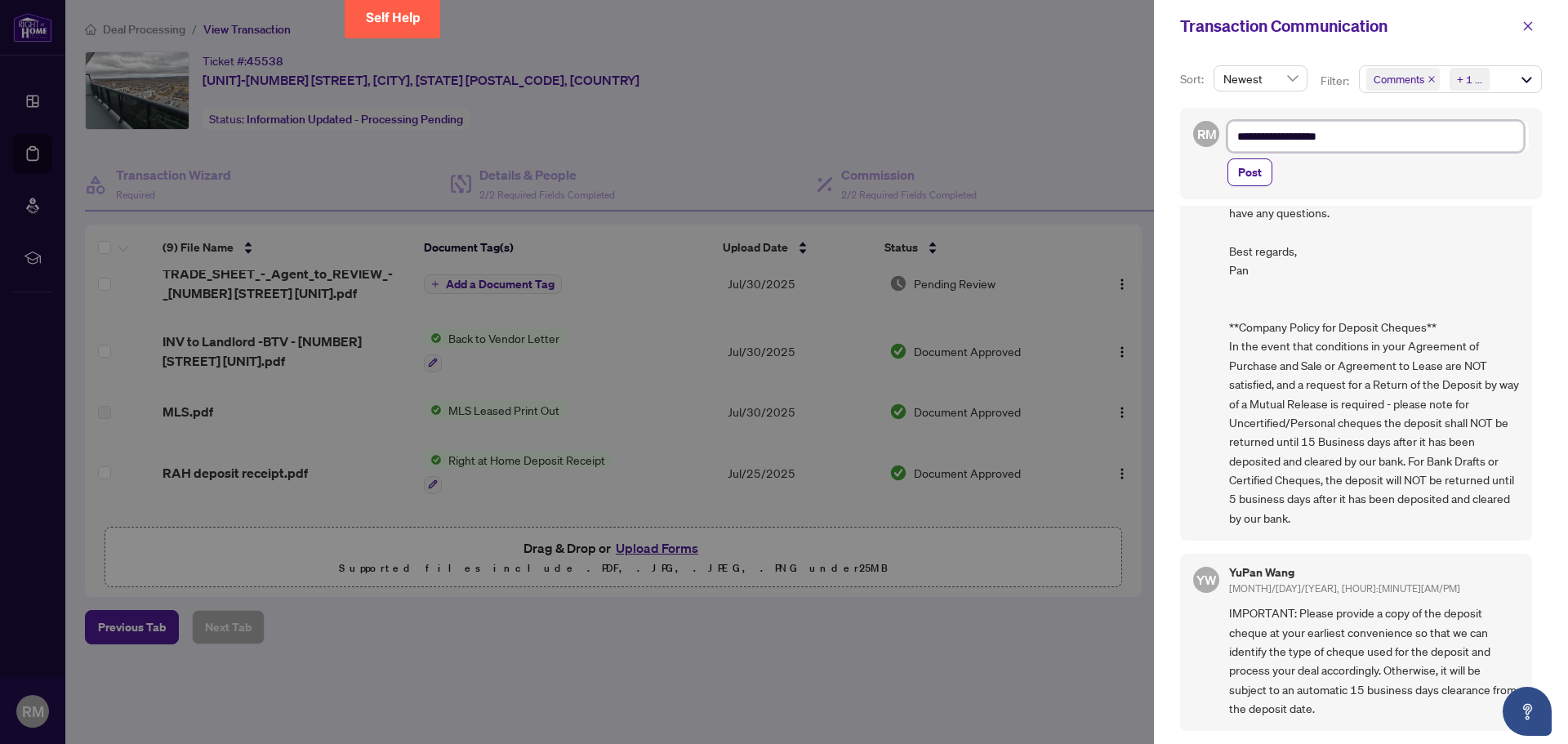 type on "**********" 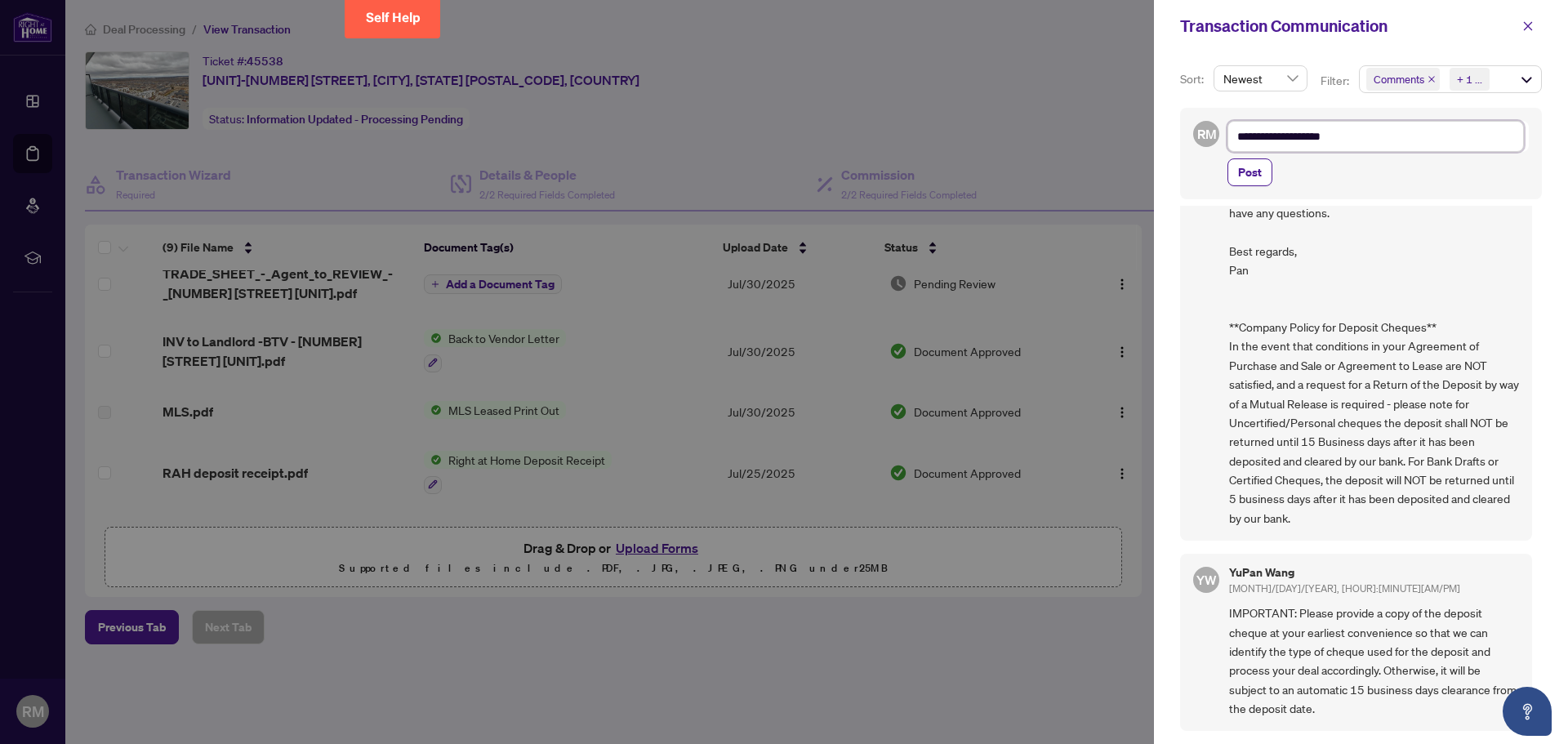 type on "**********" 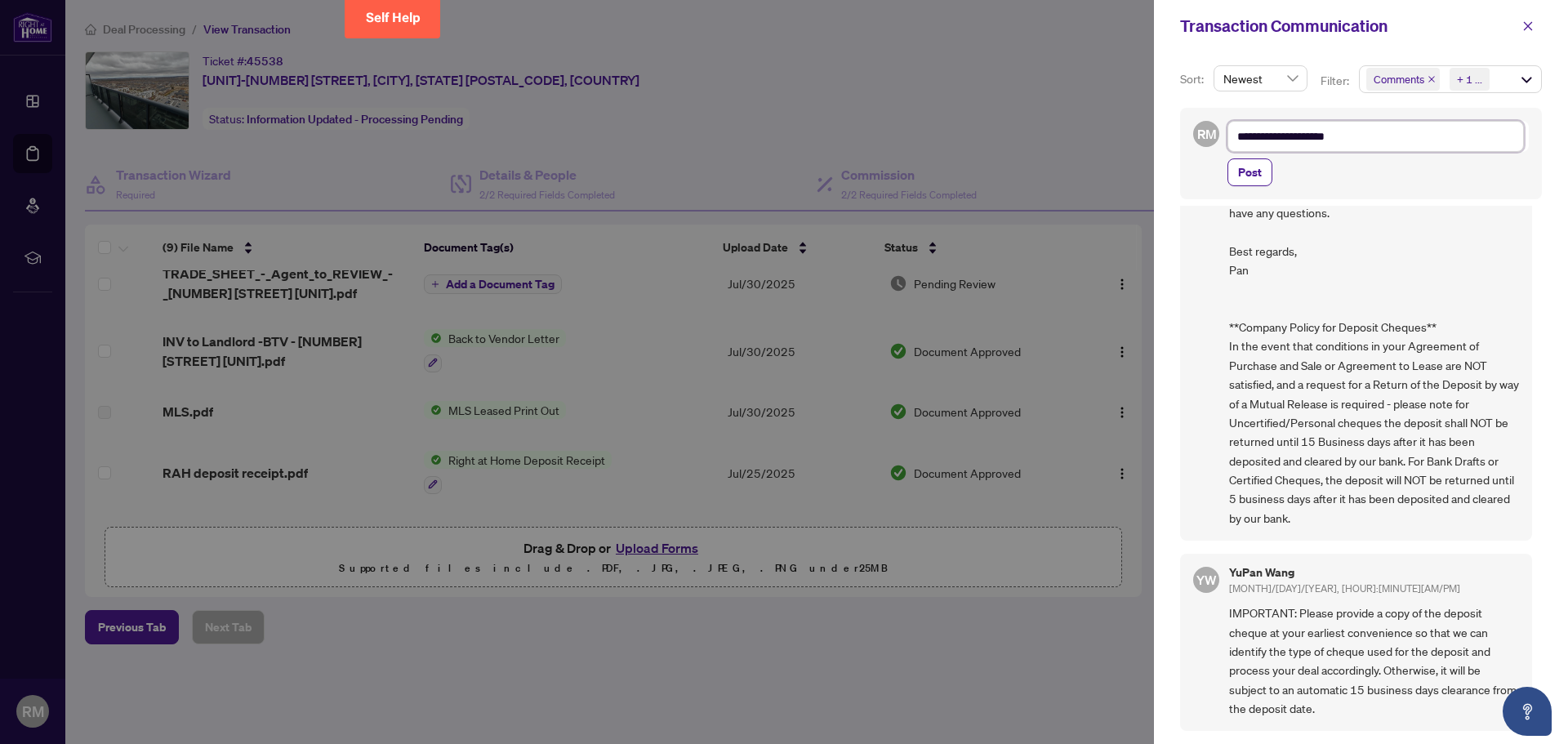 type on "**********" 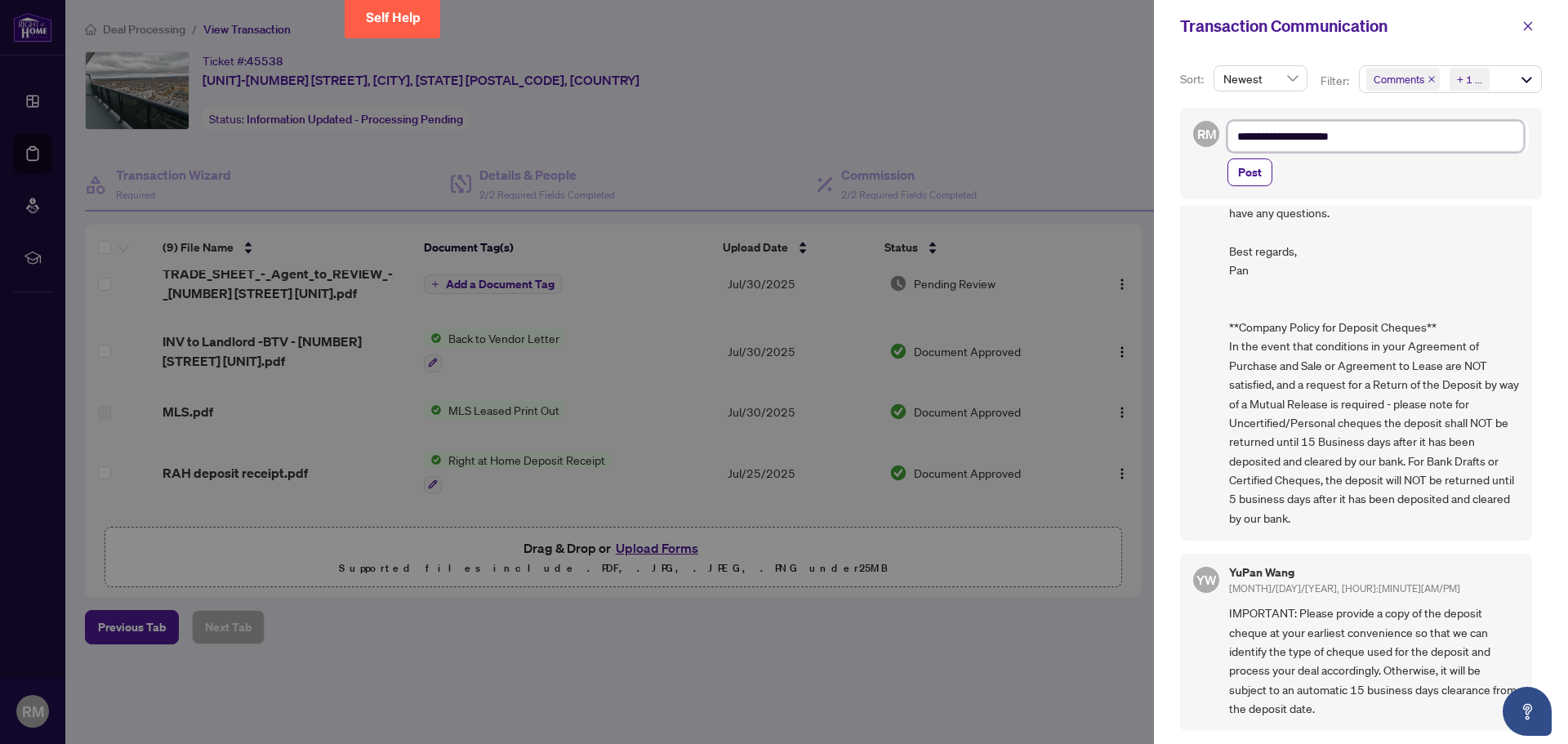 type on "**********" 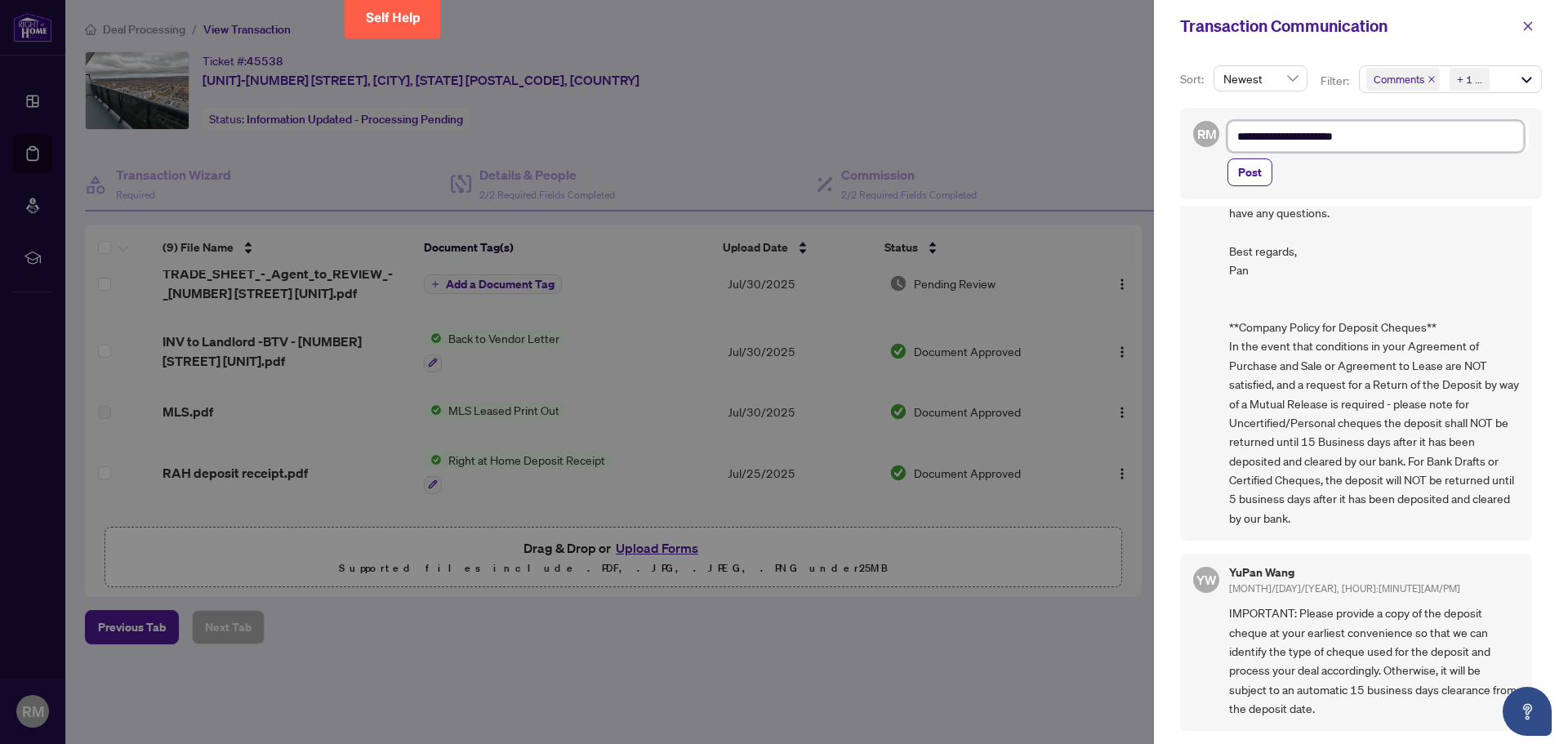 type on "**********" 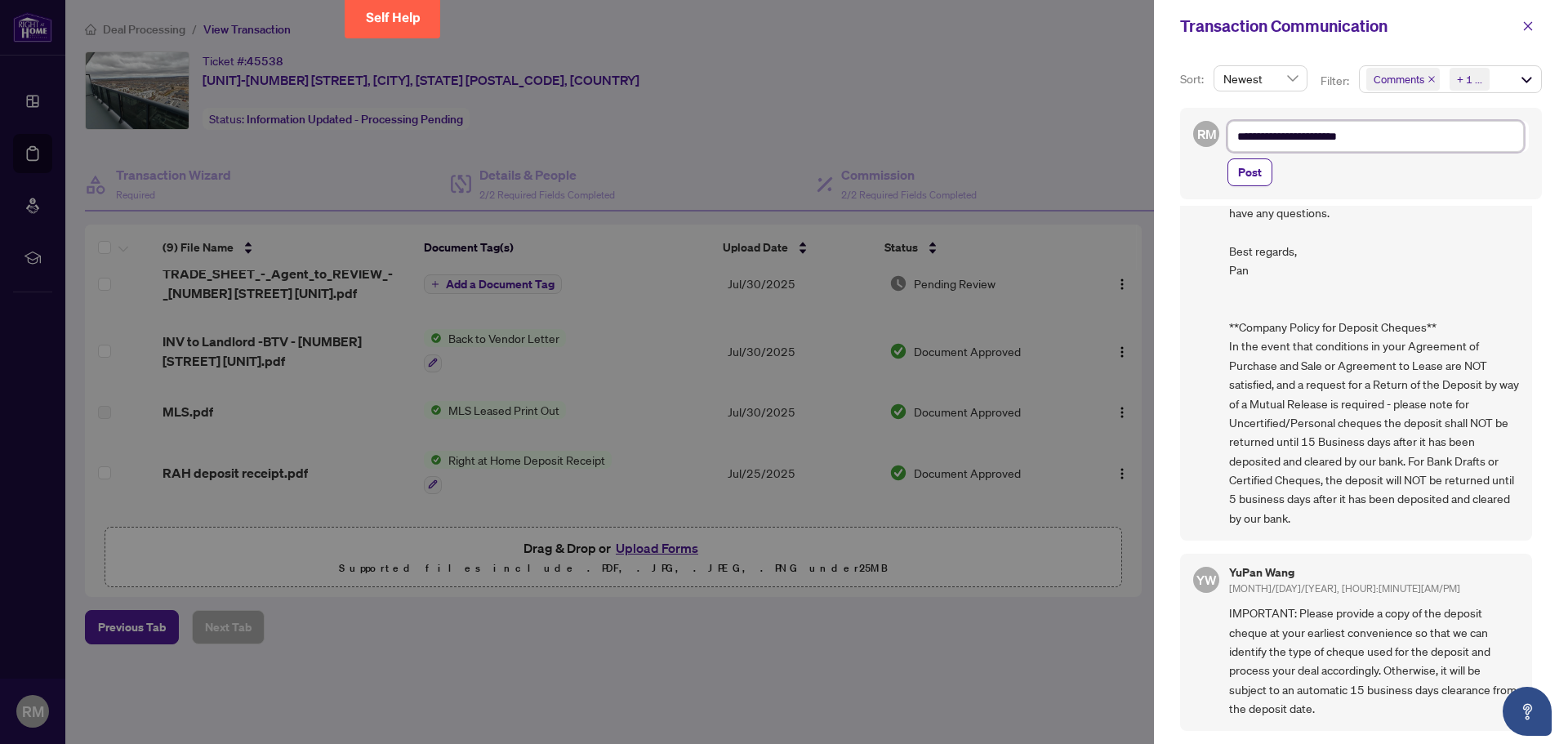 type on "**********" 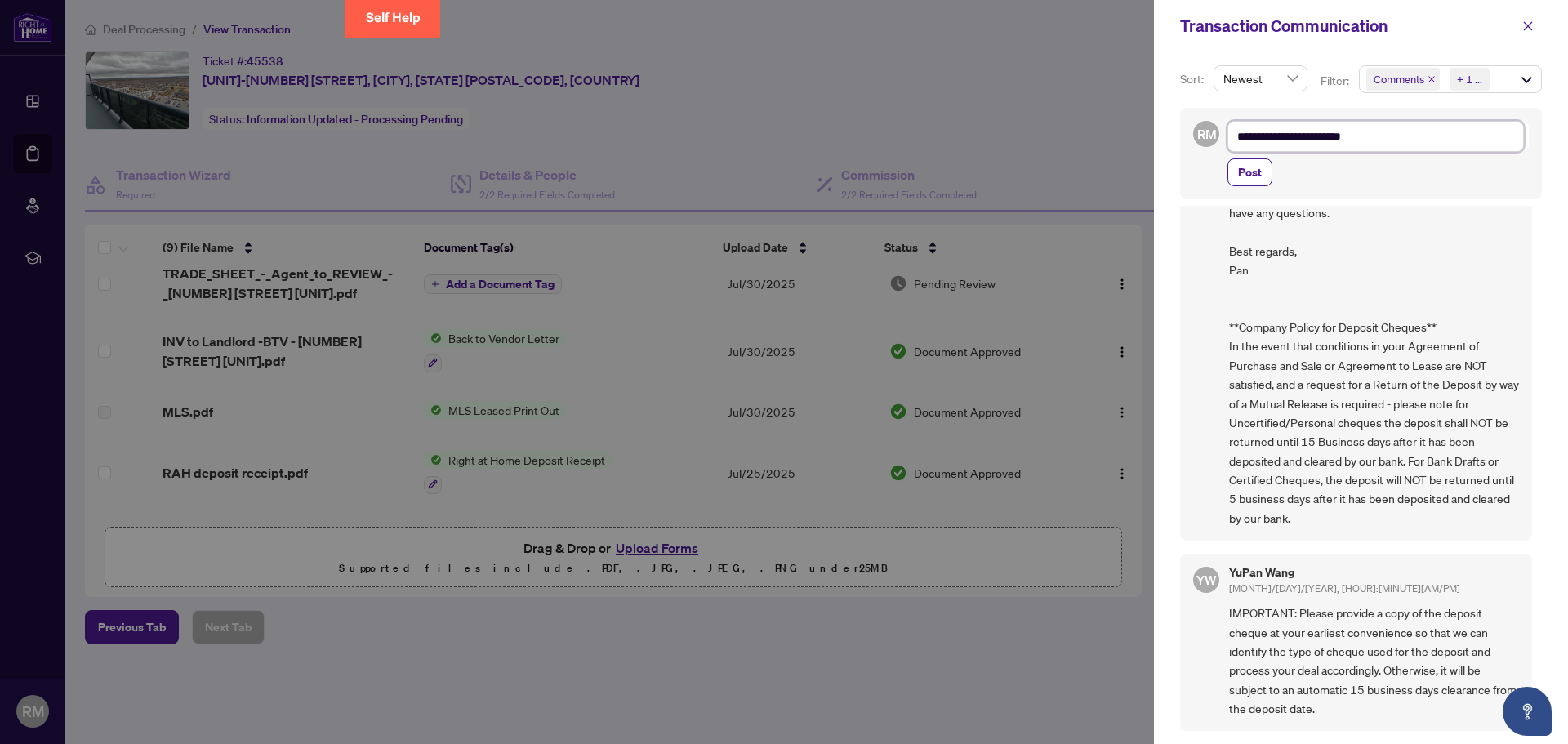 type on "**********" 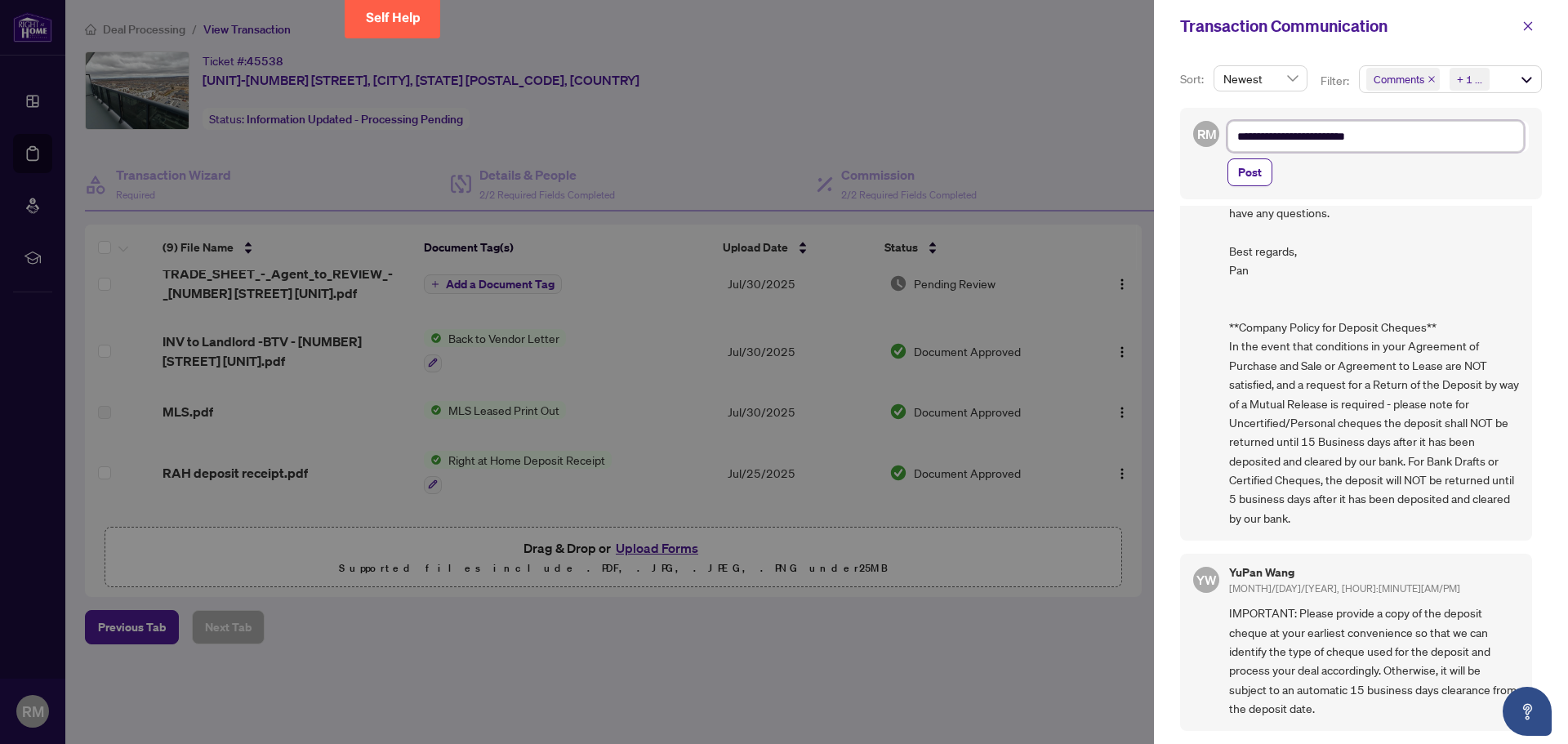 type on "**********" 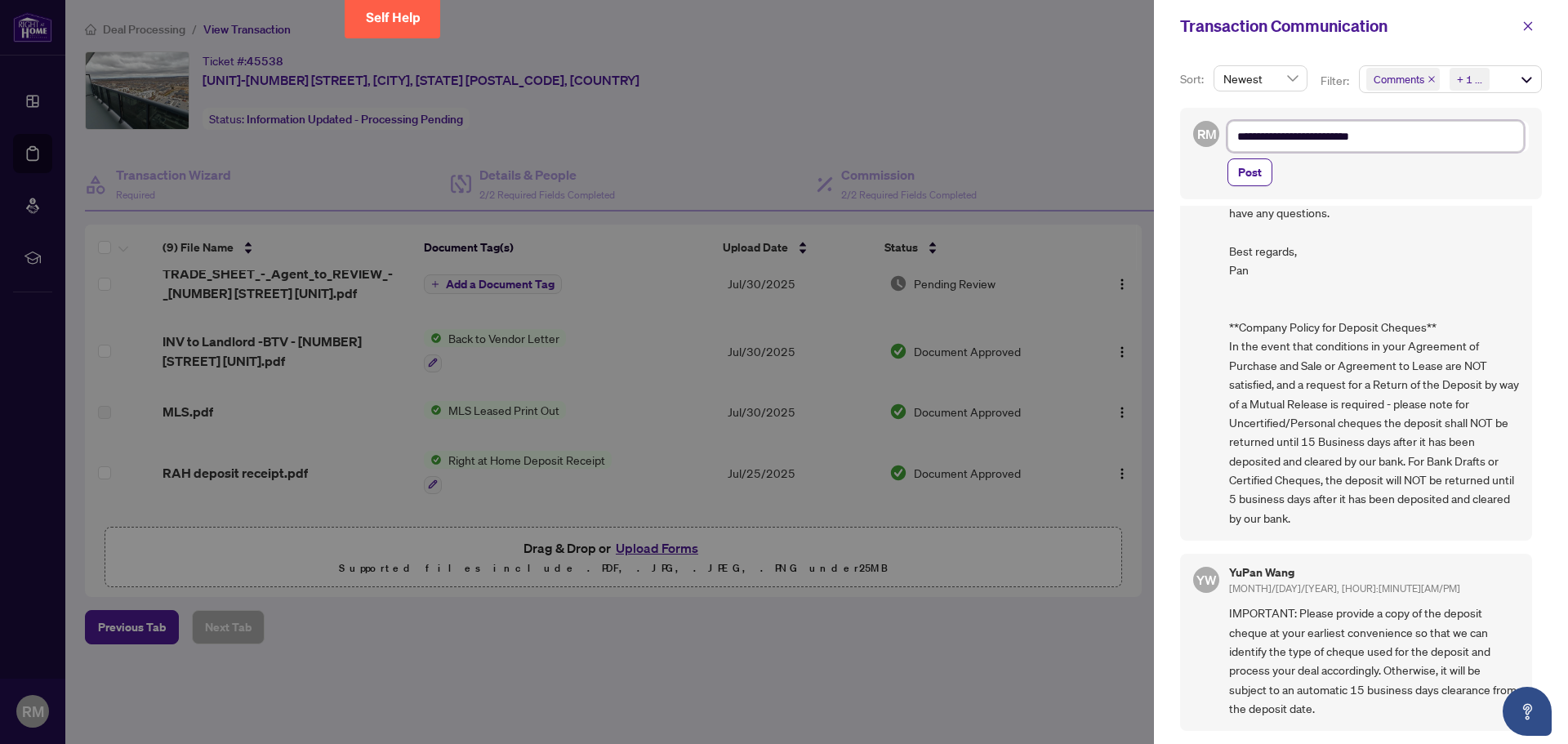 type on "**********" 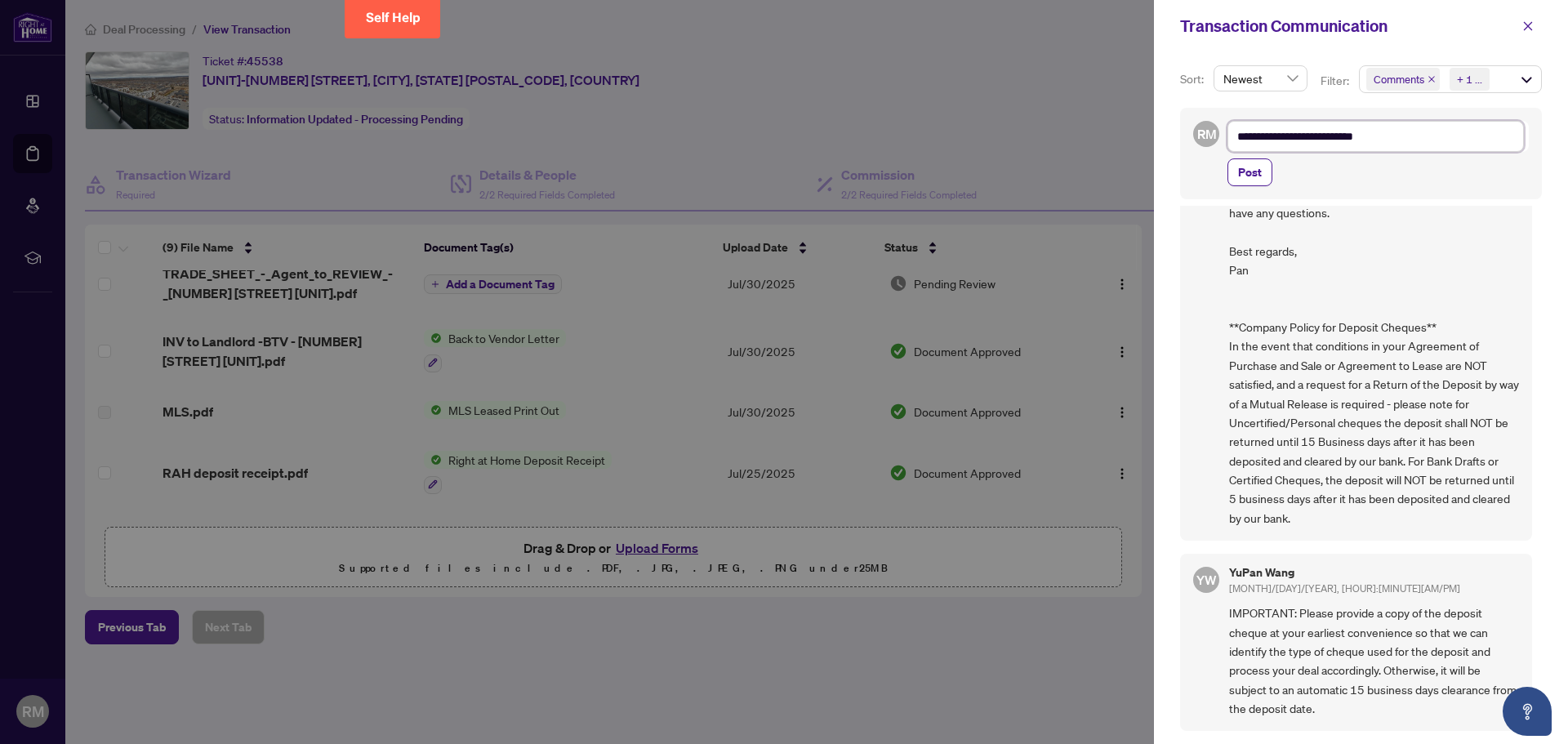 type on "**********" 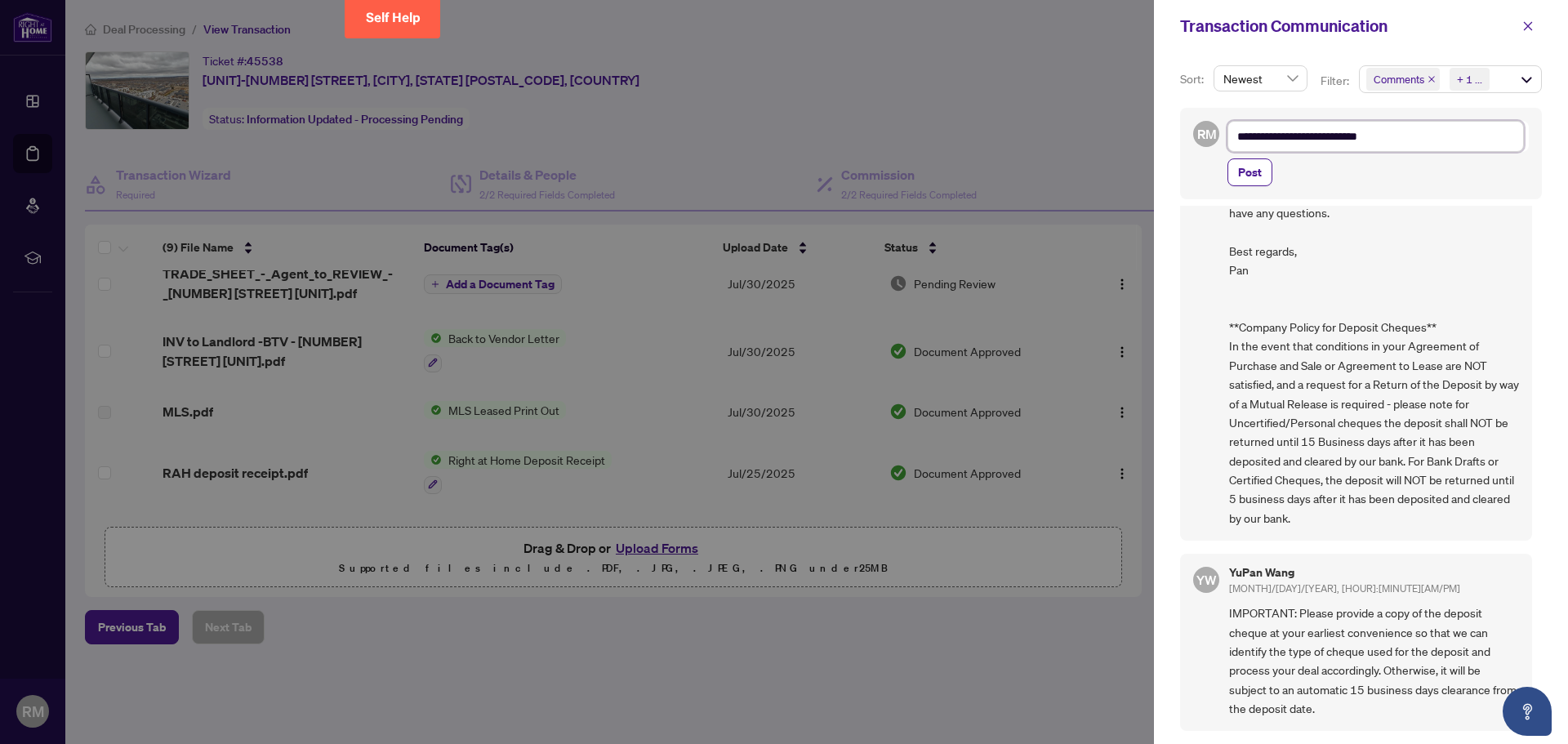 type on "**********" 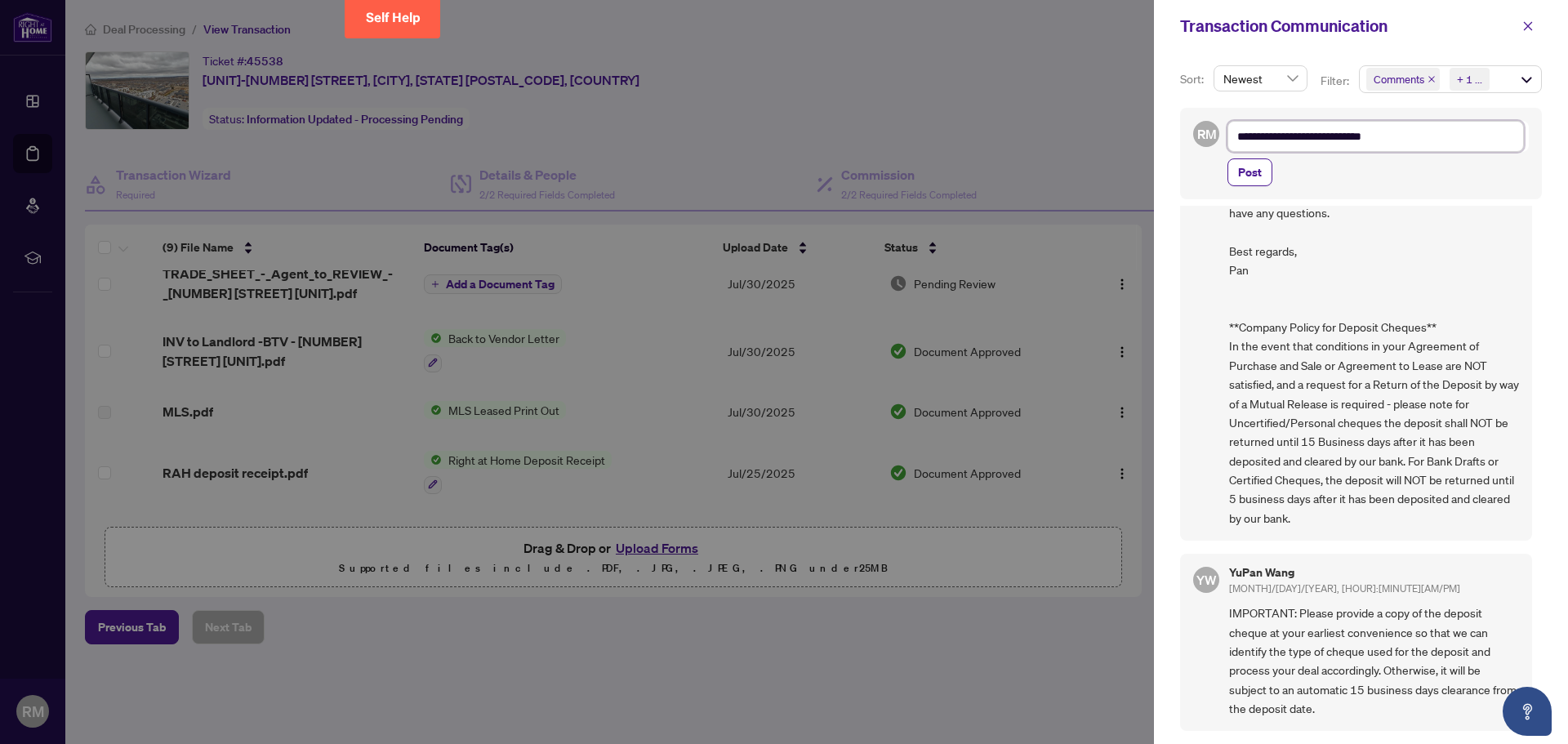type on "**********" 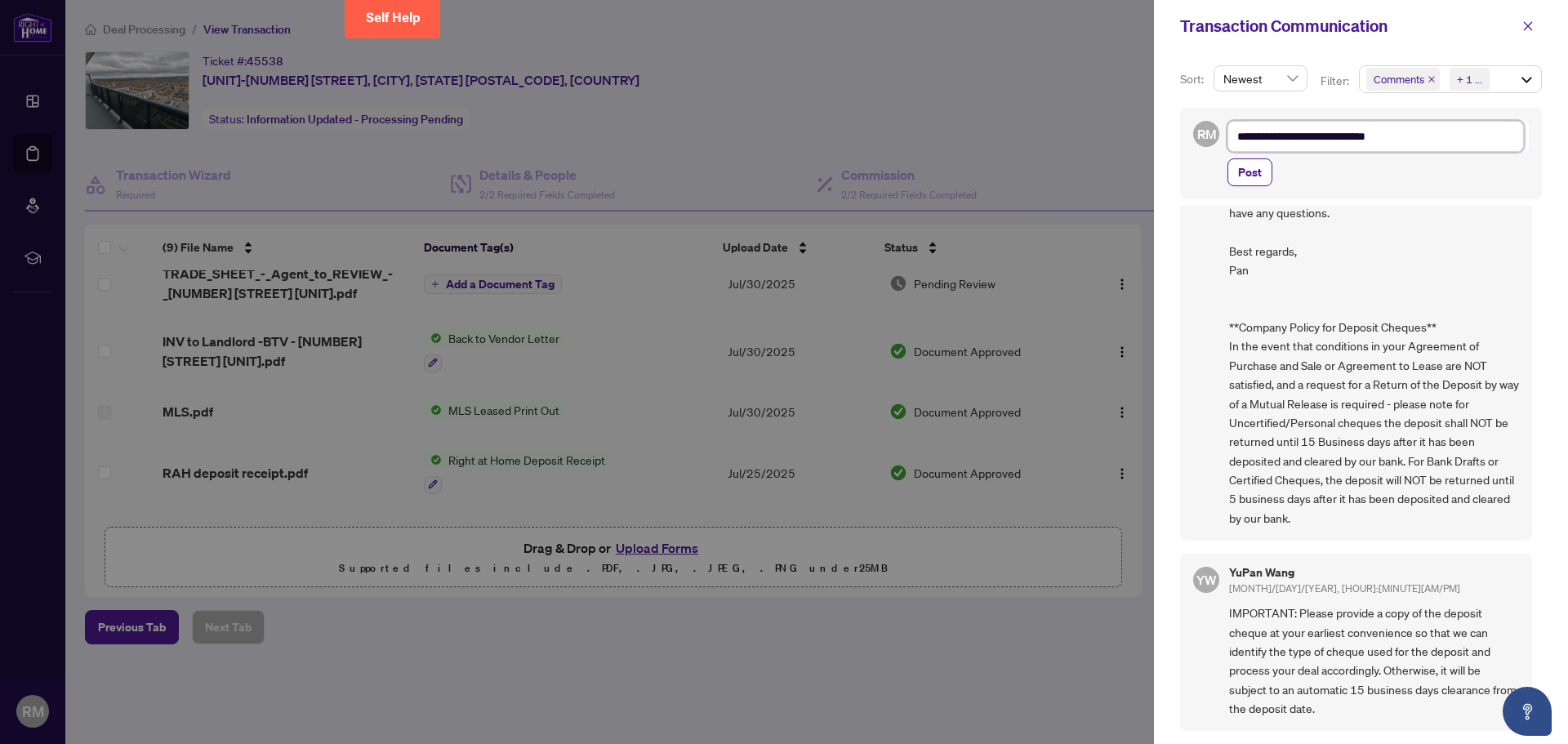 type on "**********" 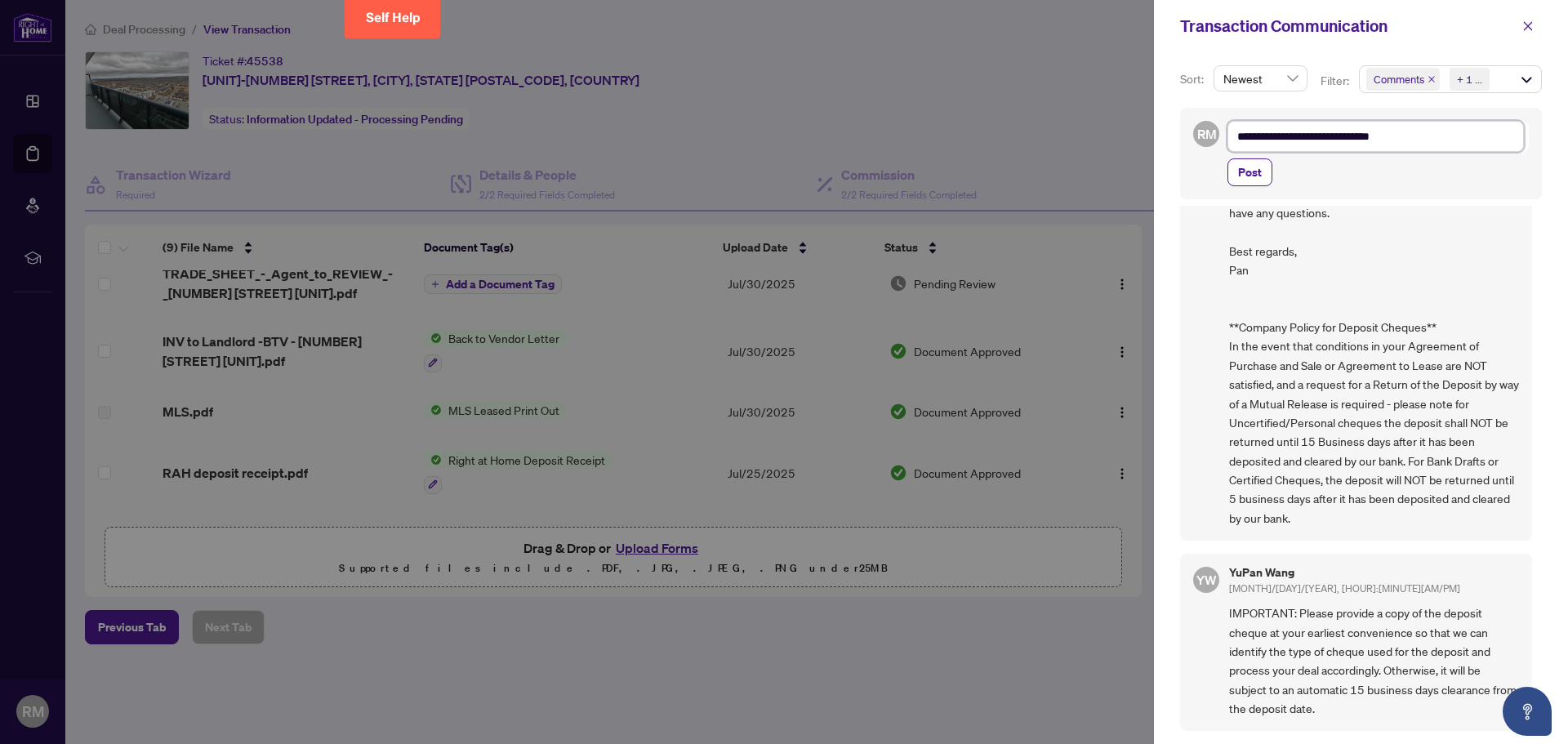 type on "**********" 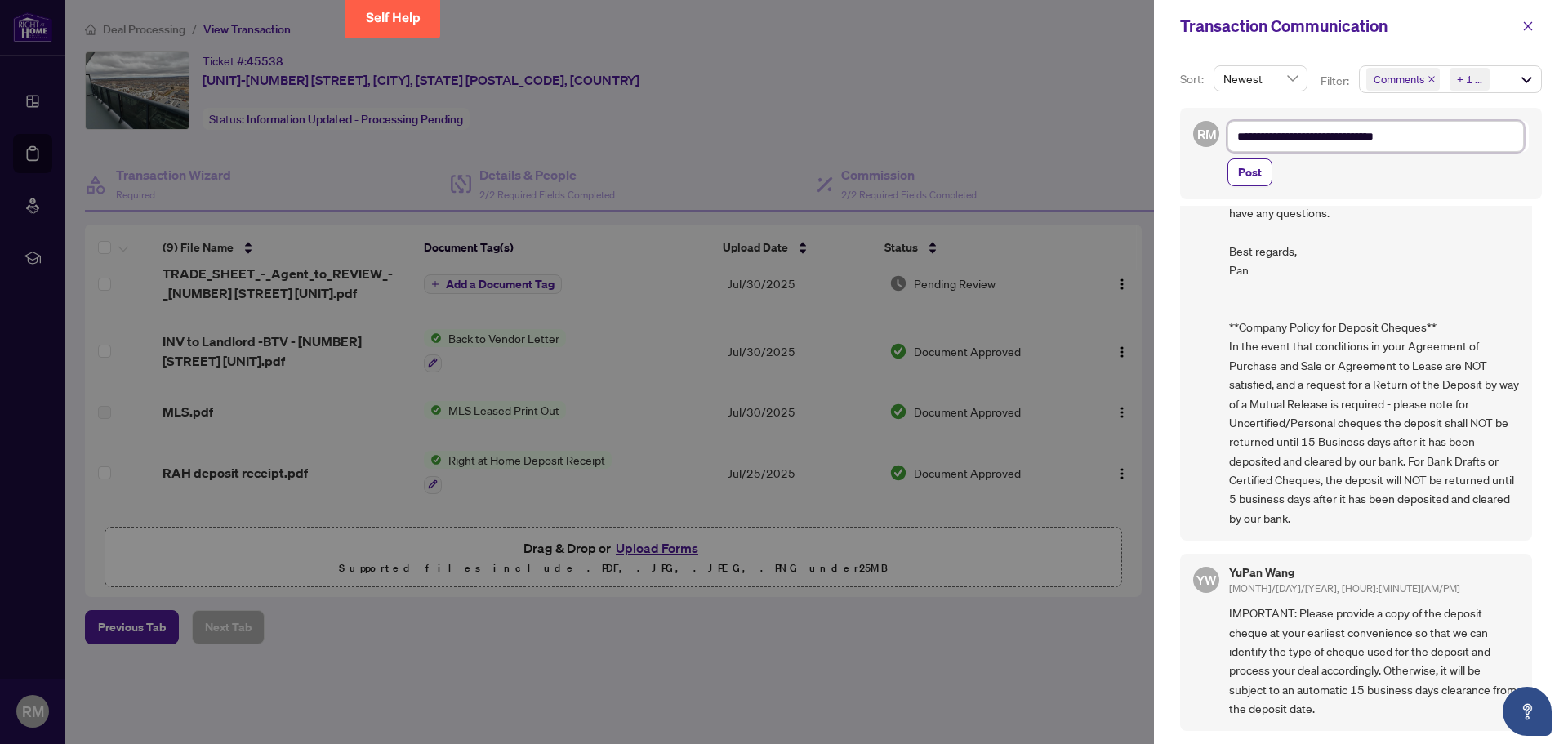 type on "**********" 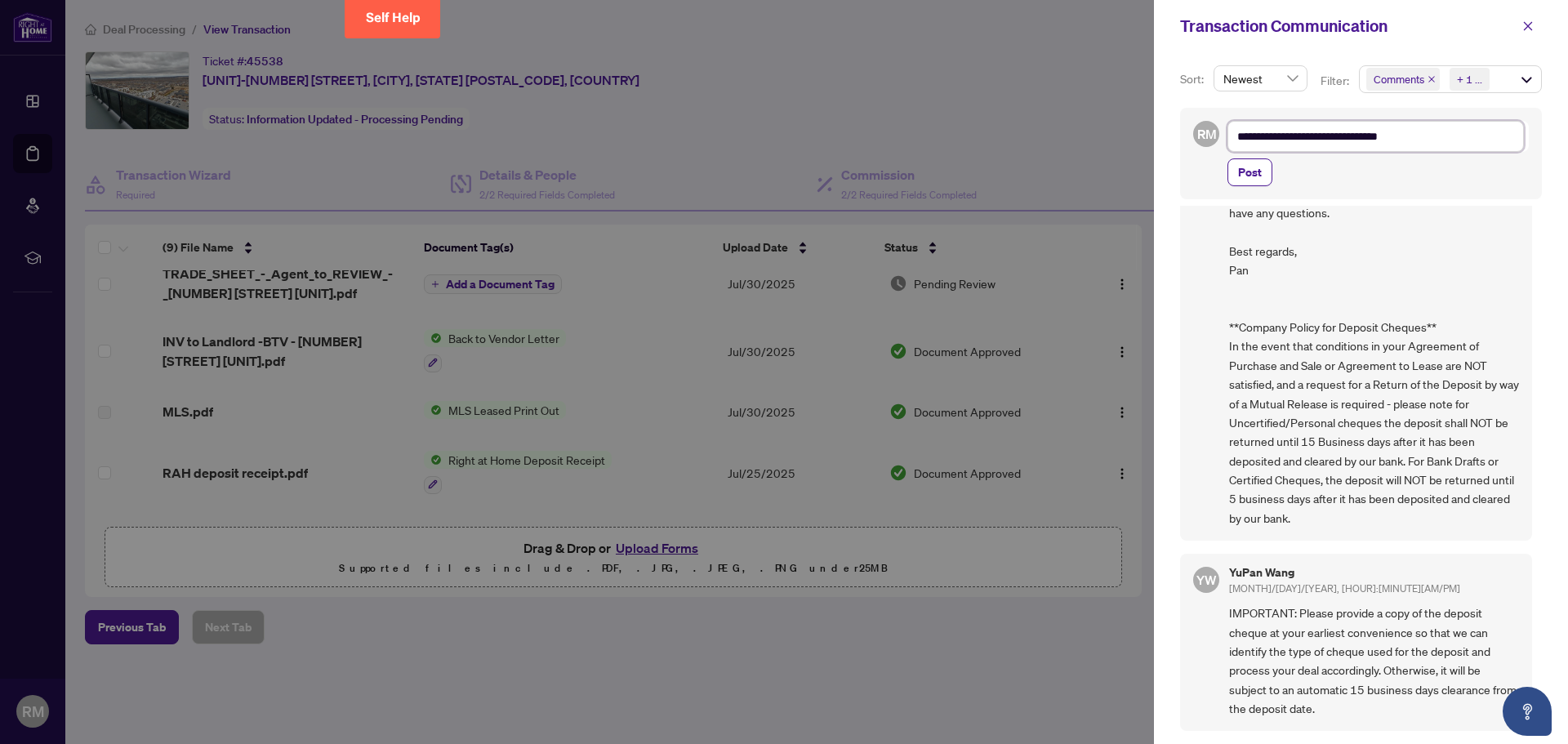 type on "**********" 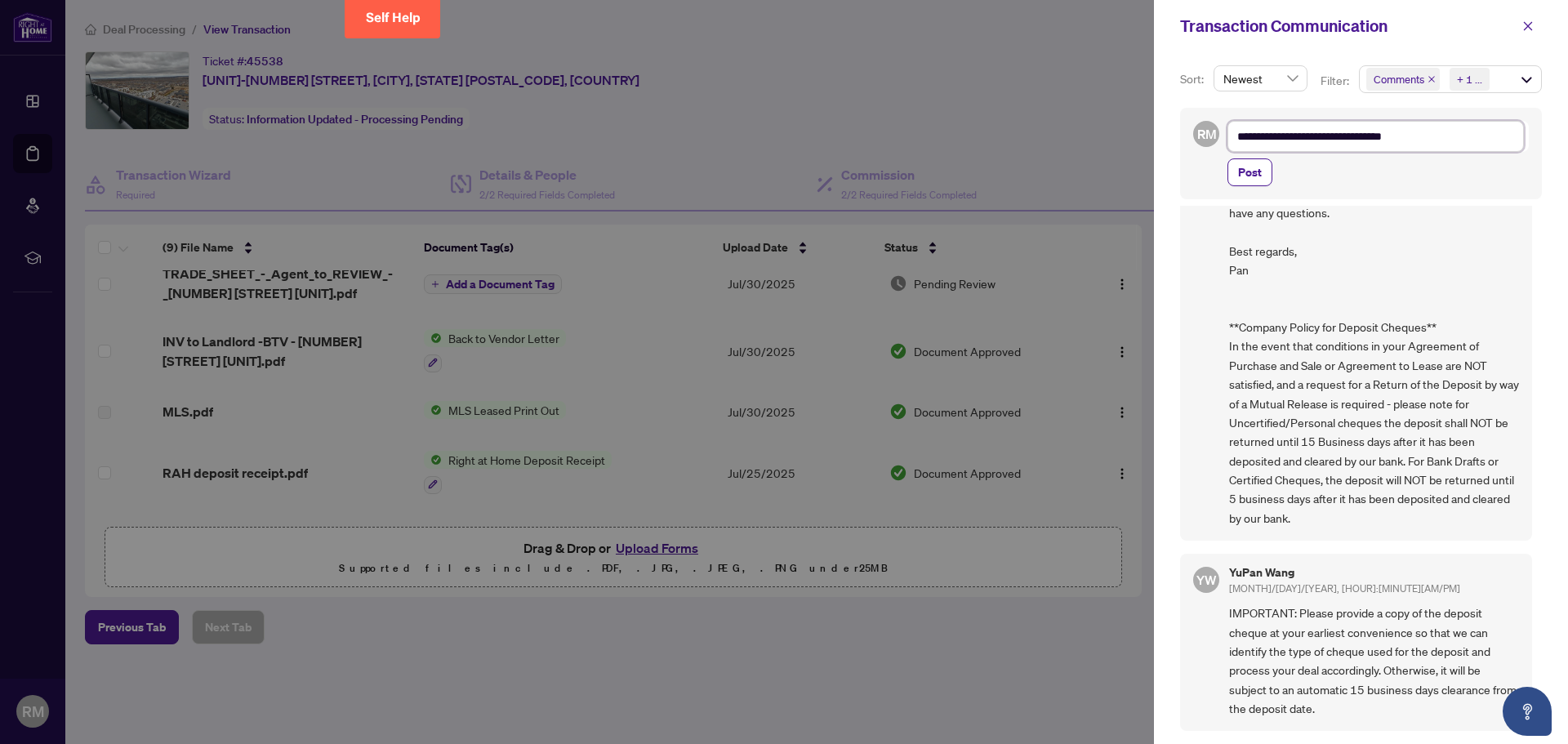 type on "**********" 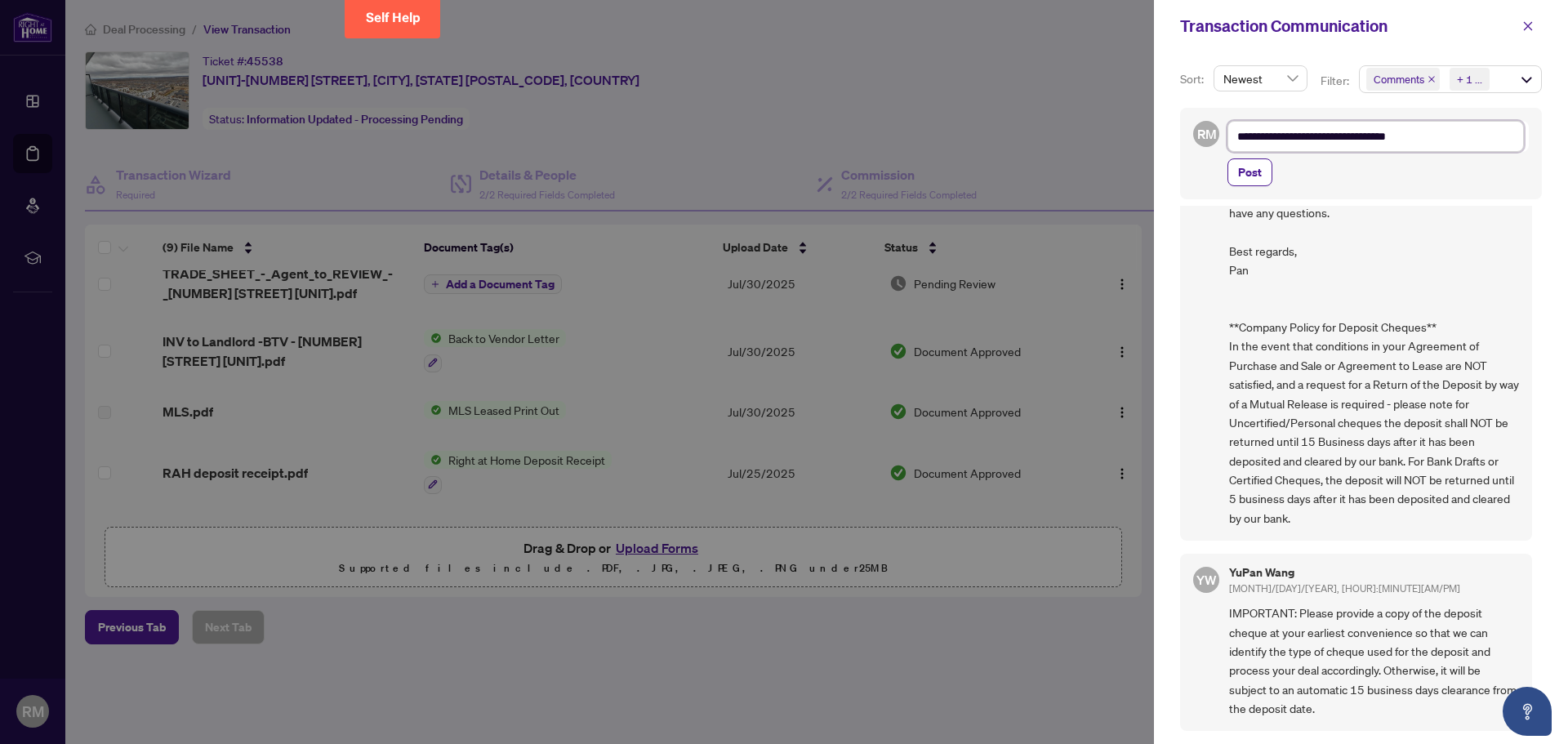 type on "**********" 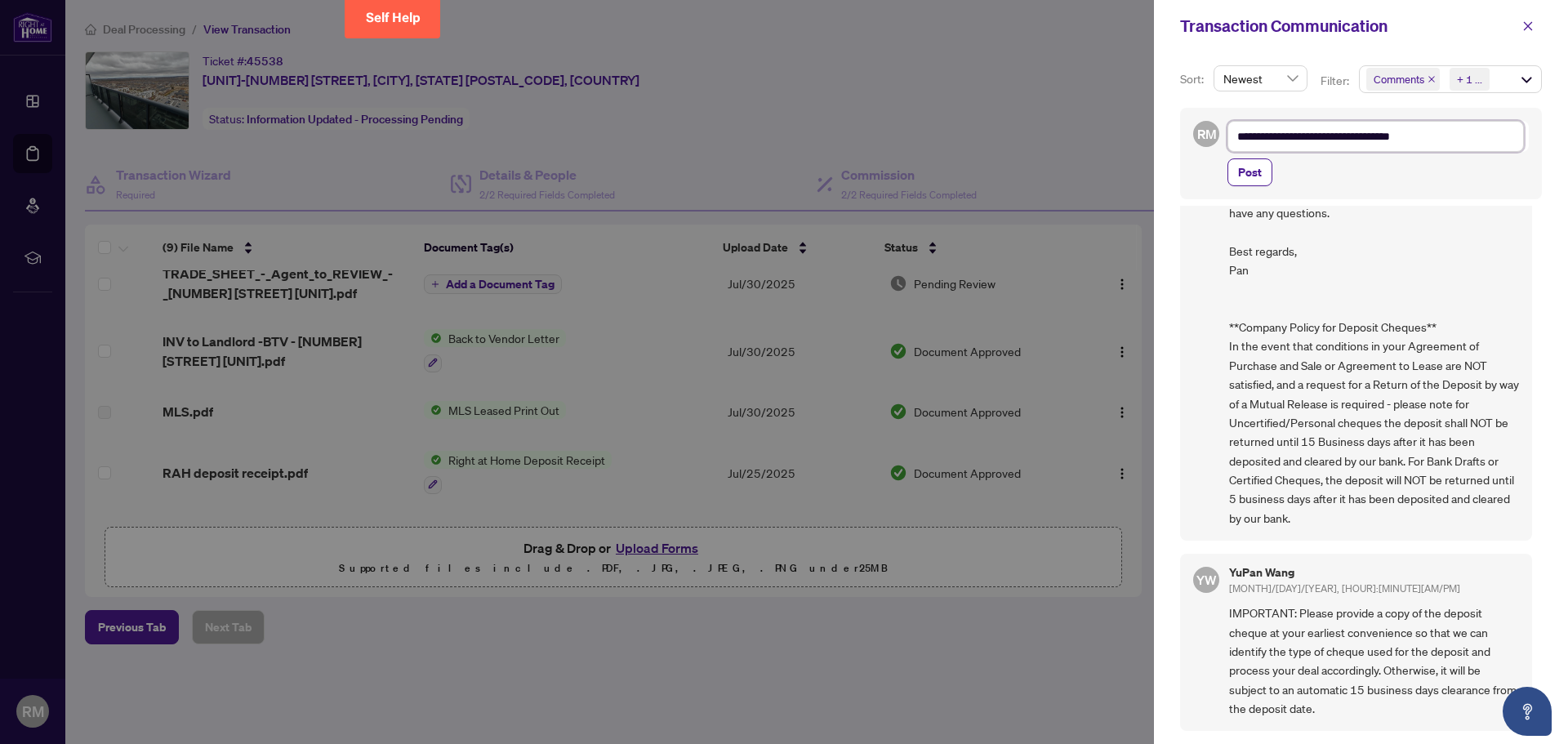 type on "**********" 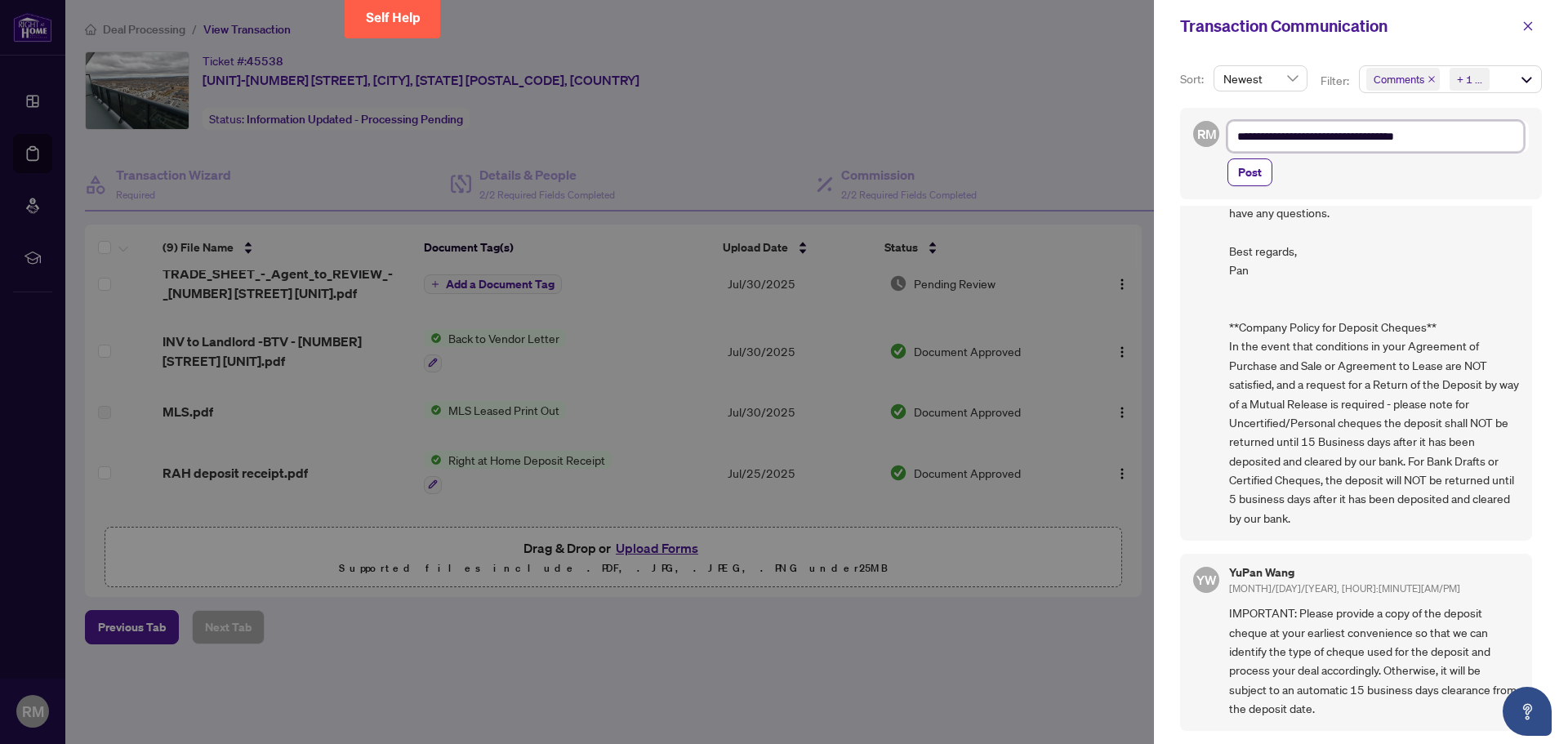 type on "**********" 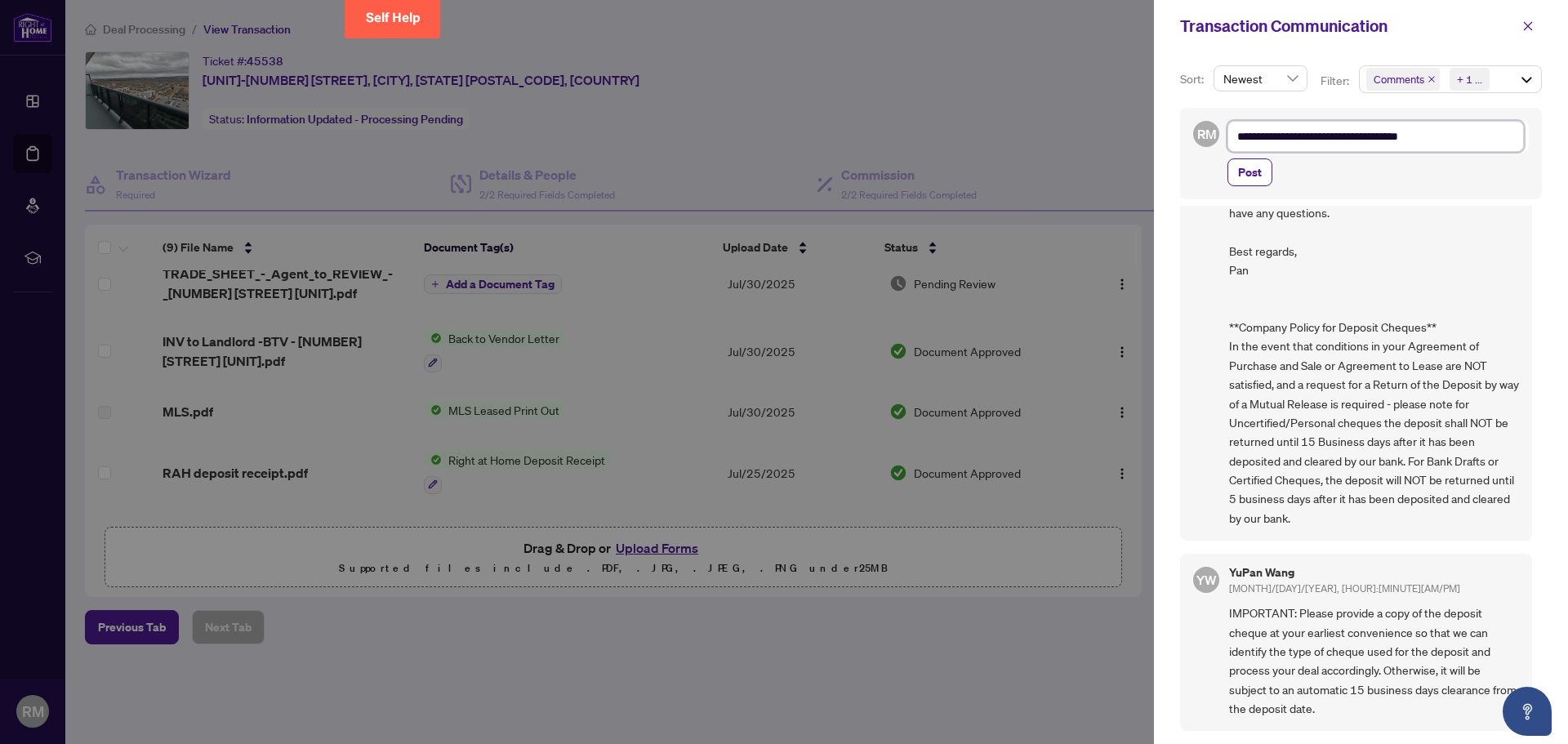 type on "**********" 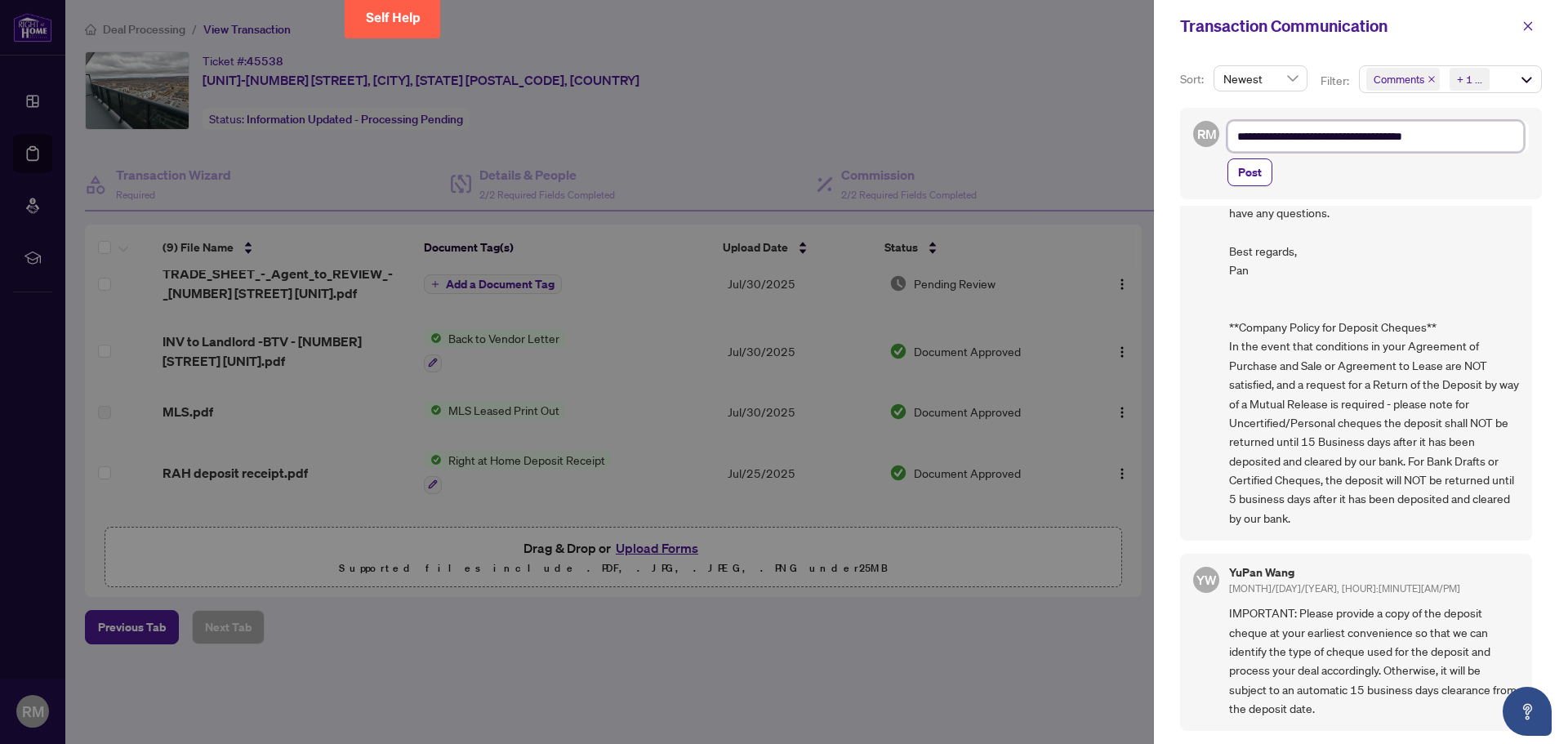 type on "**********" 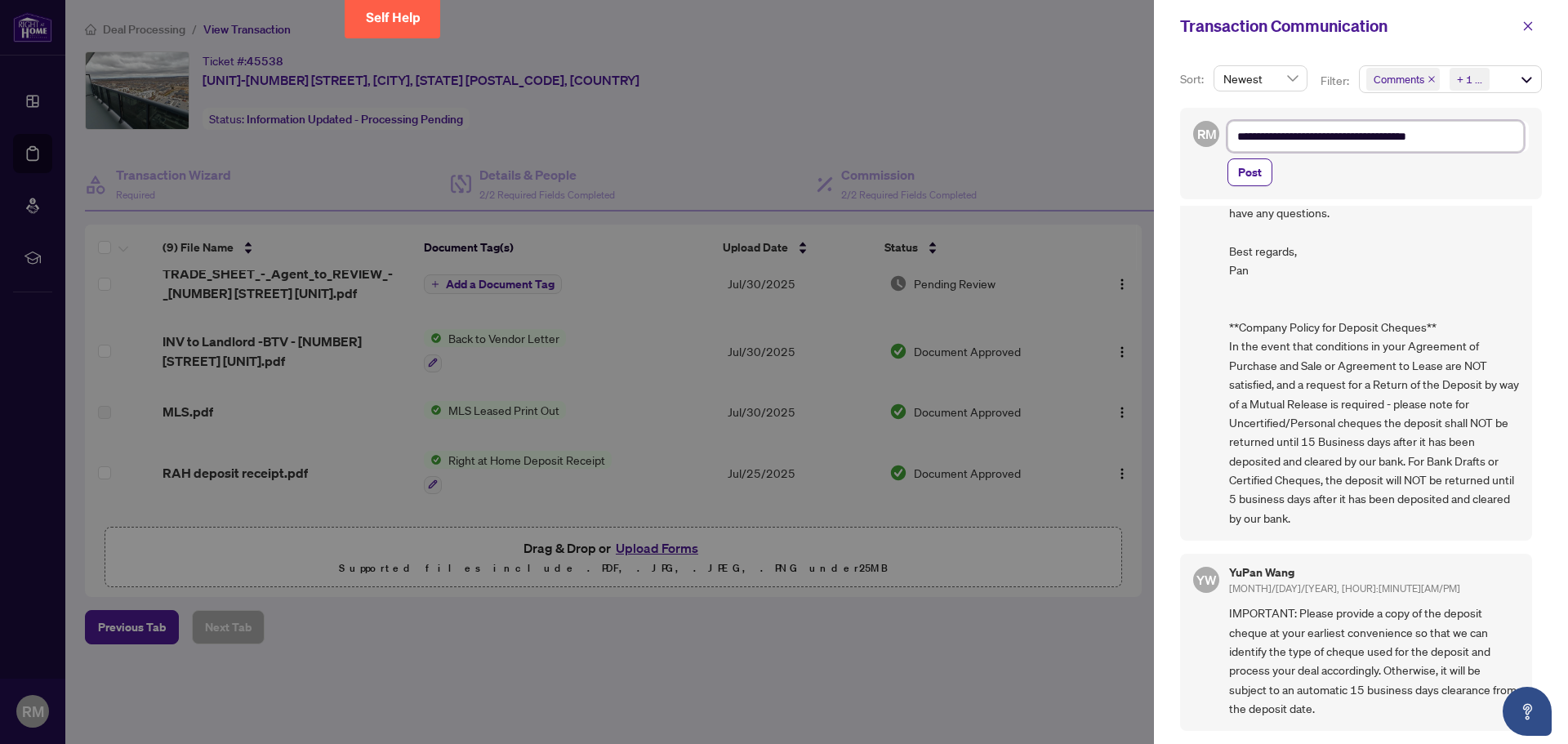 type on "**********" 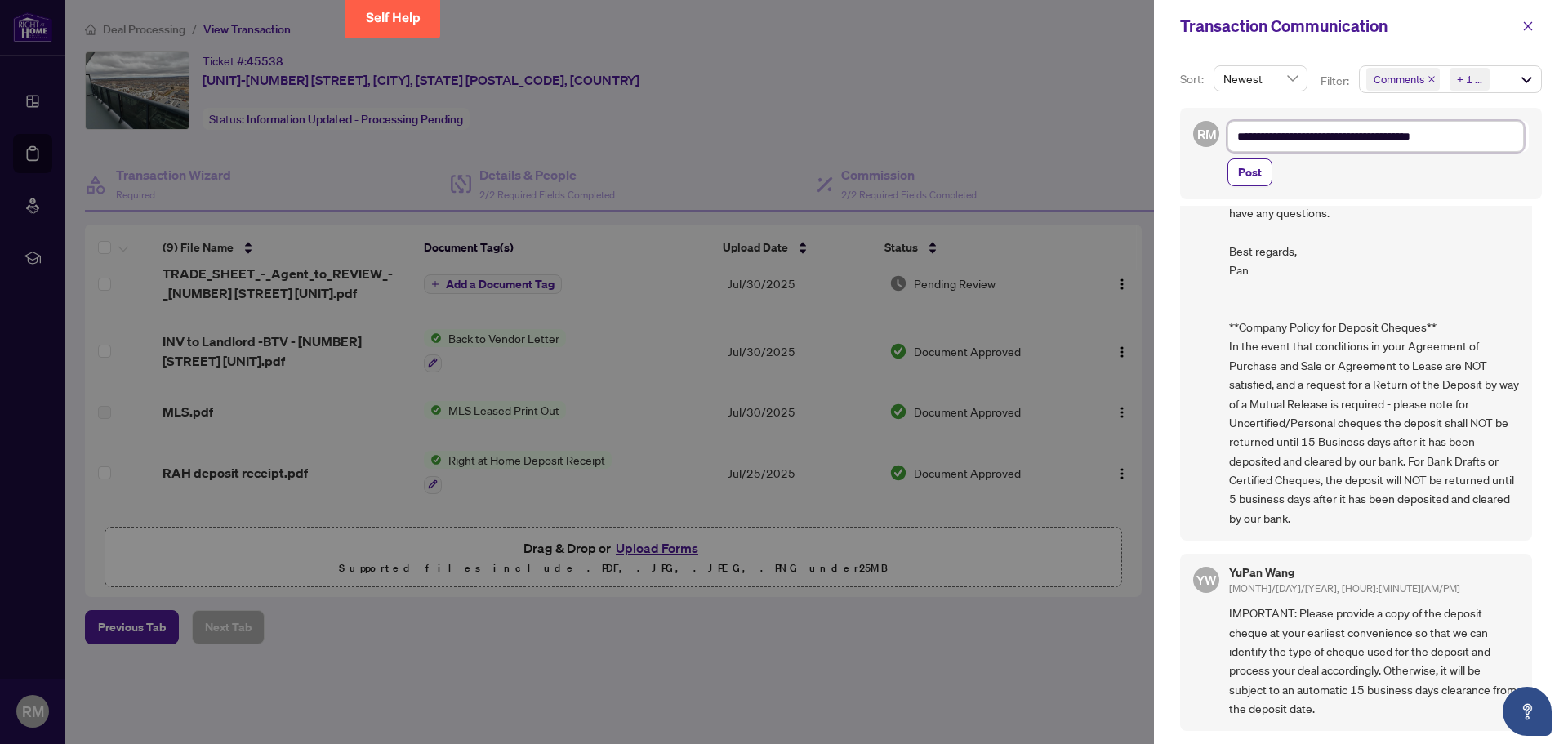 type on "**********" 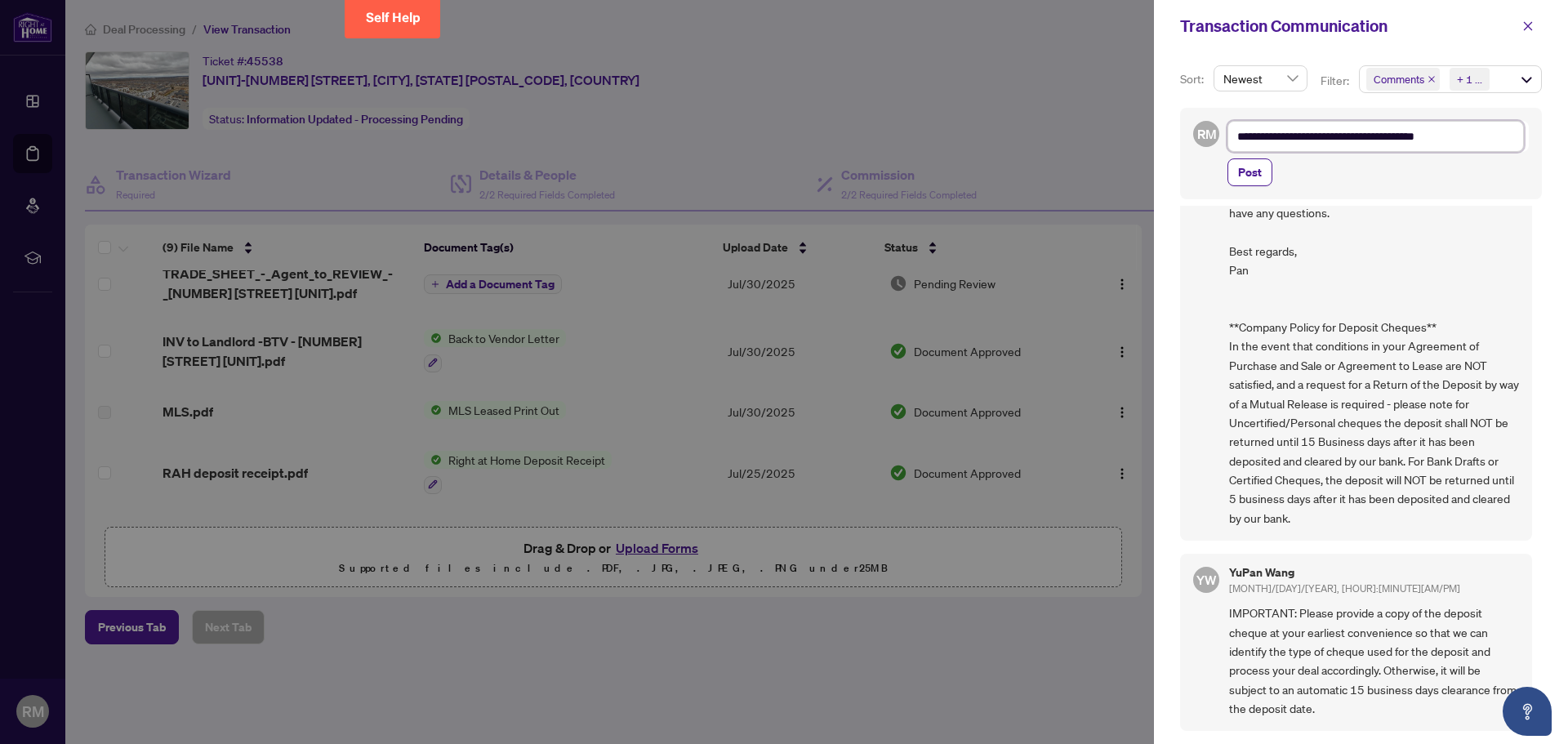 type on "**********" 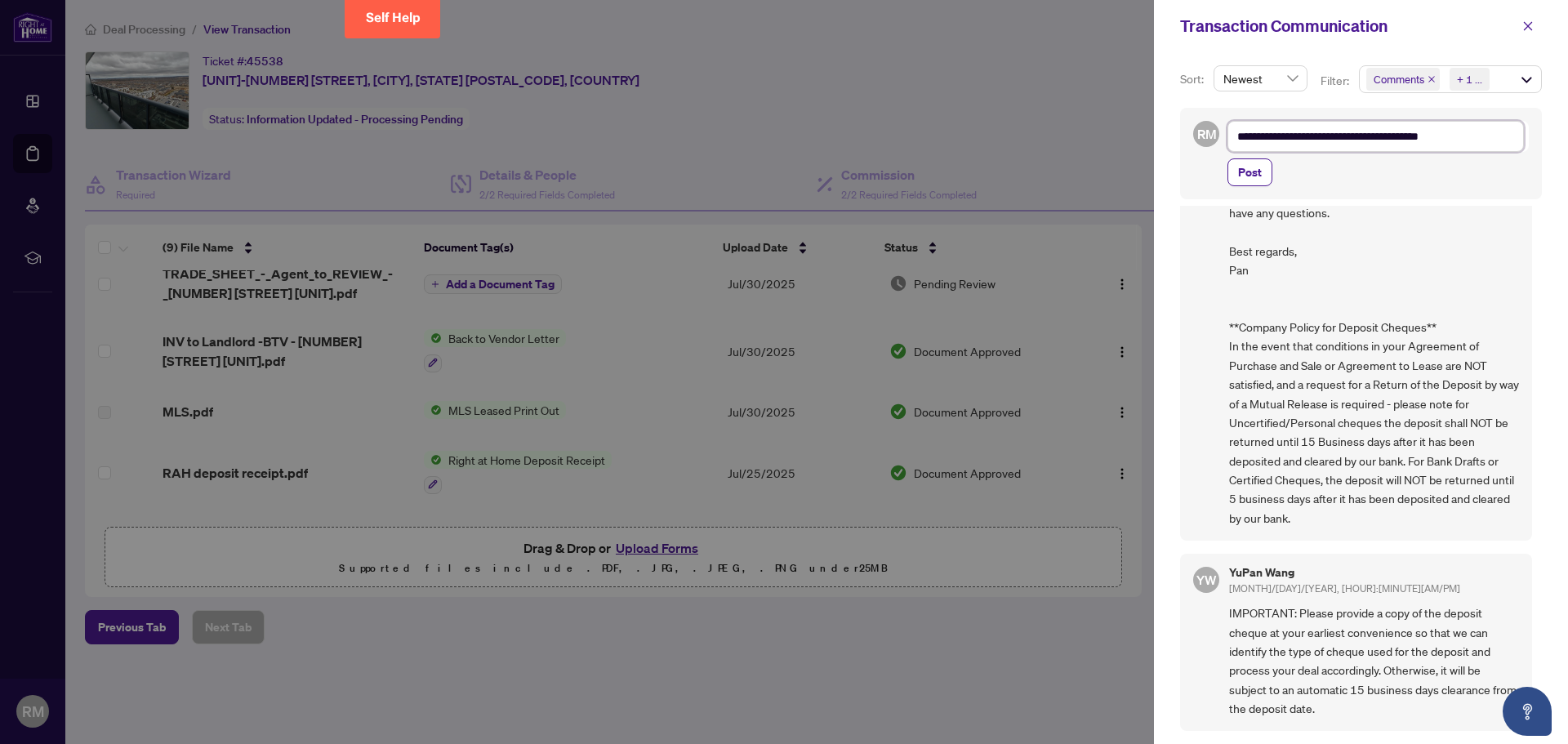 type on "**********" 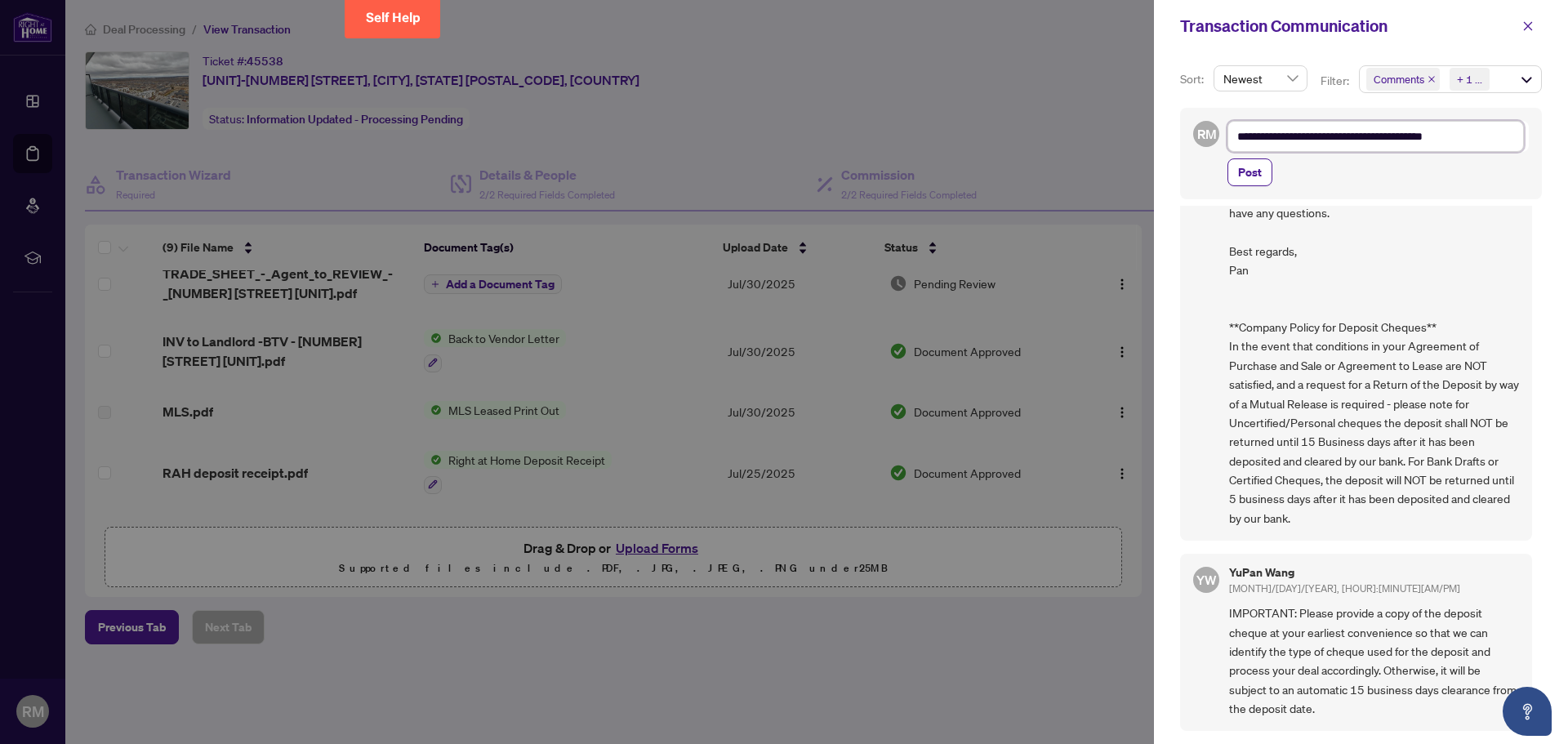 type on "**********" 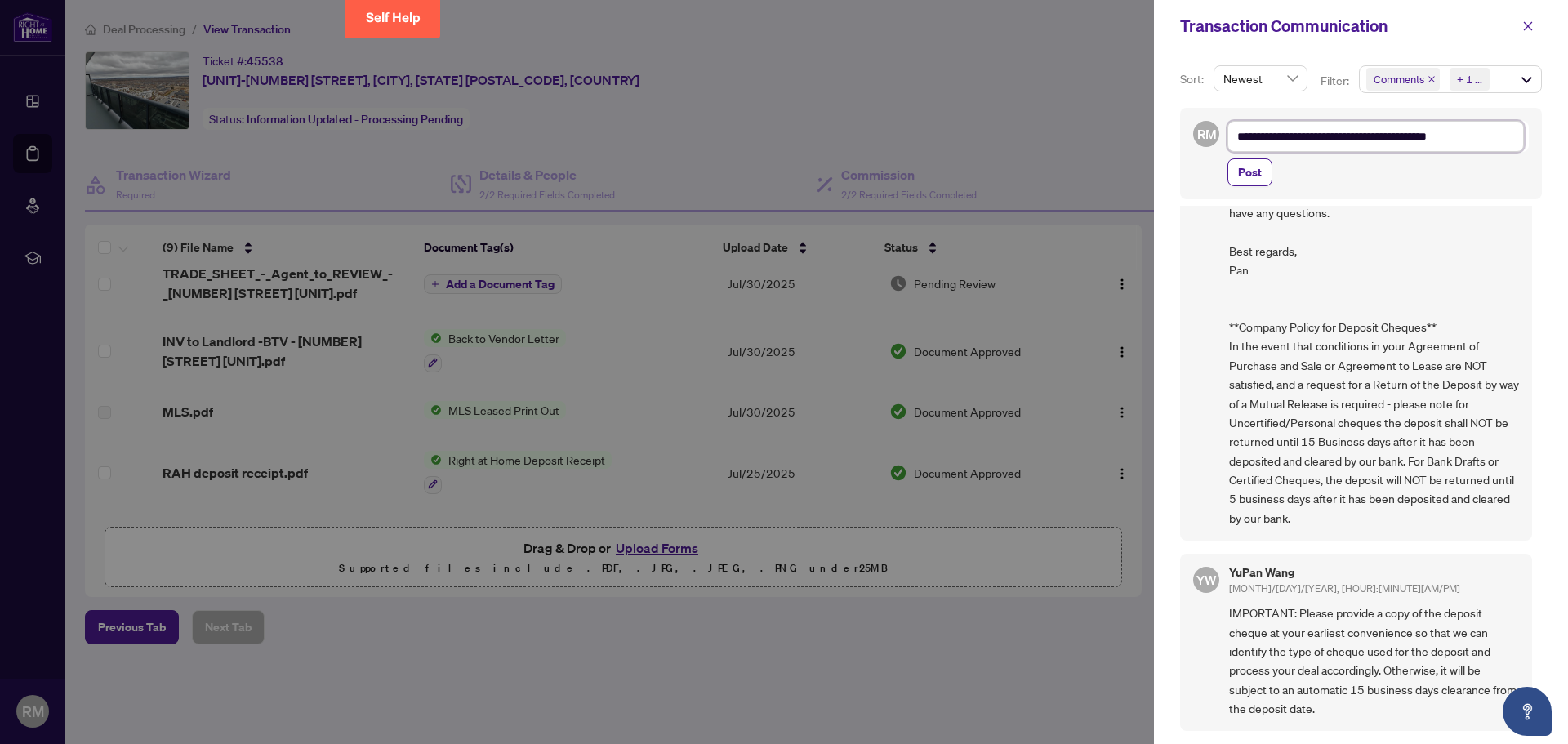 type on "**********" 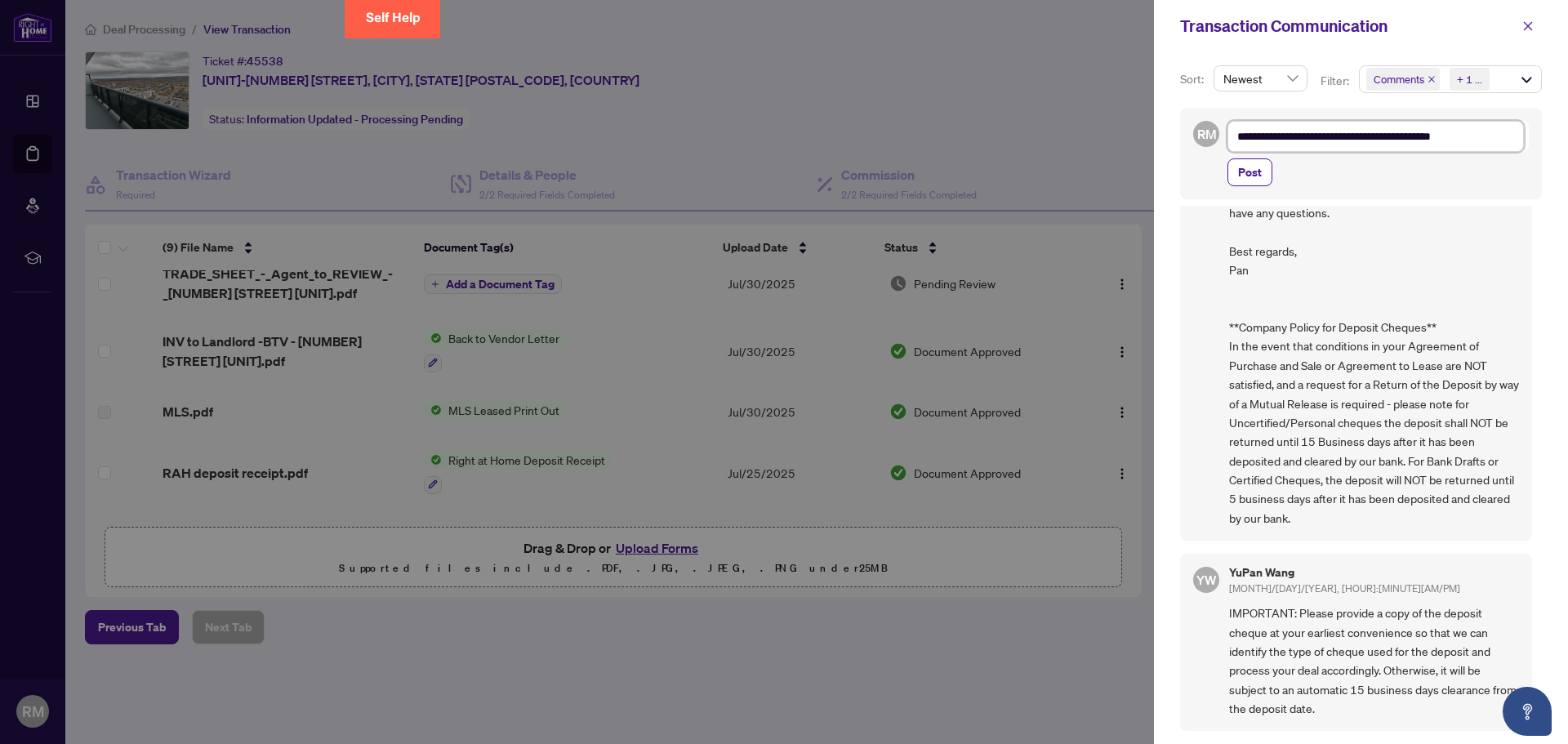 type on "**********" 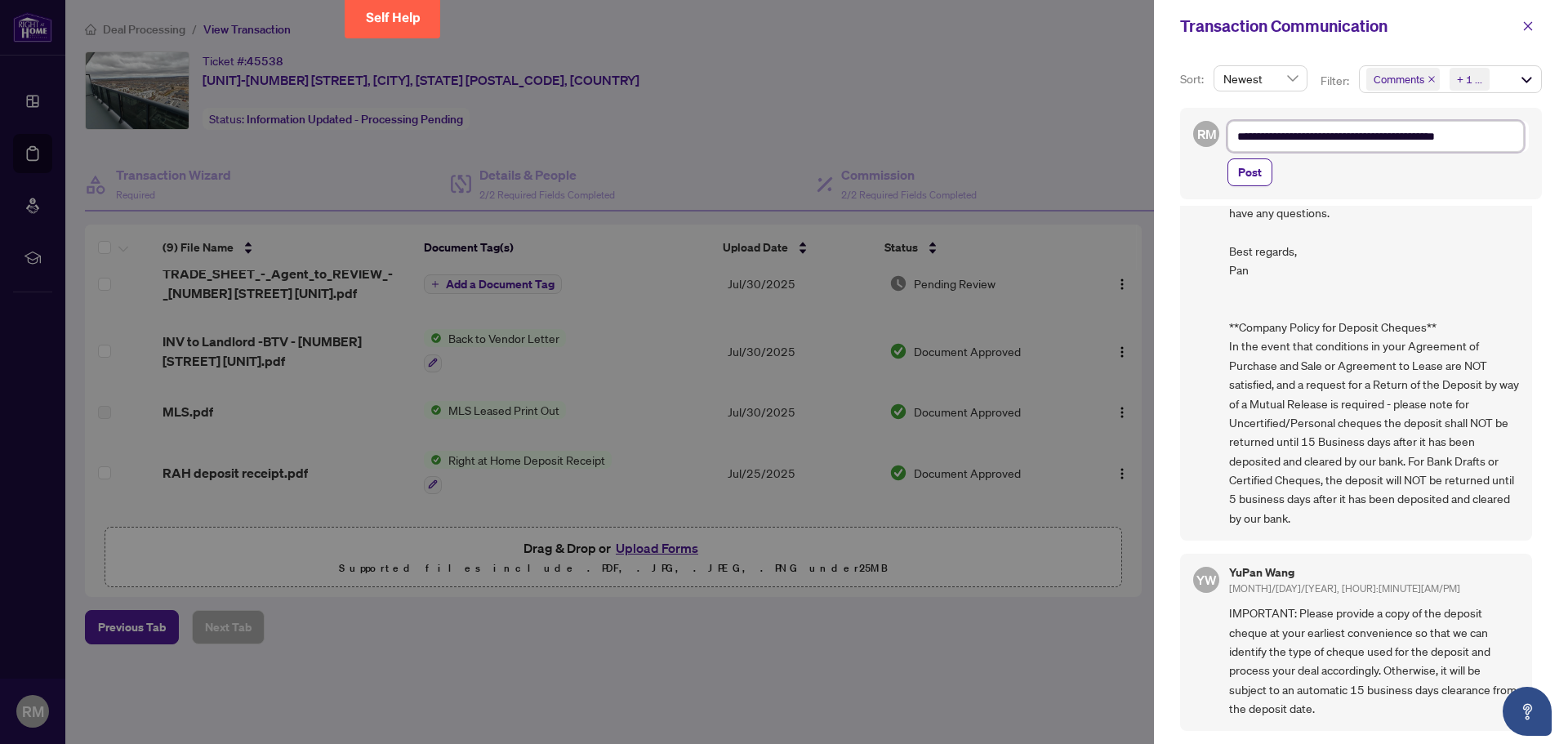 type on "**********" 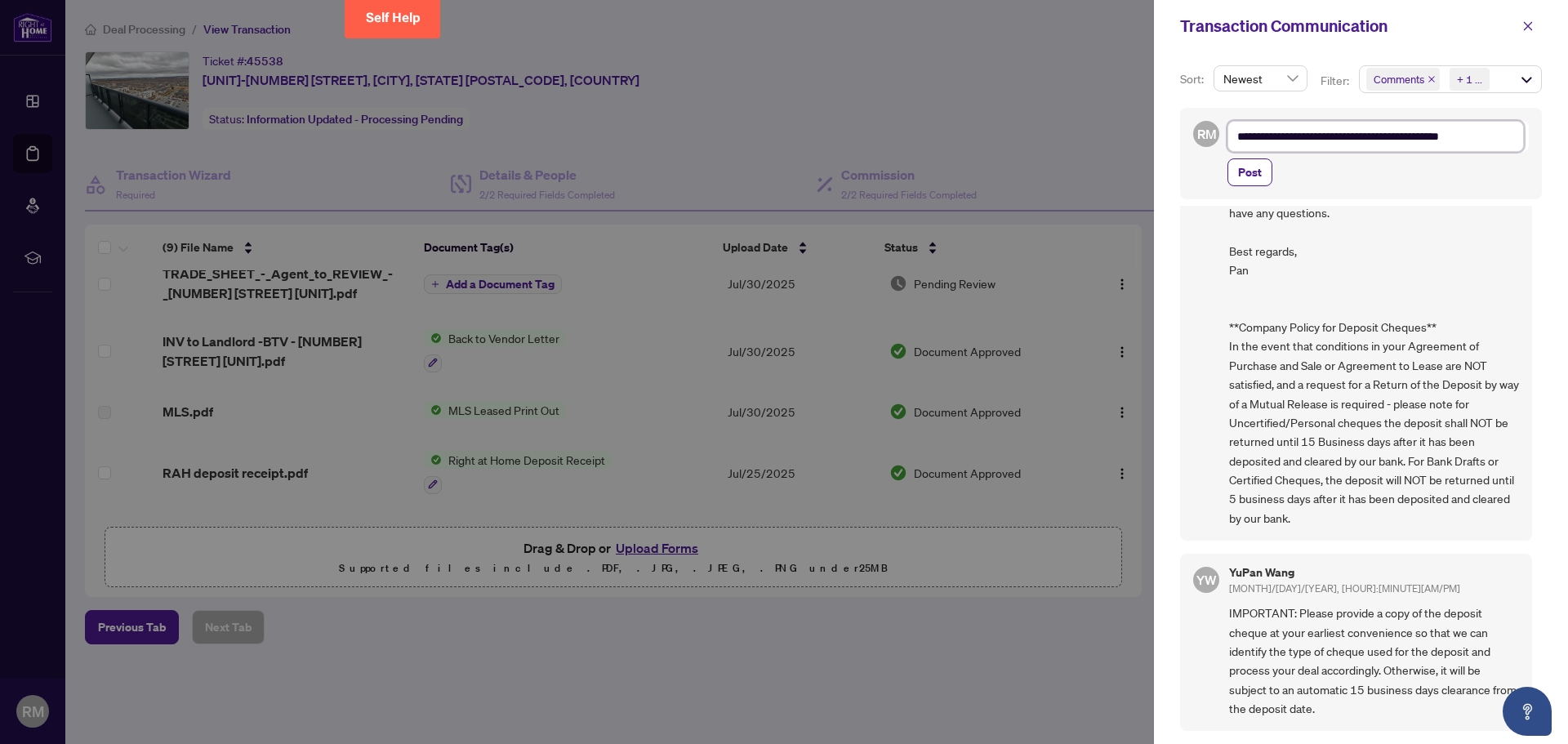 type on "**********" 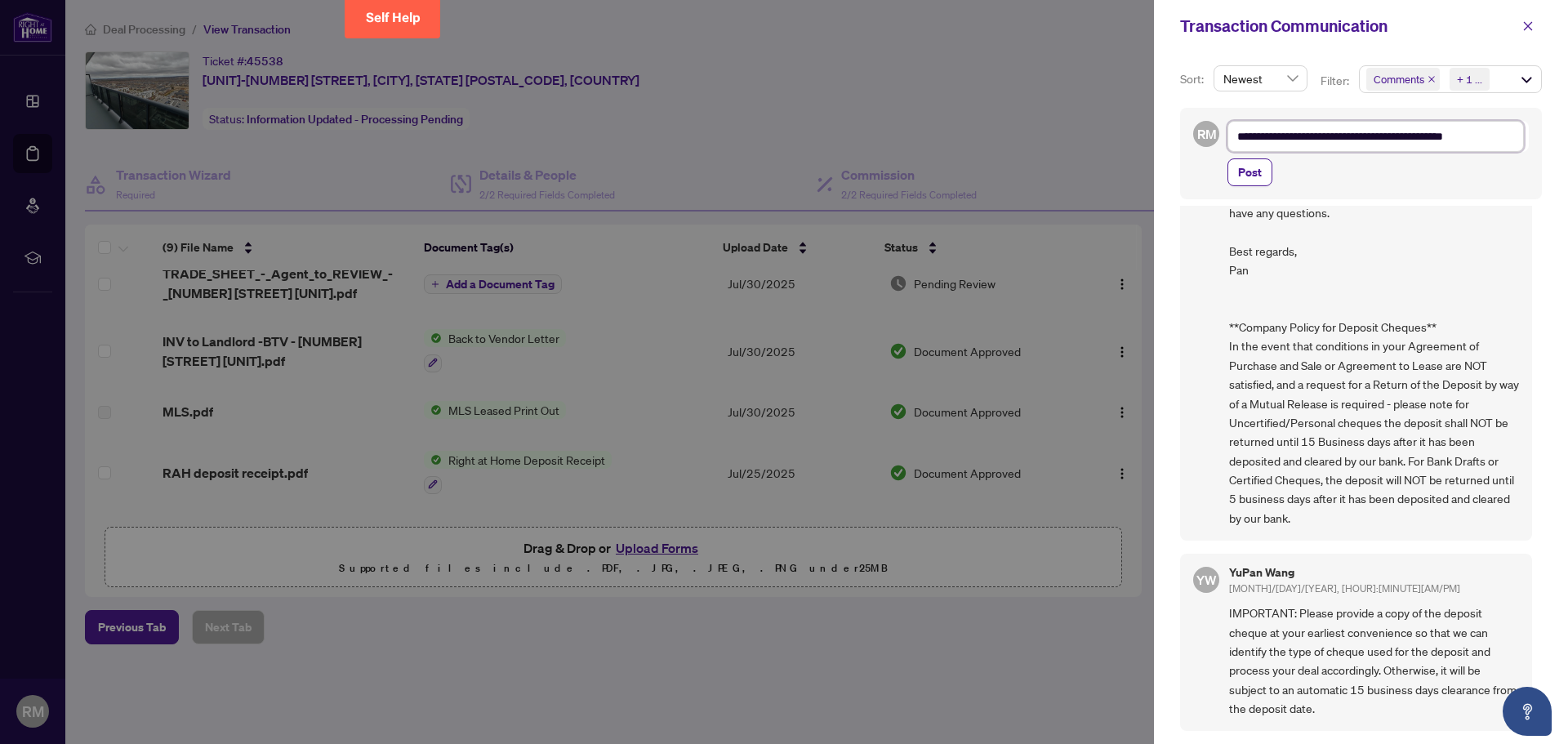 type on "**********" 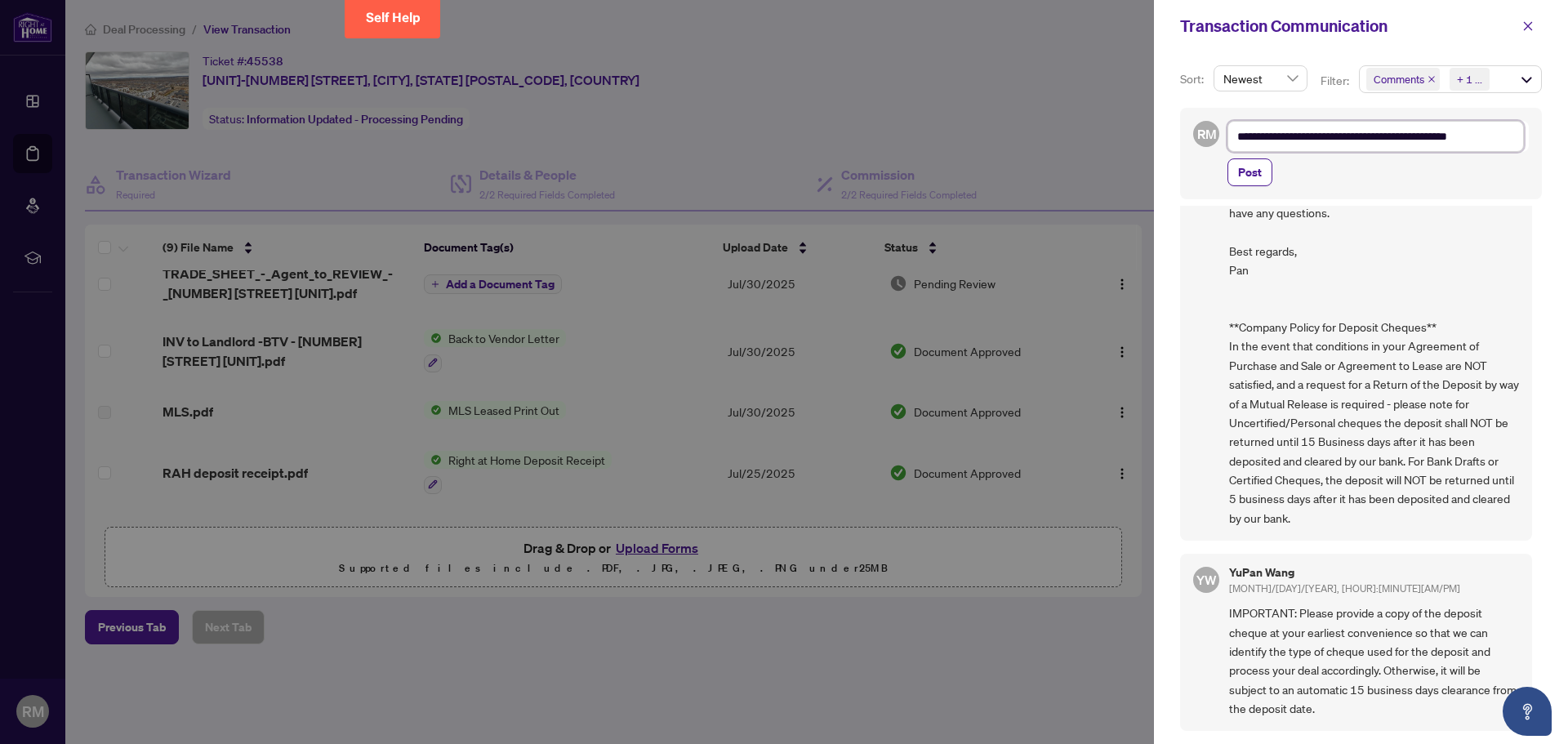 type on "**********" 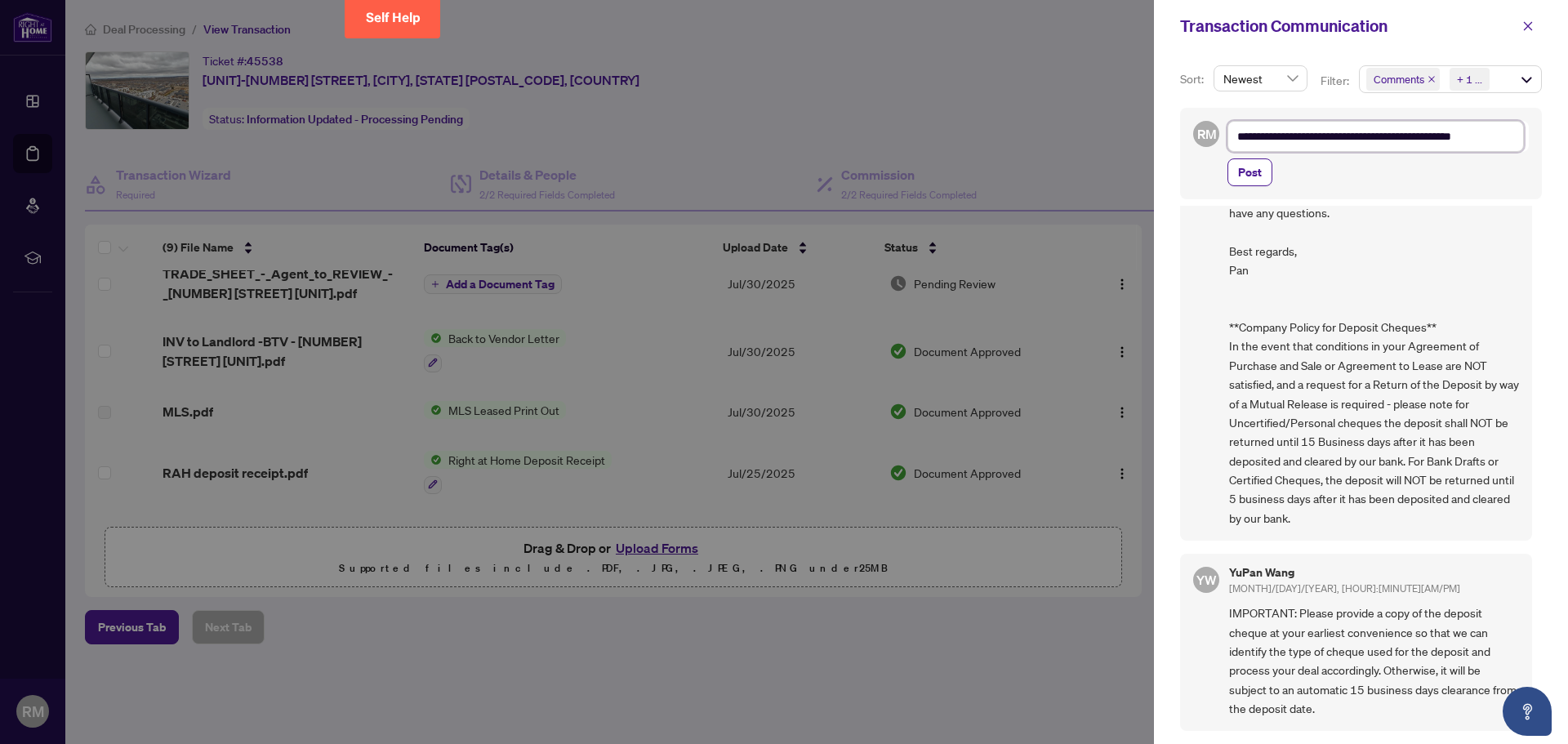 type on "**********" 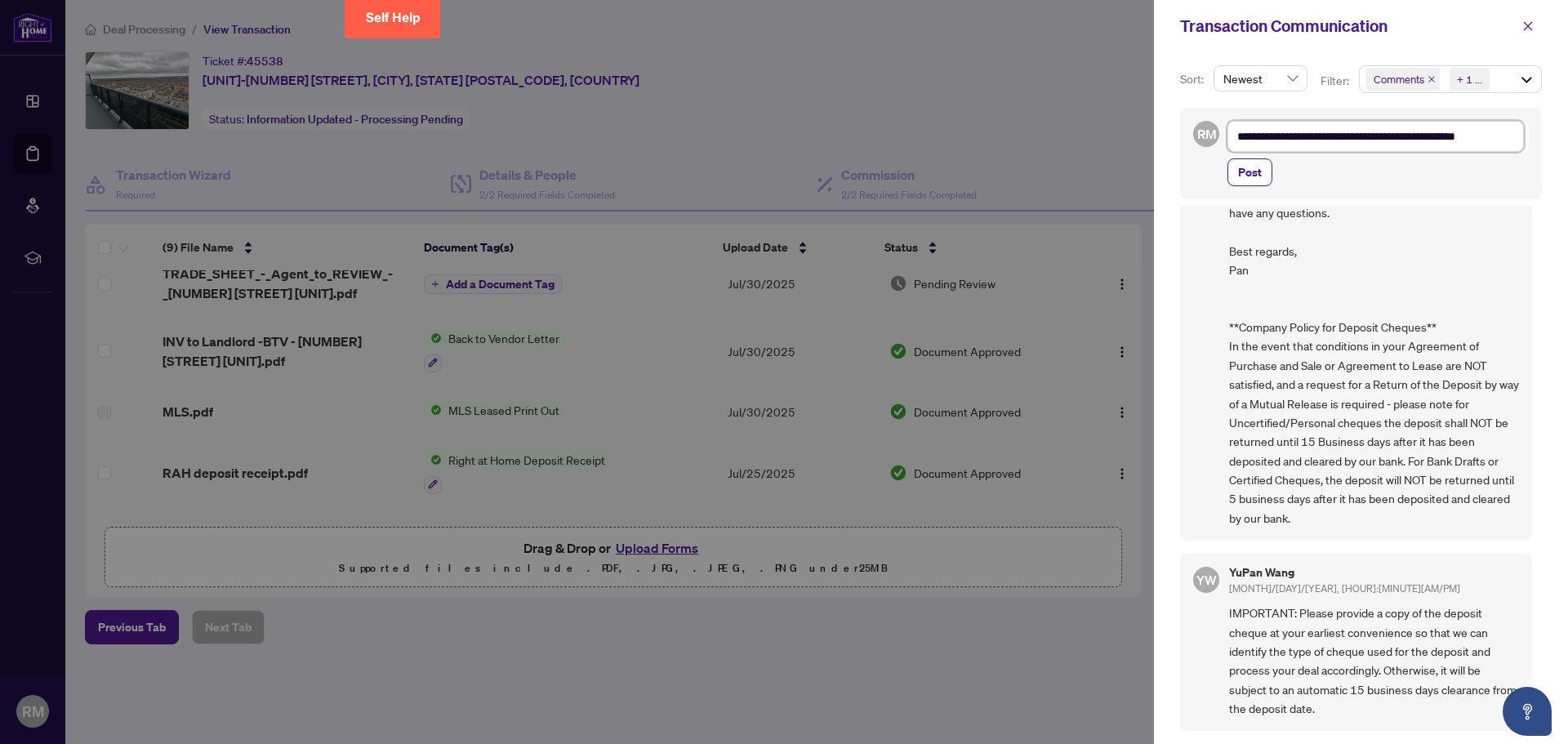 type on "**********" 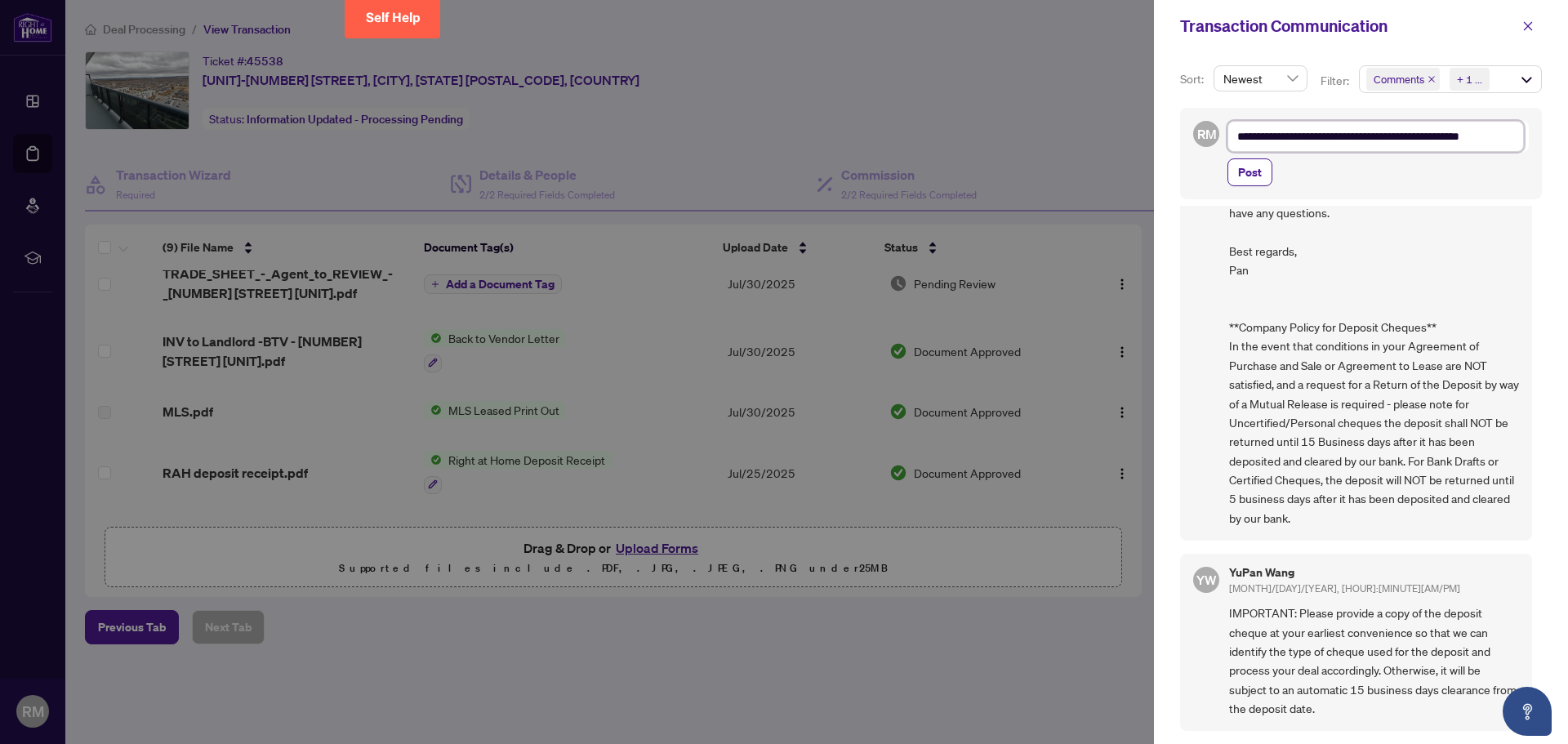 type on "**********" 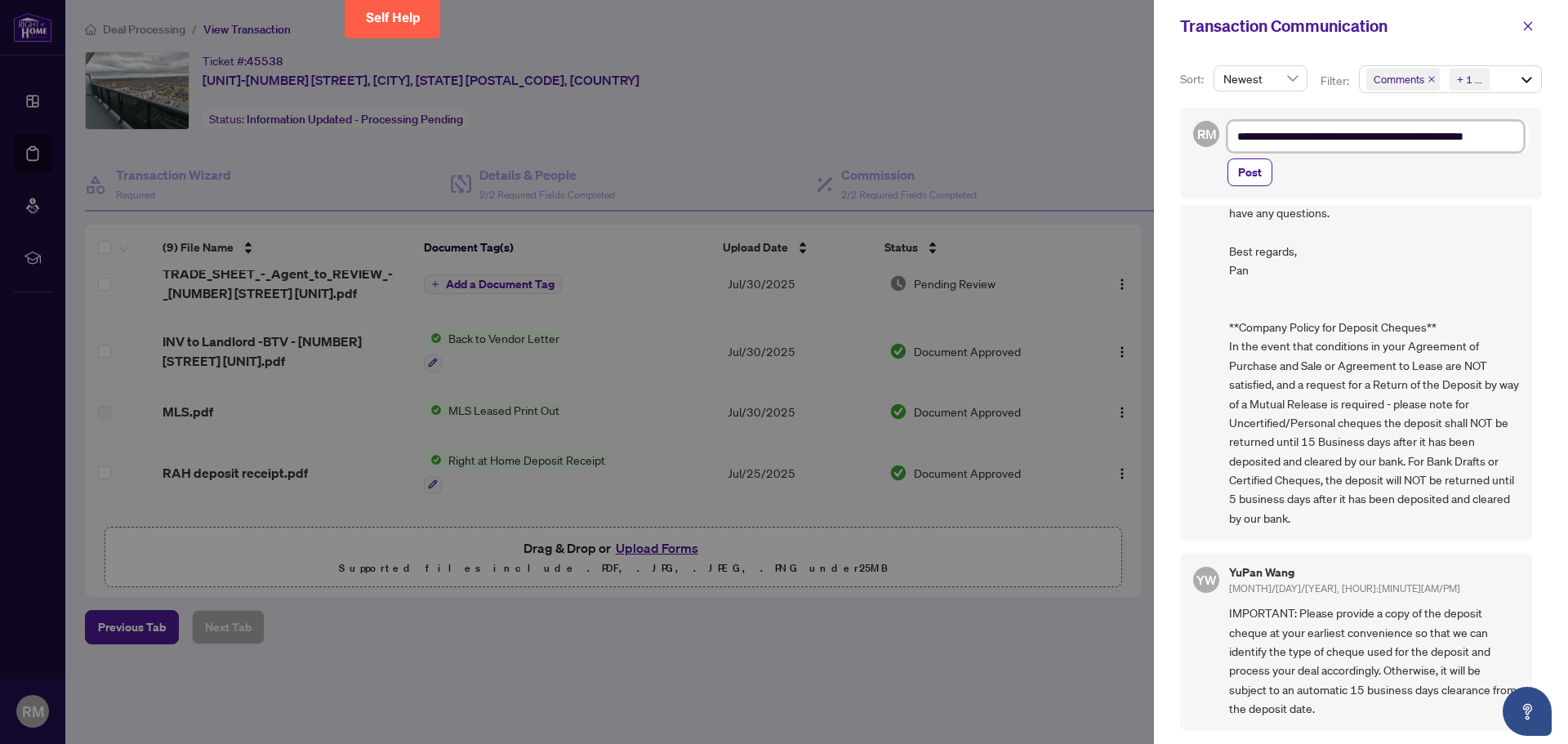 scroll, scrollTop: 21, scrollLeft: 0, axis: vertical 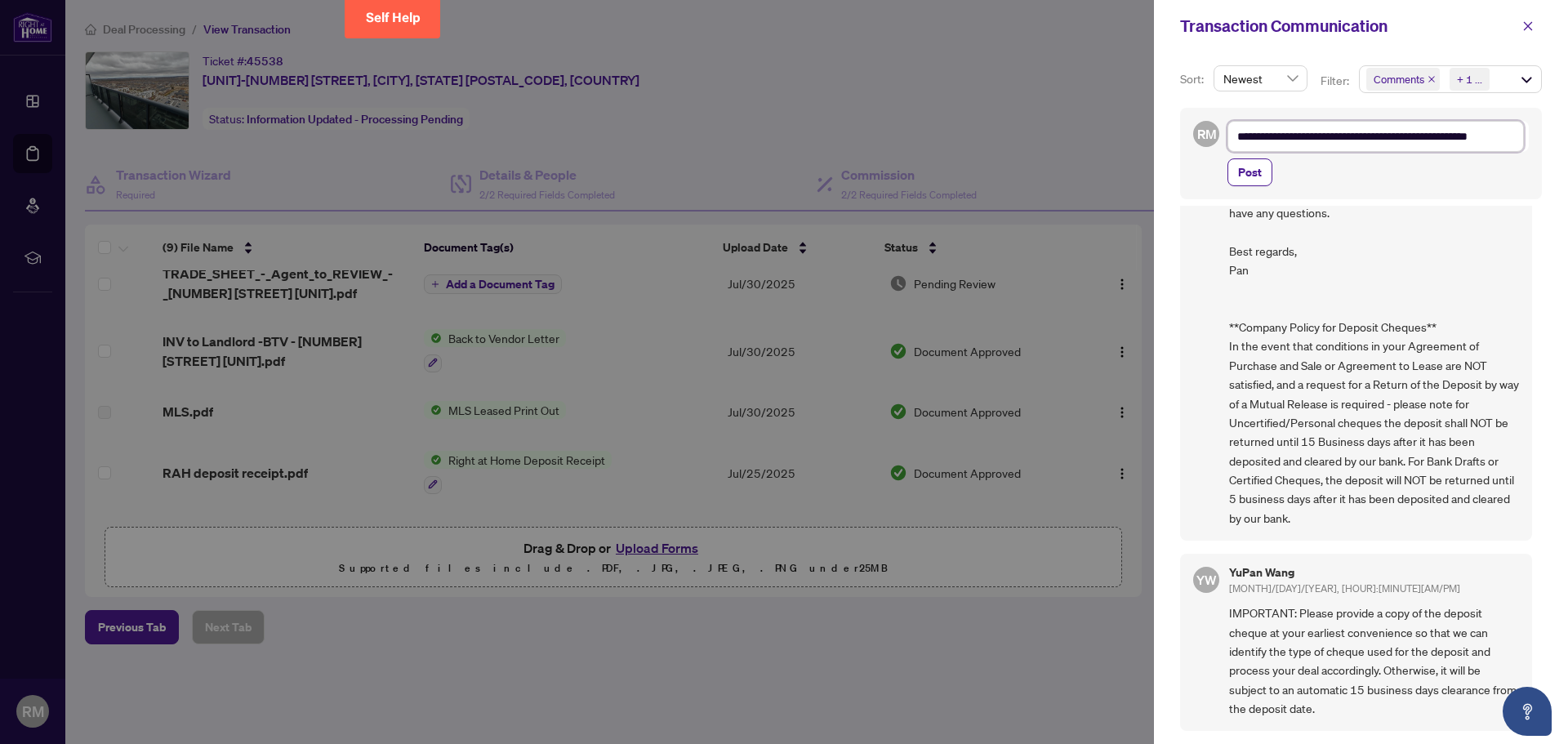 type on "**********" 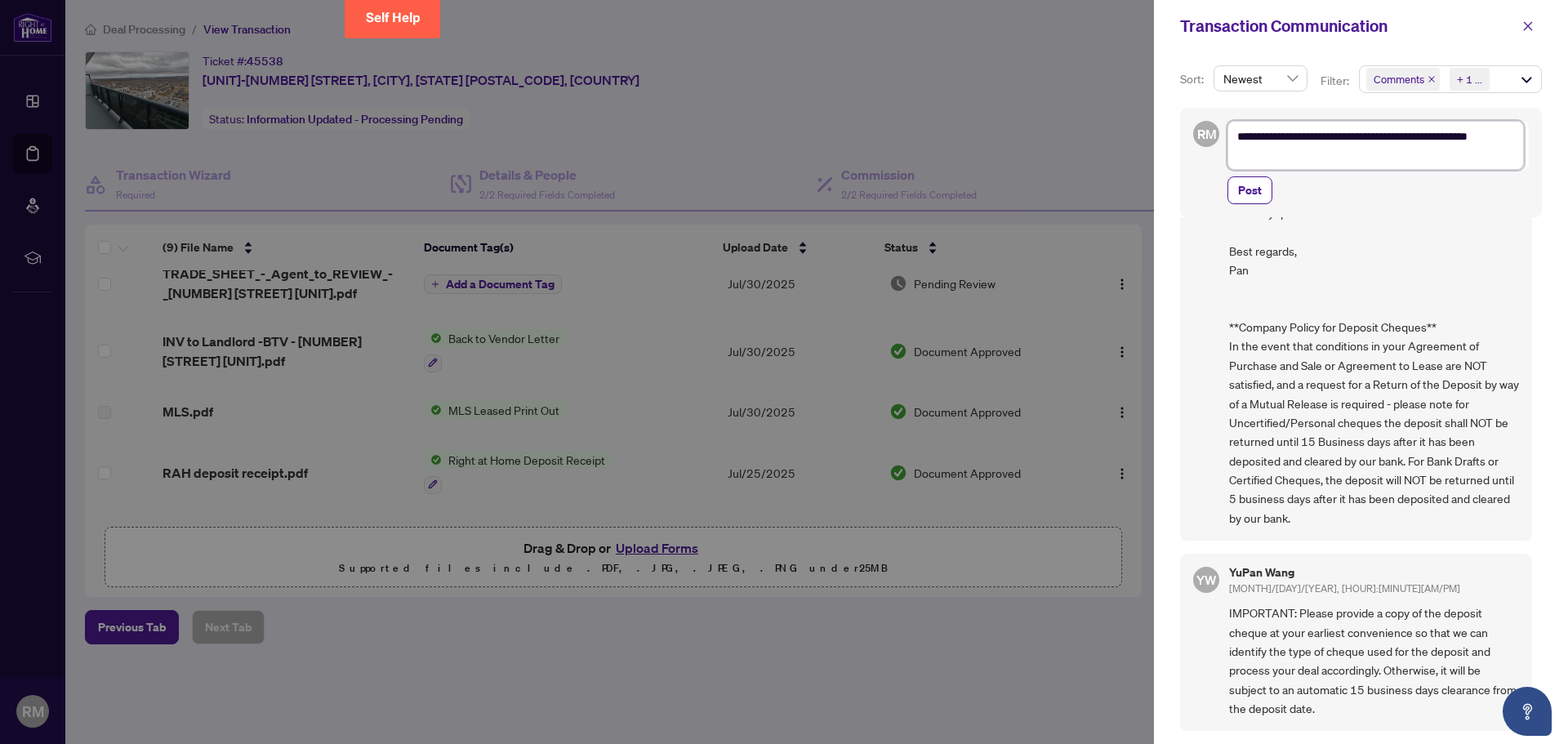 type on "**********" 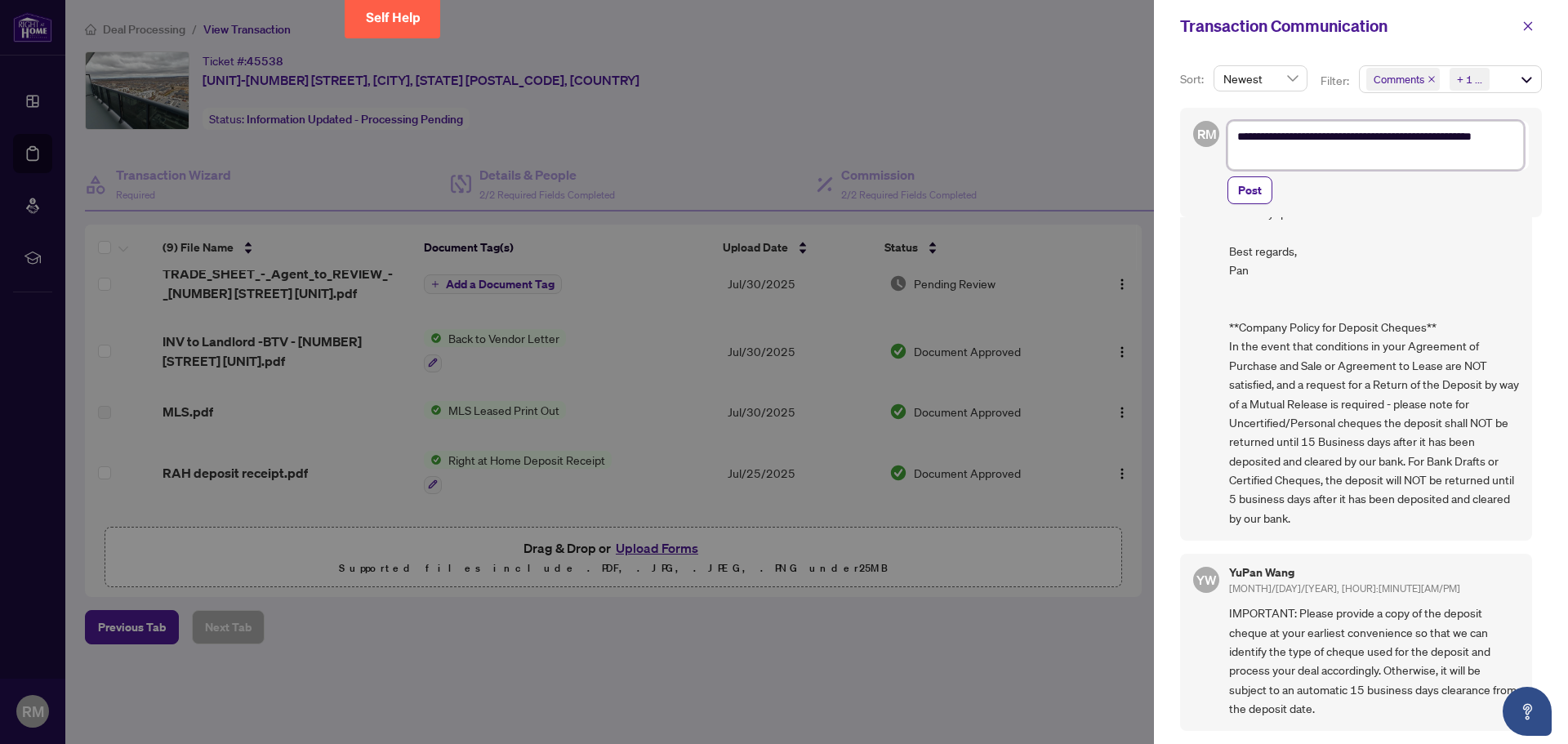 type on "**********" 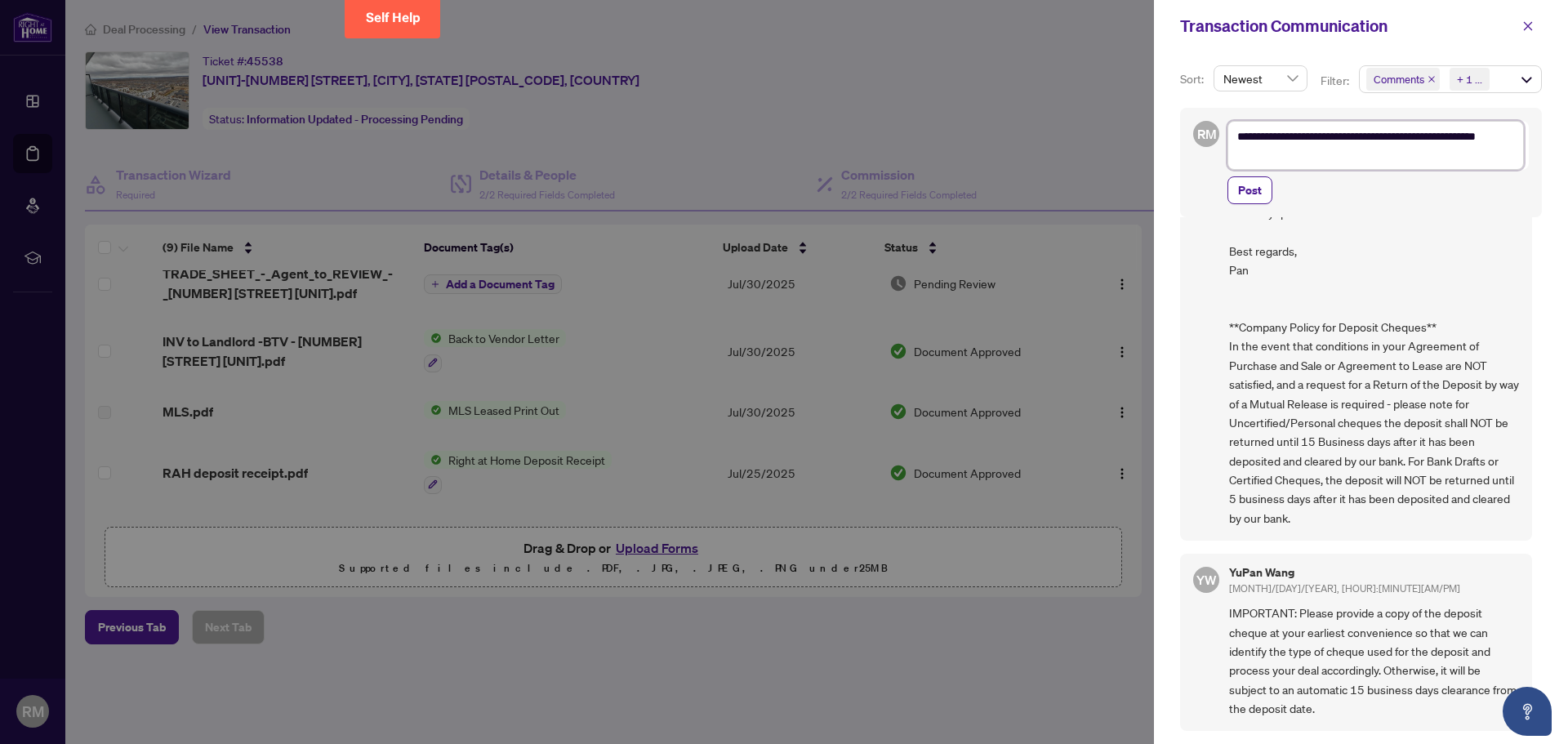 type on "**********" 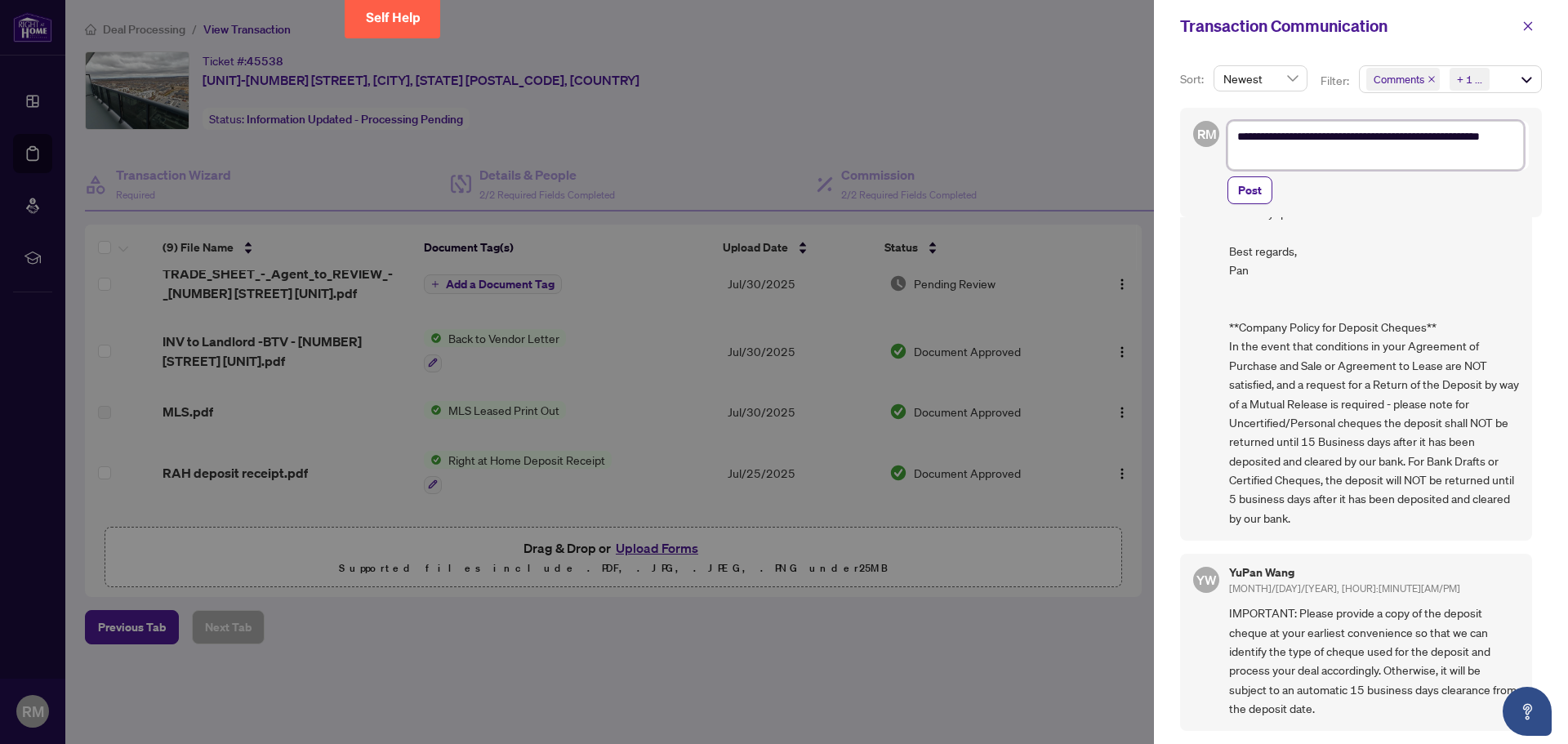 type on "**********" 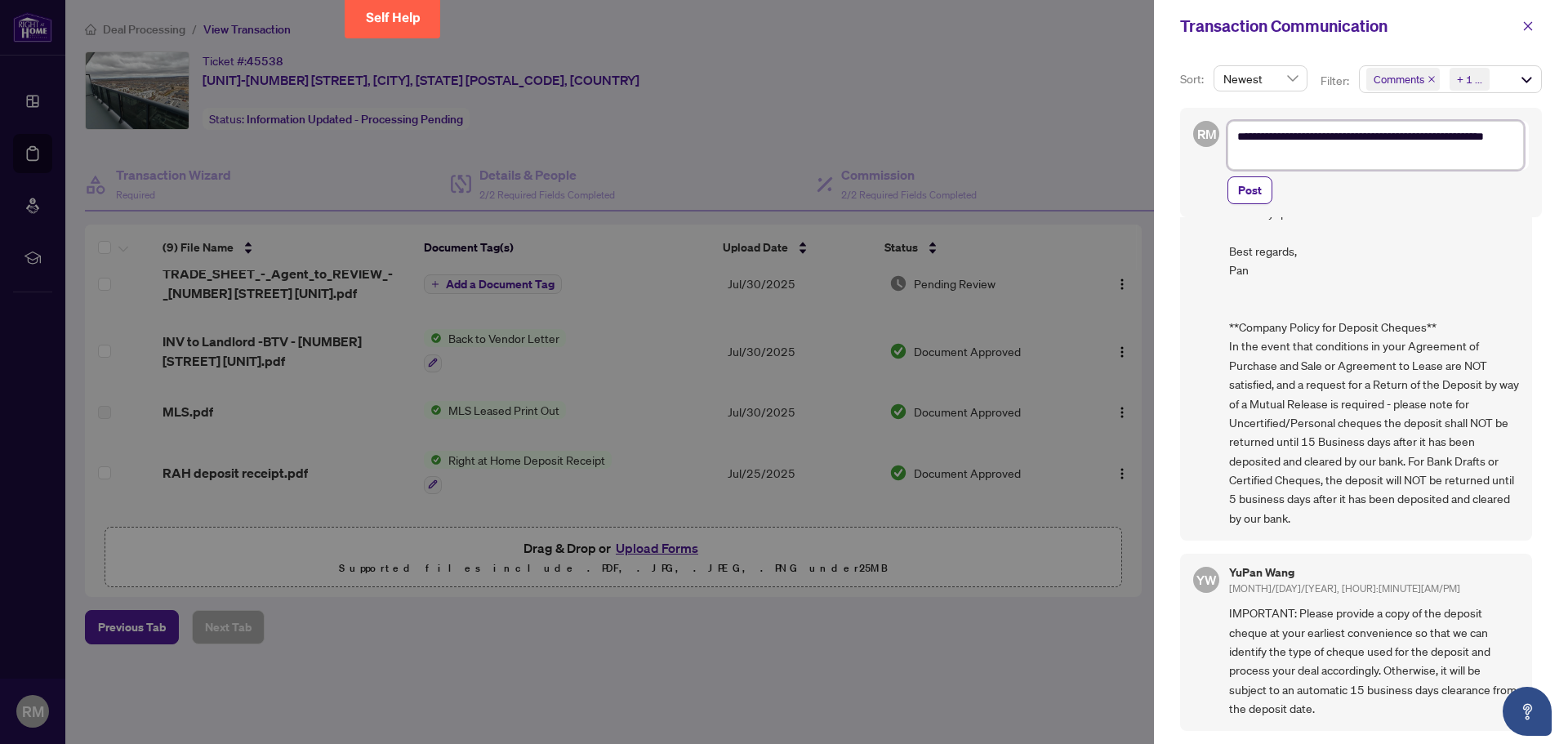 type on "**********" 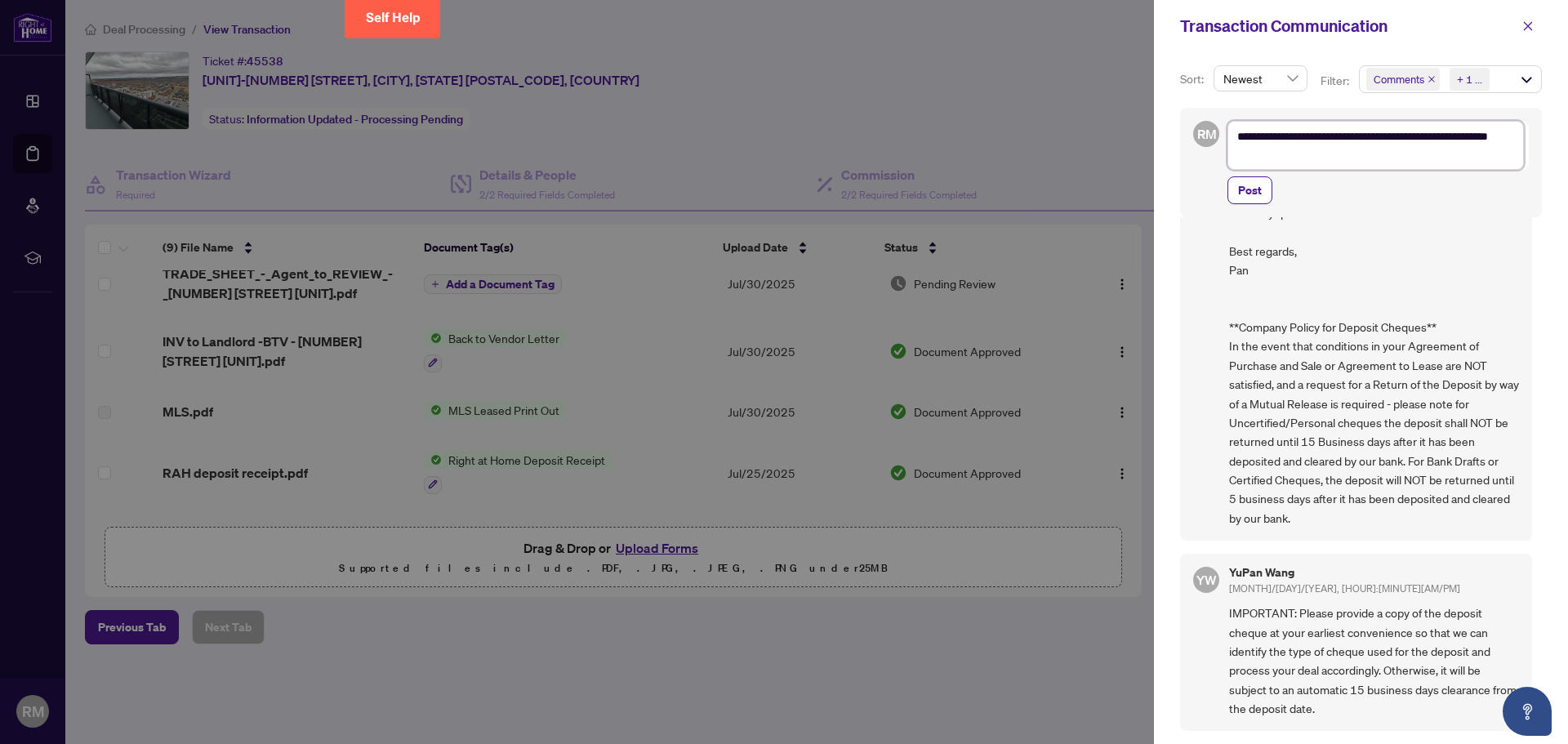type on "**********" 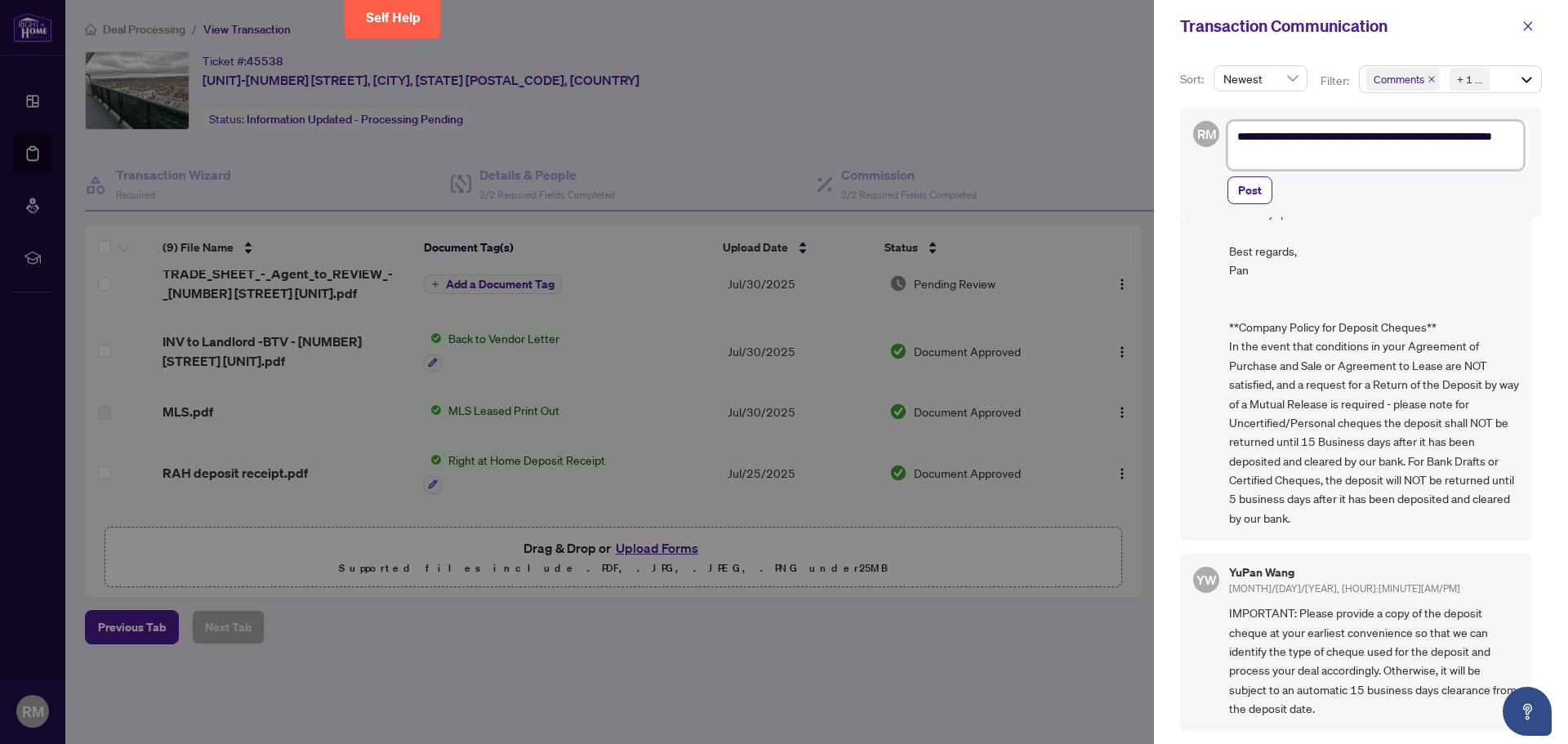 type on "**********" 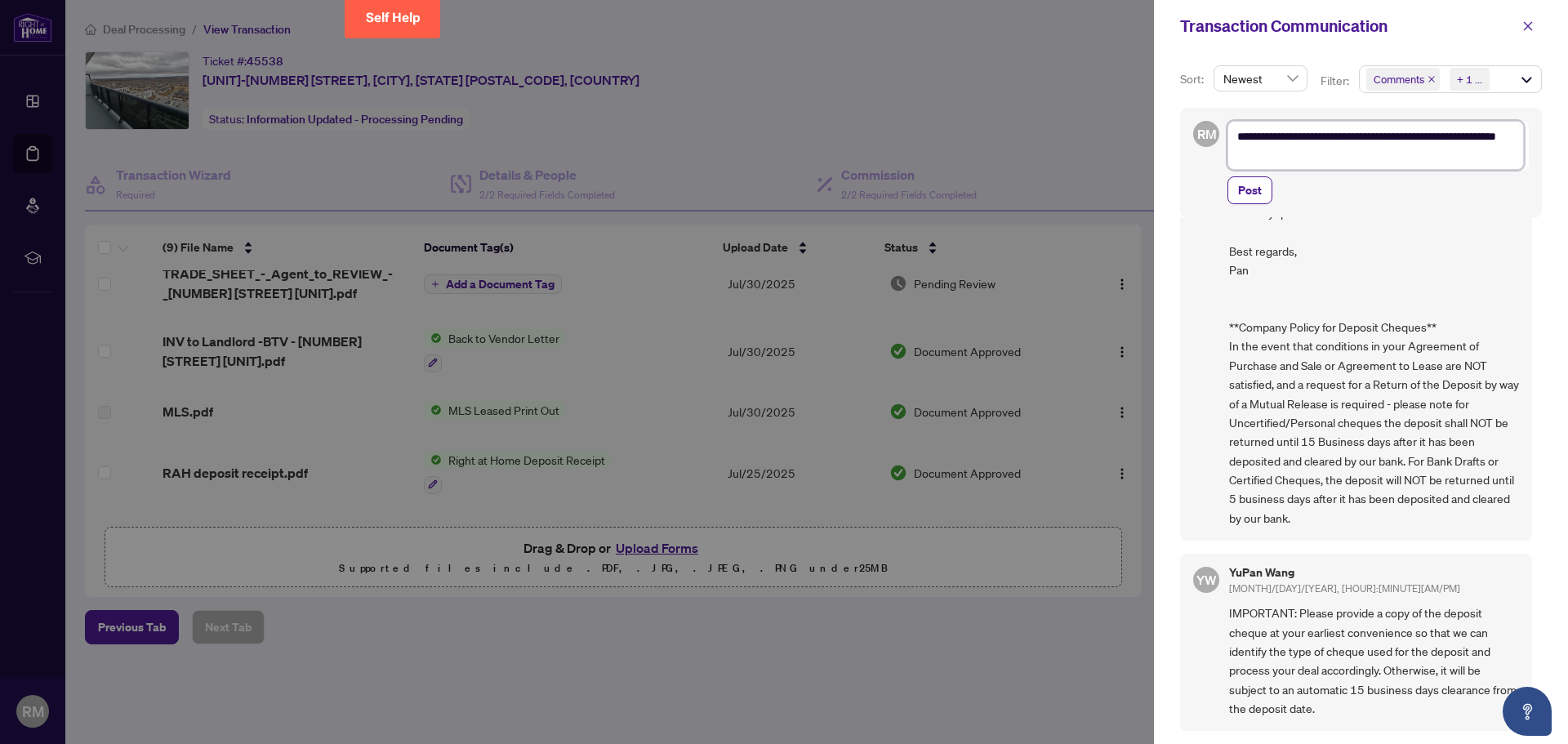 type on "**********" 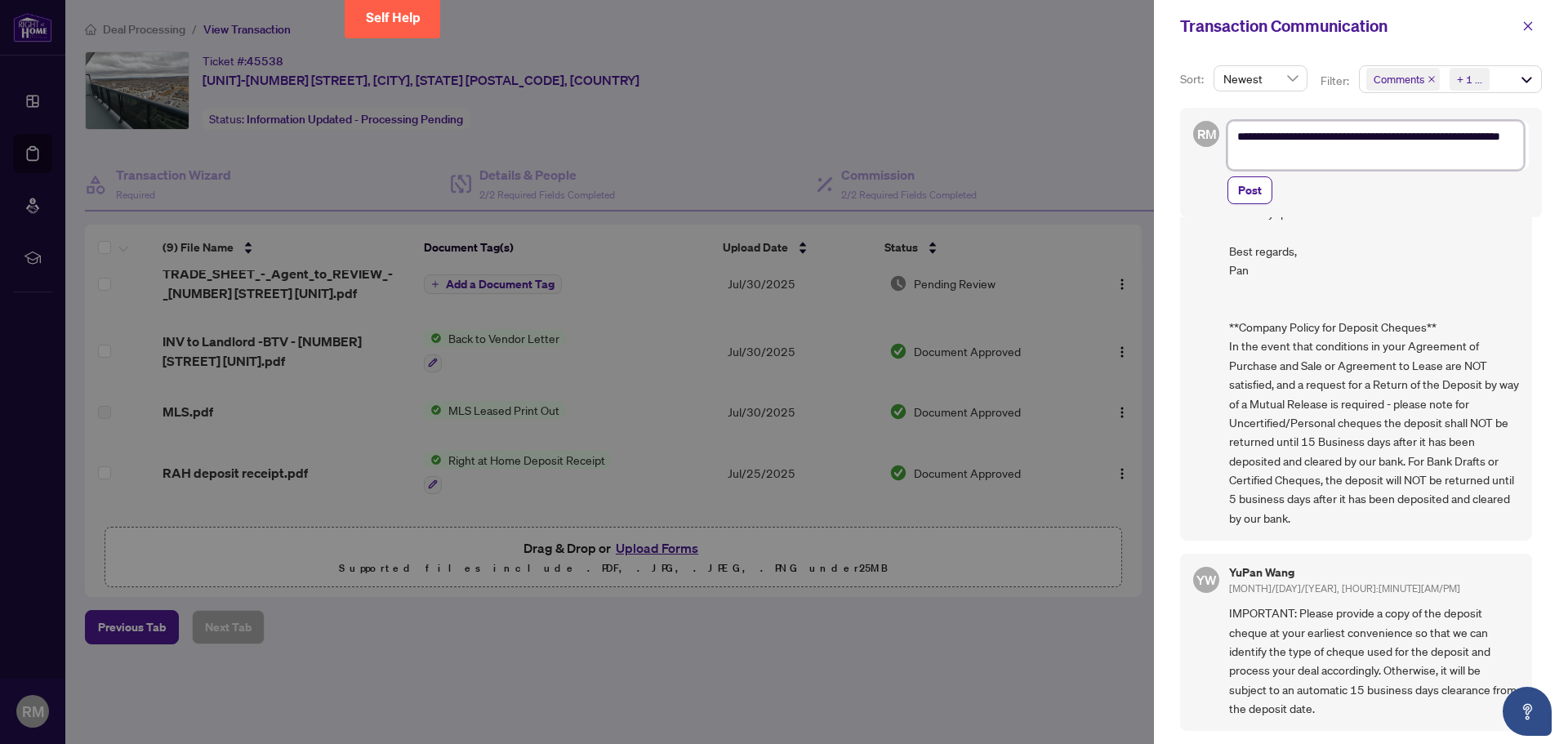 type on "**********" 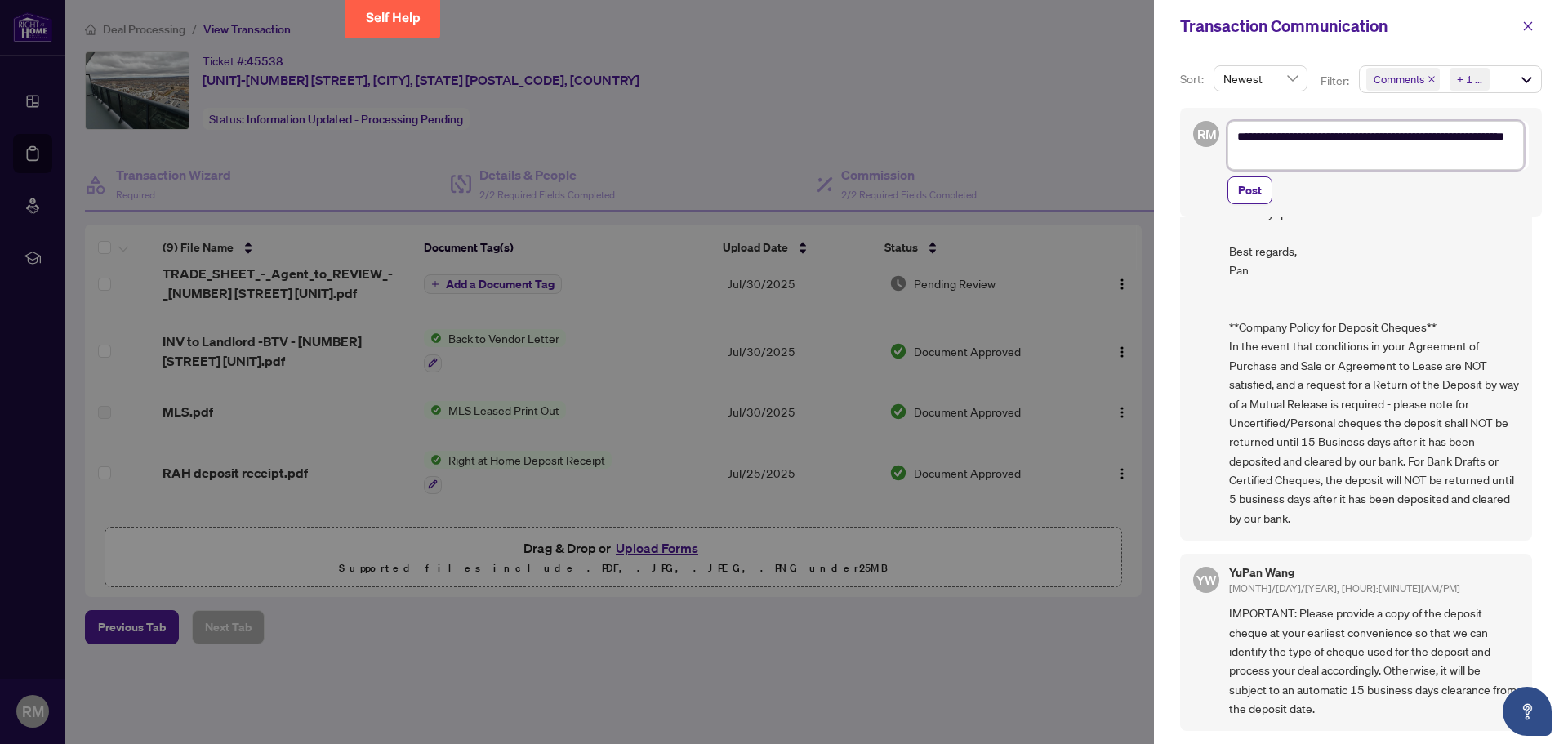 type on "**********" 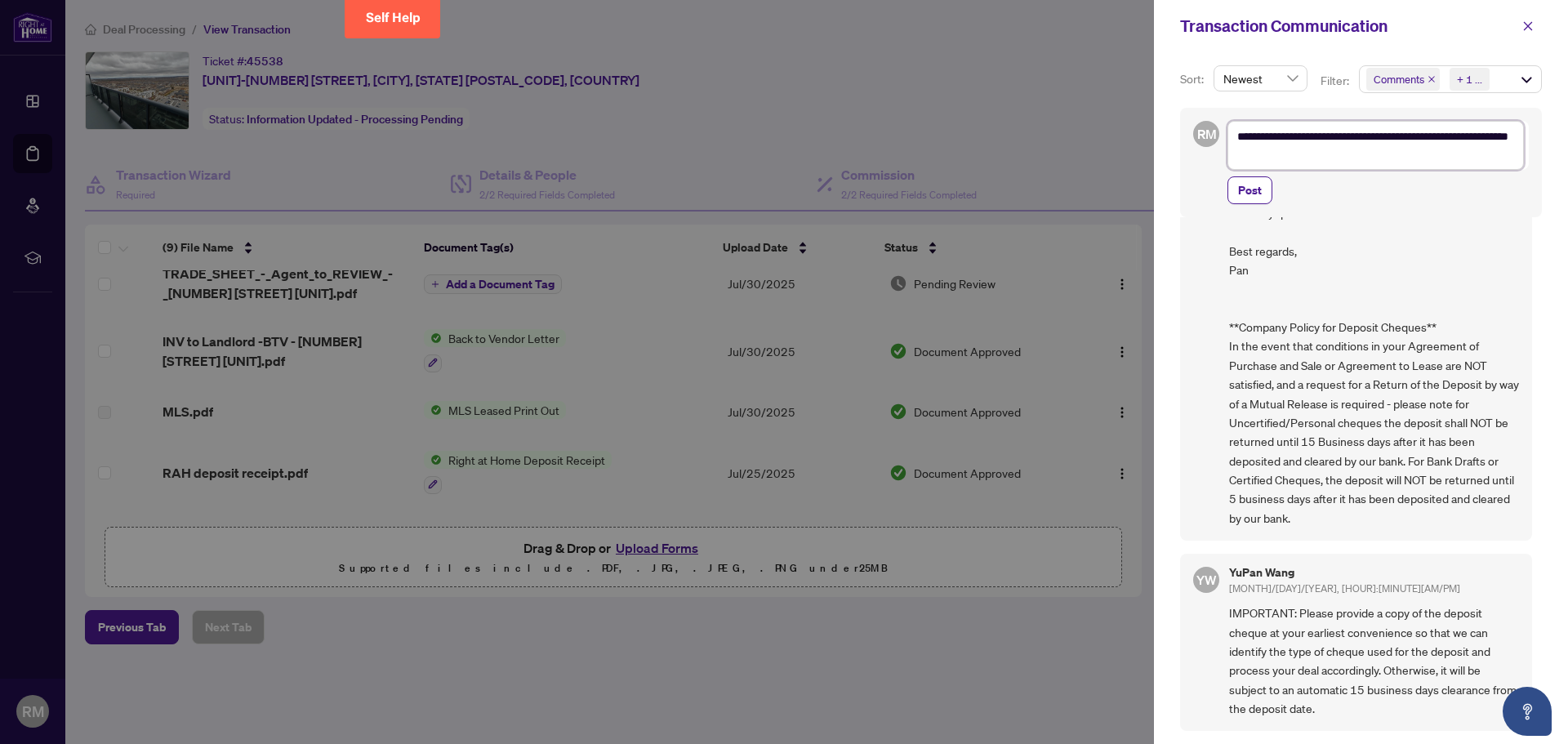 type on "**********" 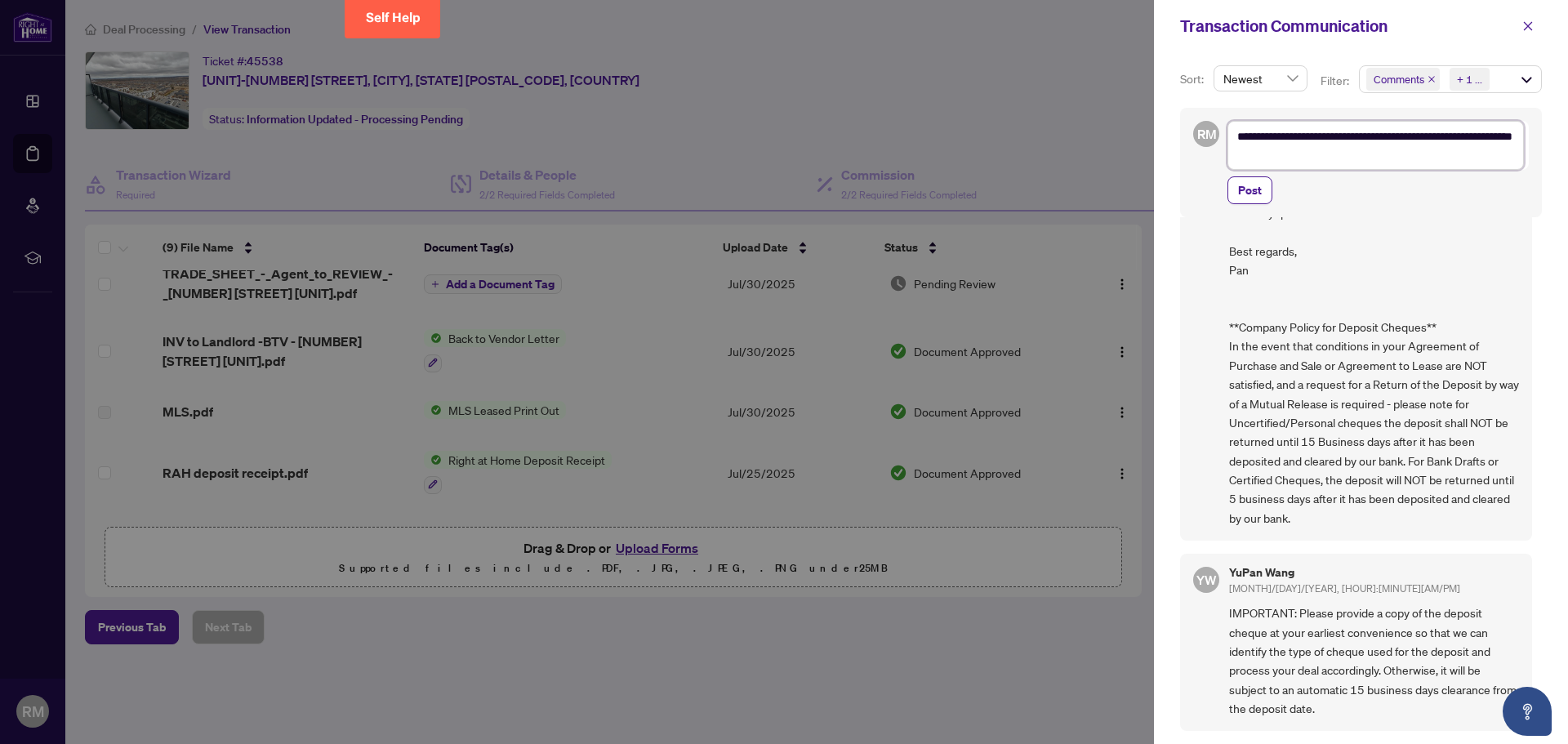 type on "**********" 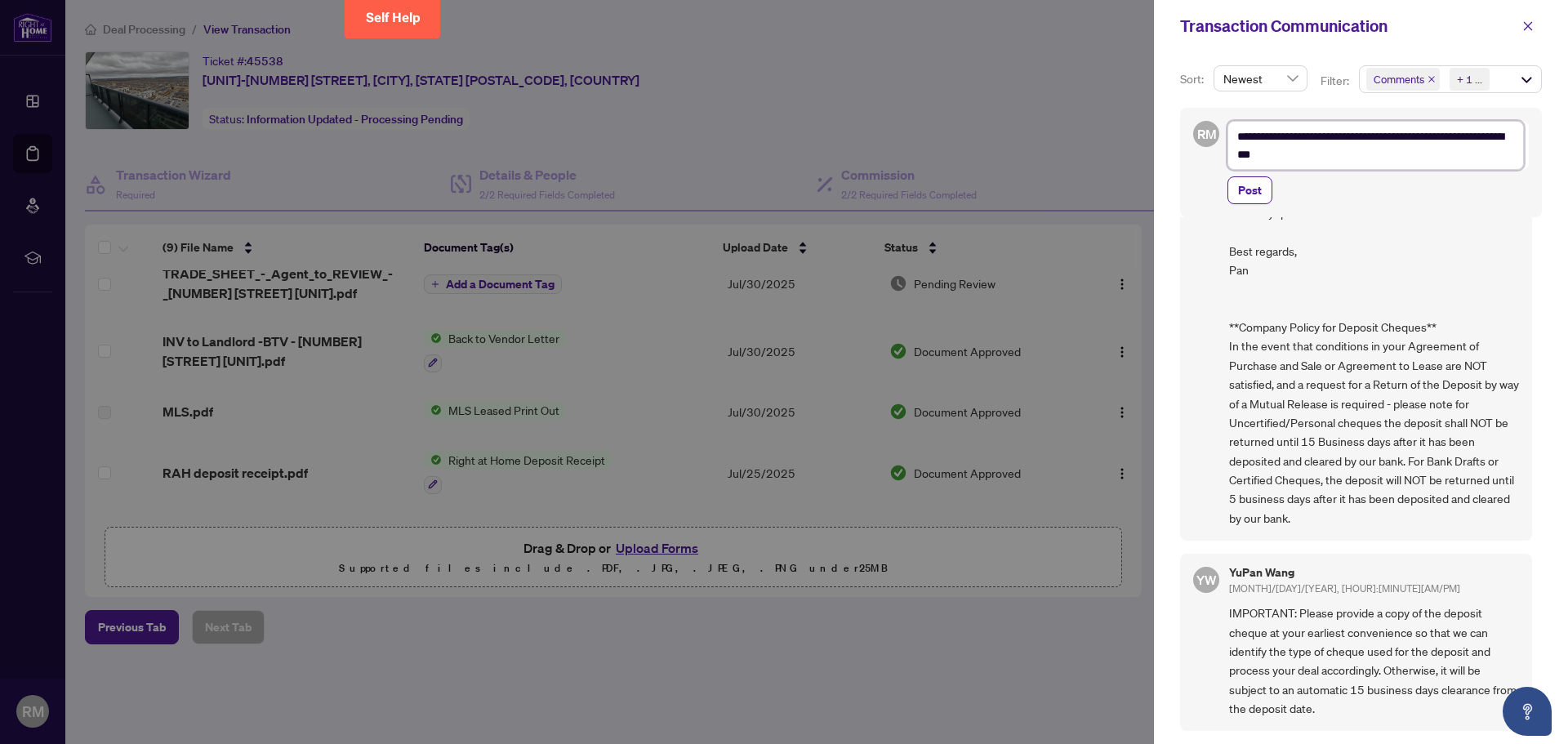 type on "**********" 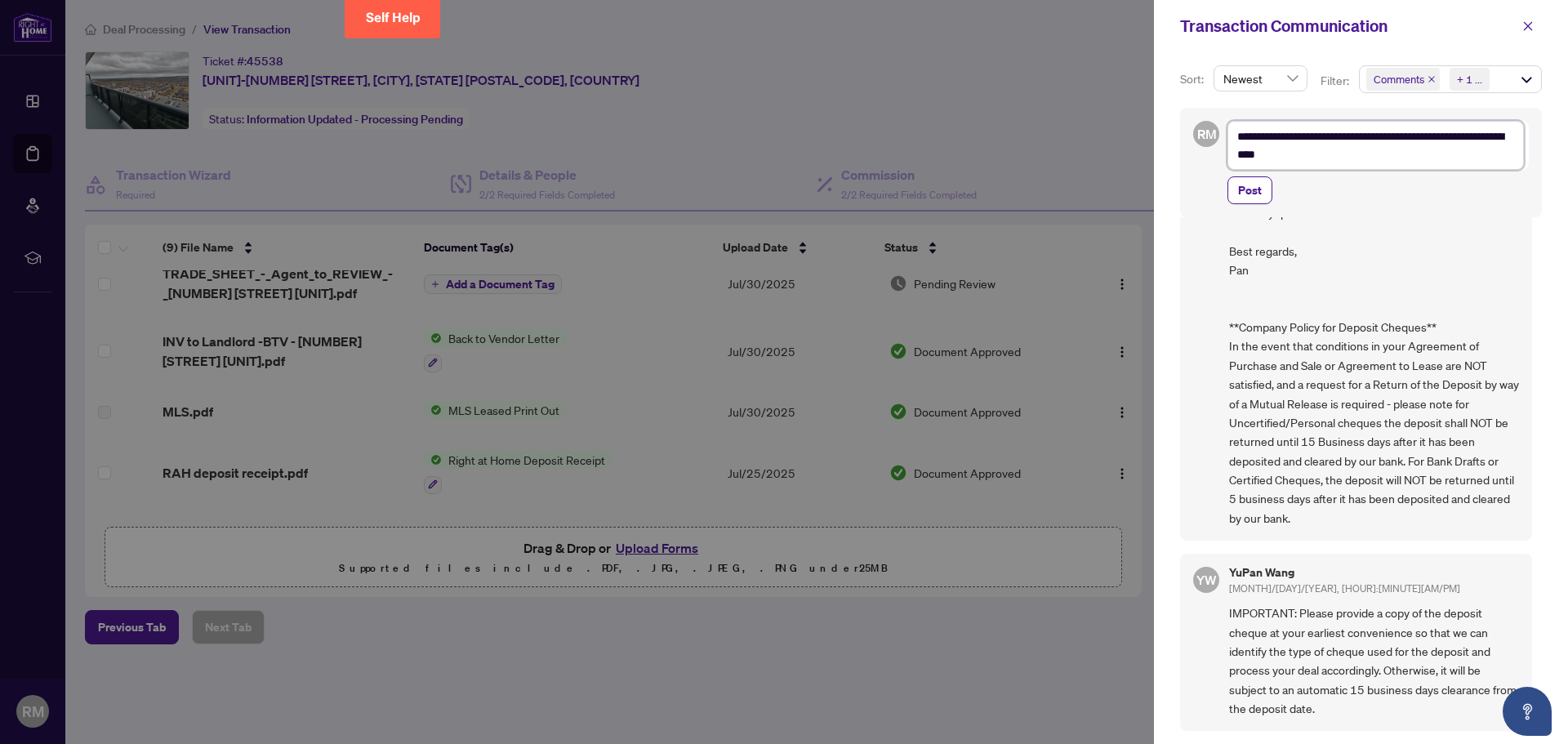 type on "**********" 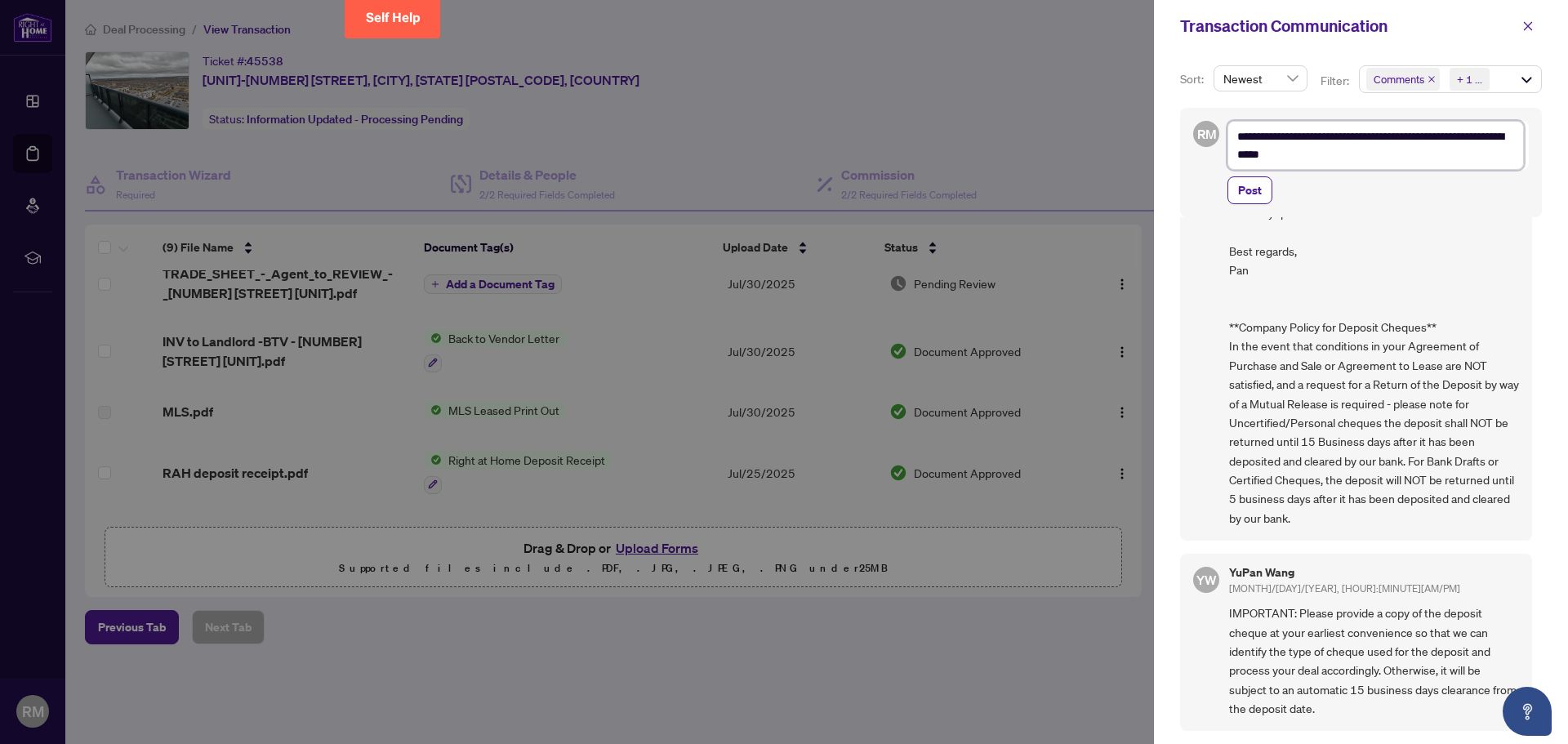 type on "**********" 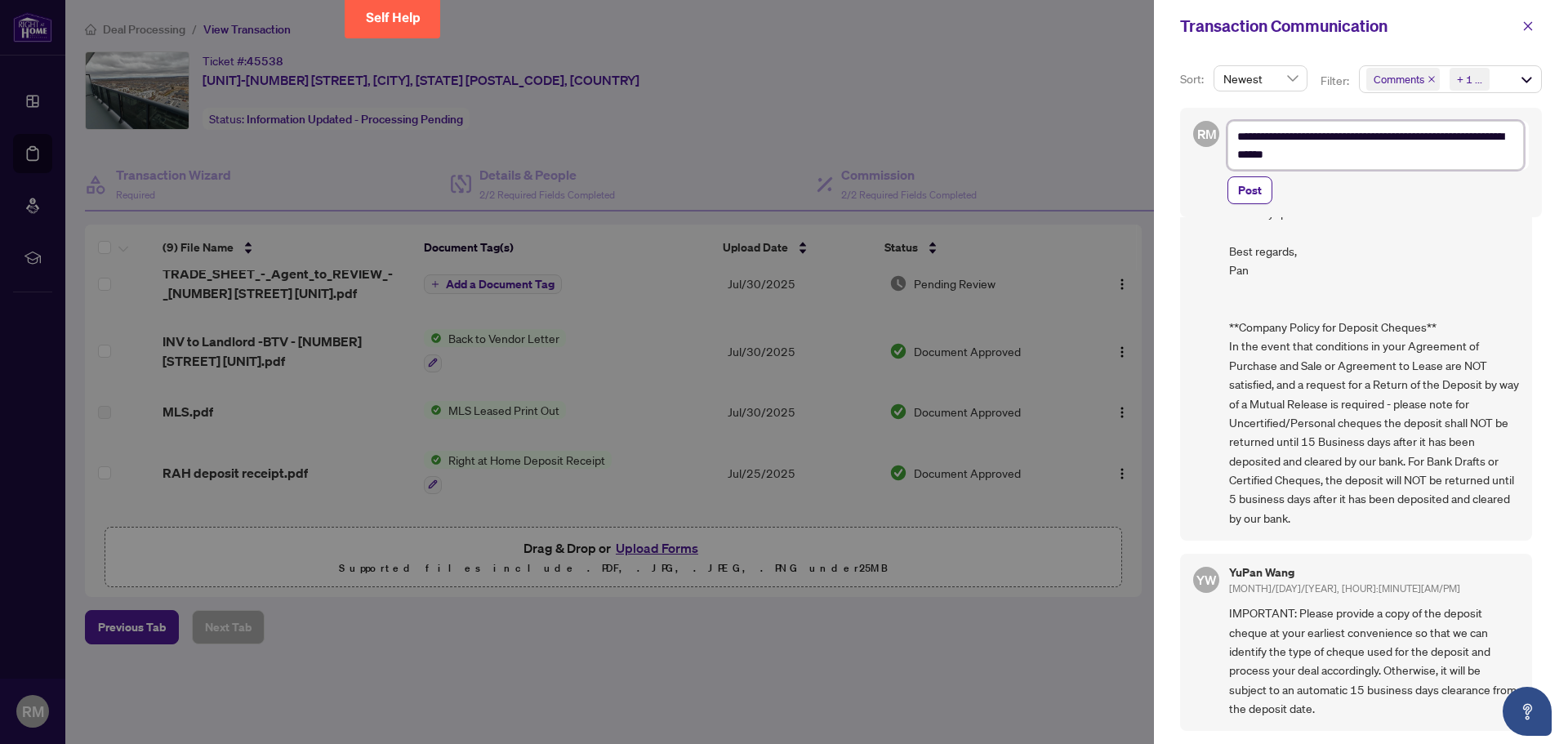 type on "**********" 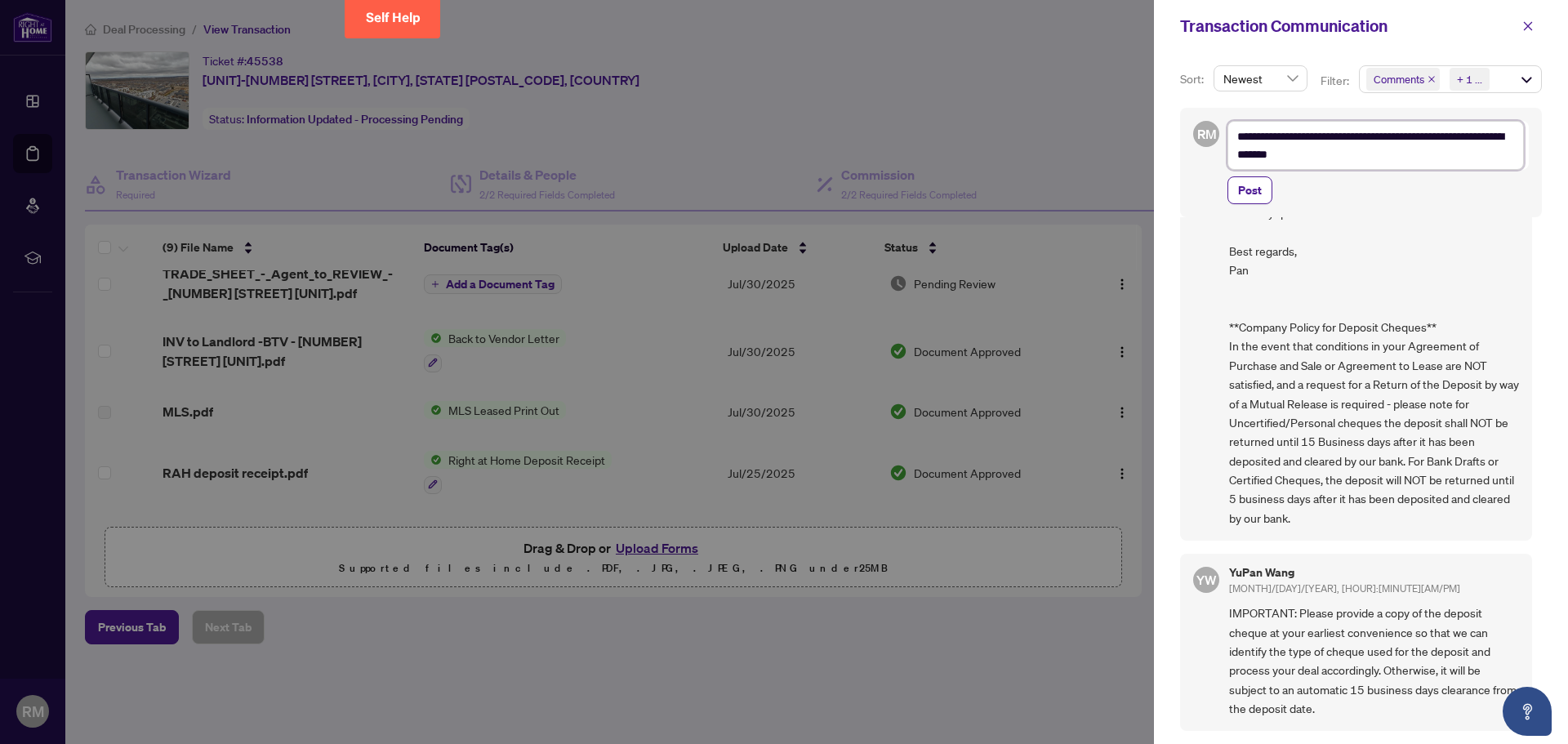 type on "**********" 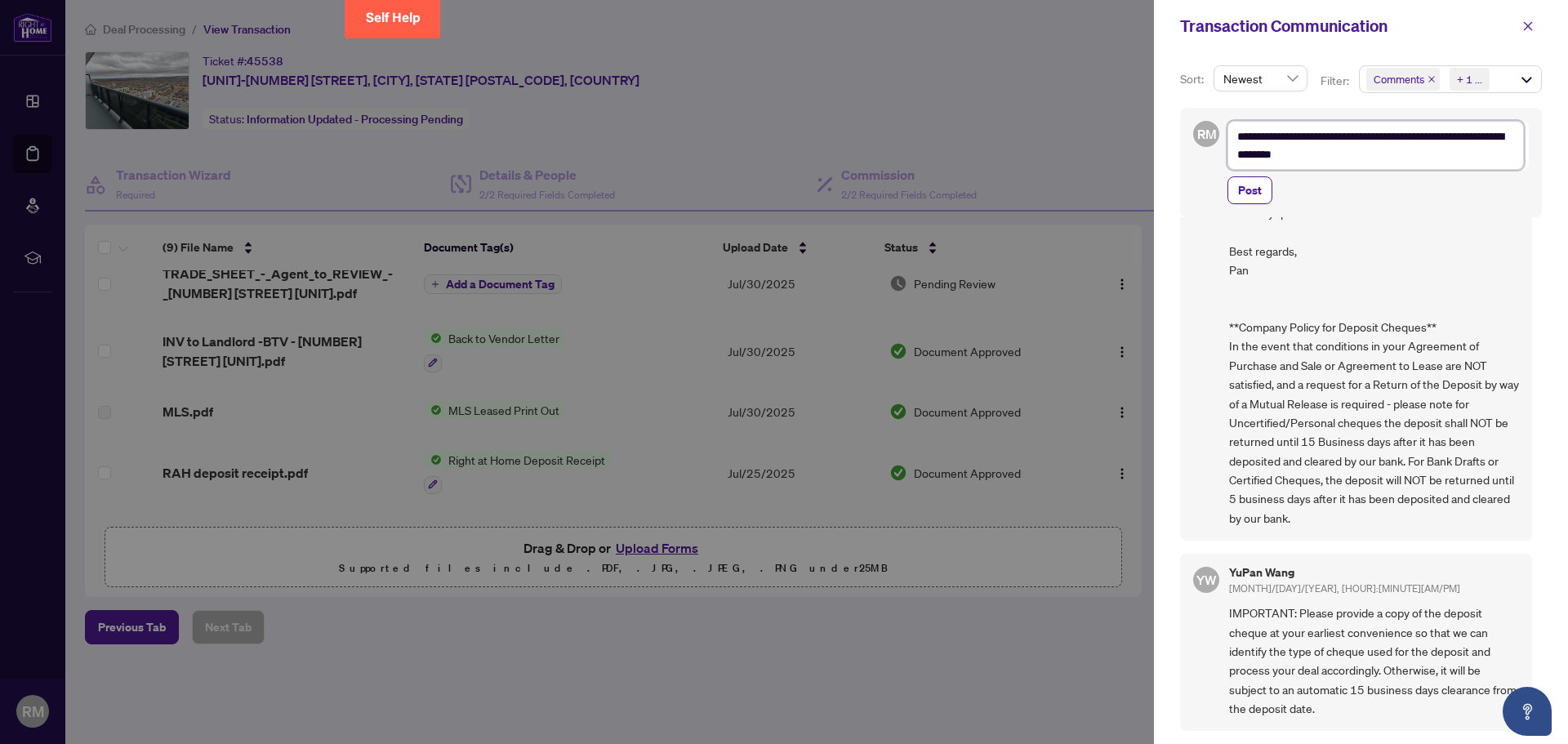 type on "**********" 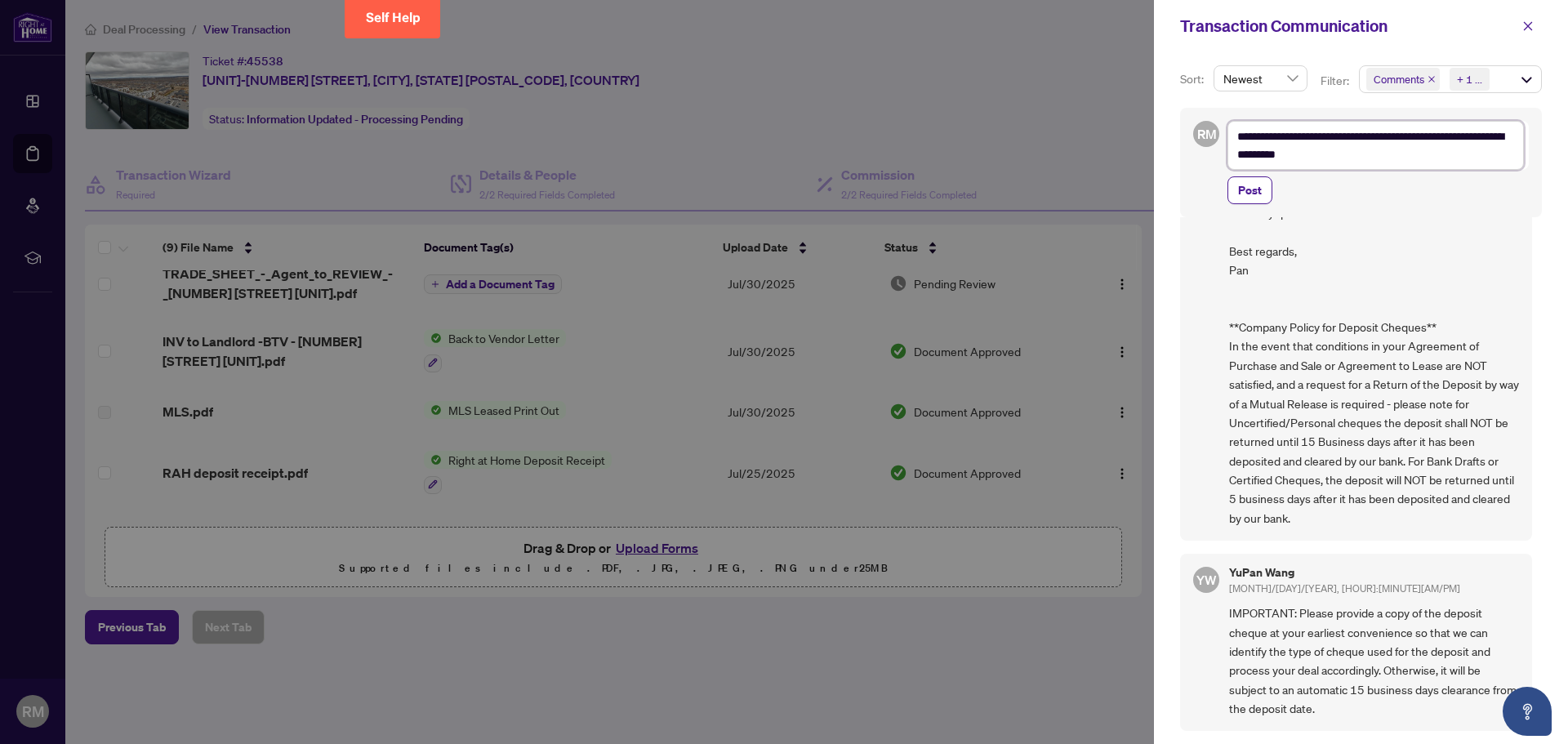 type on "**********" 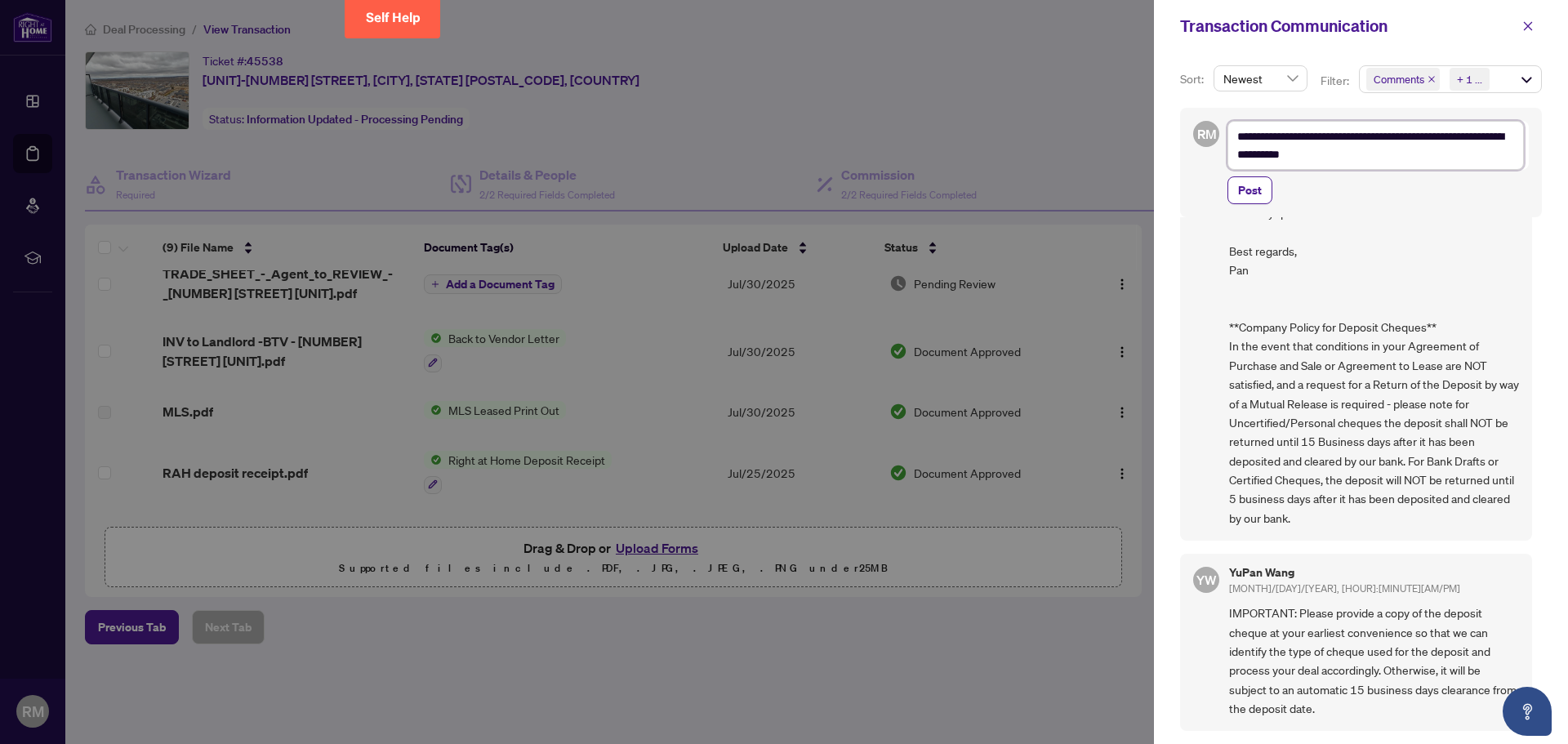 type on "**********" 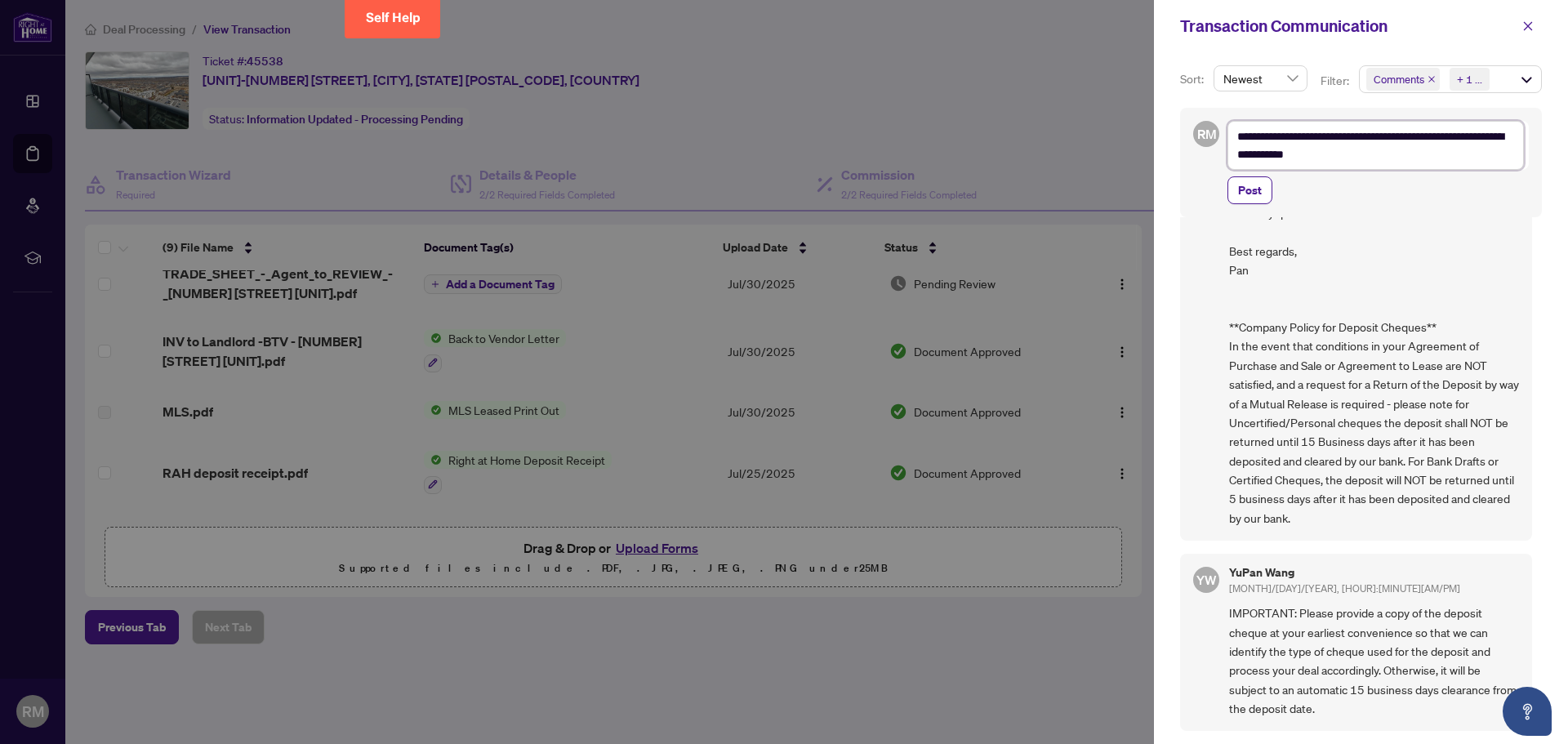 type on "**********" 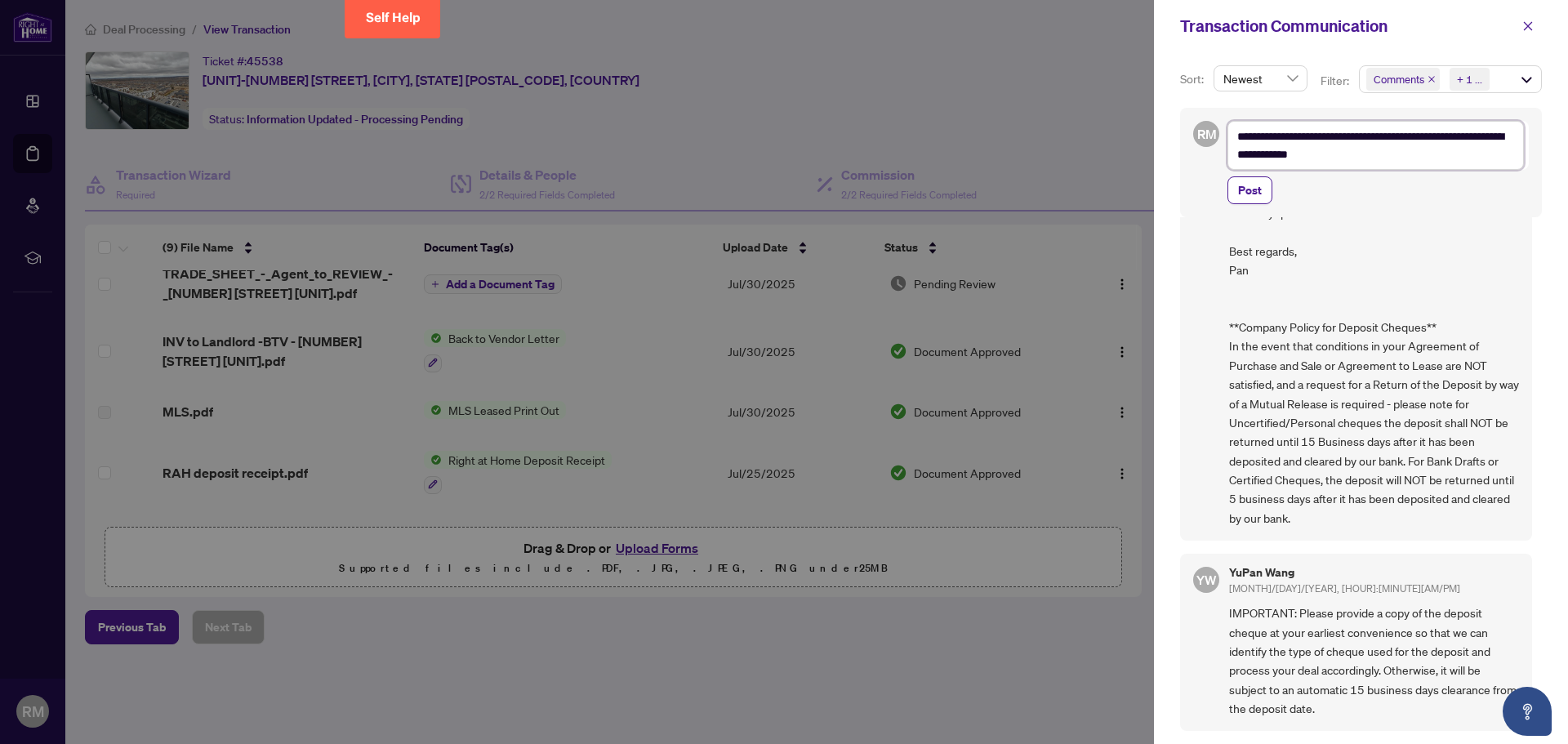 type on "**********" 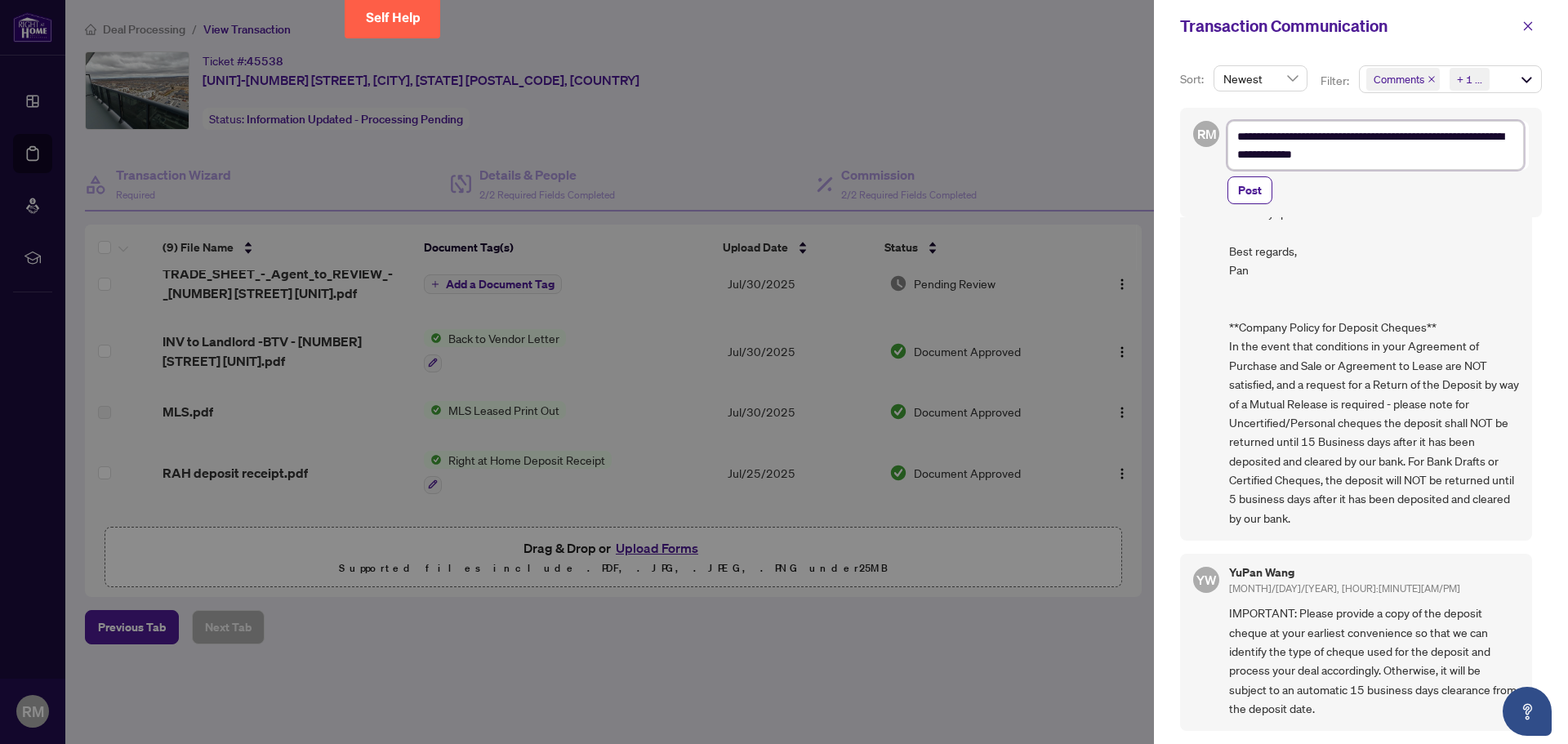 type on "**********" 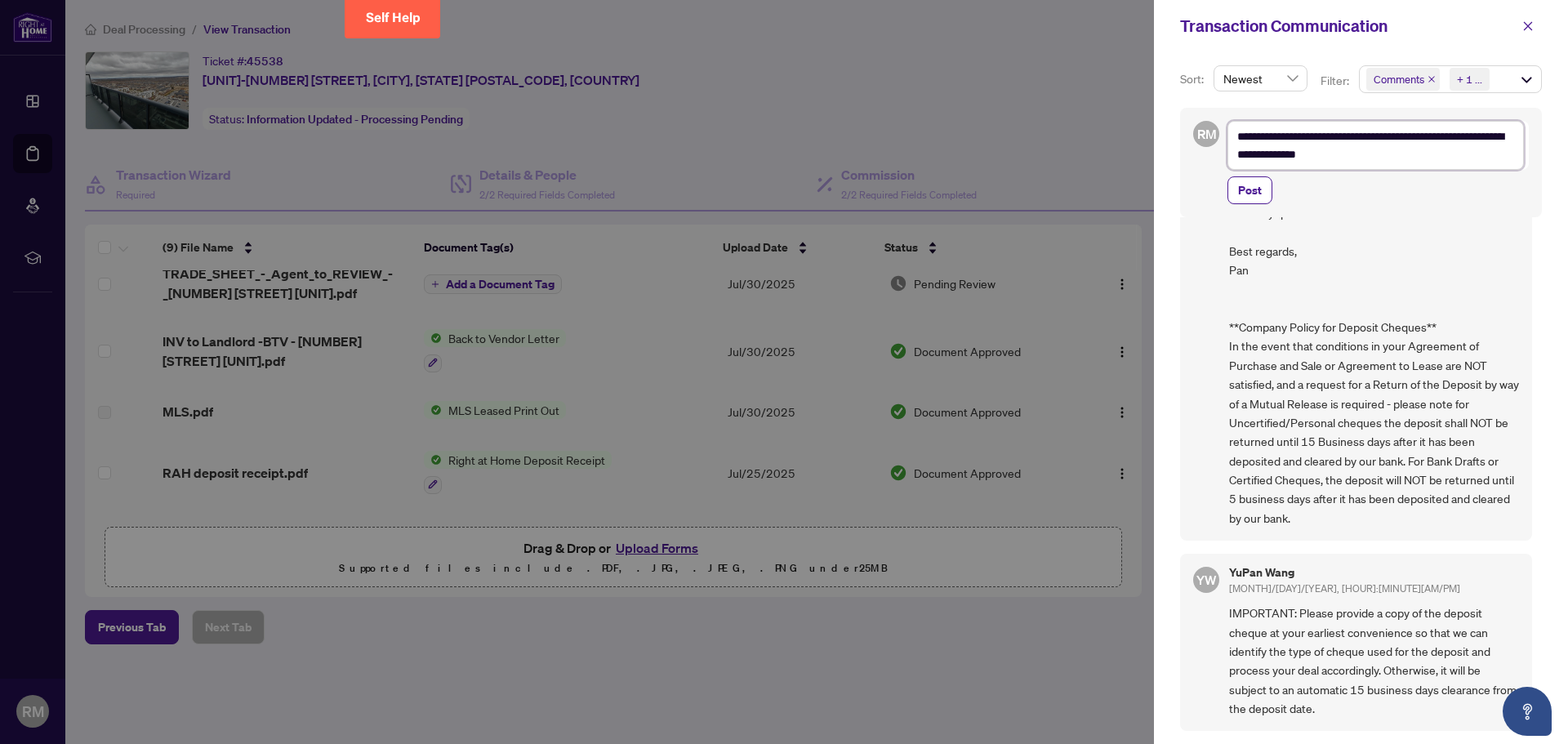 type on "**********" 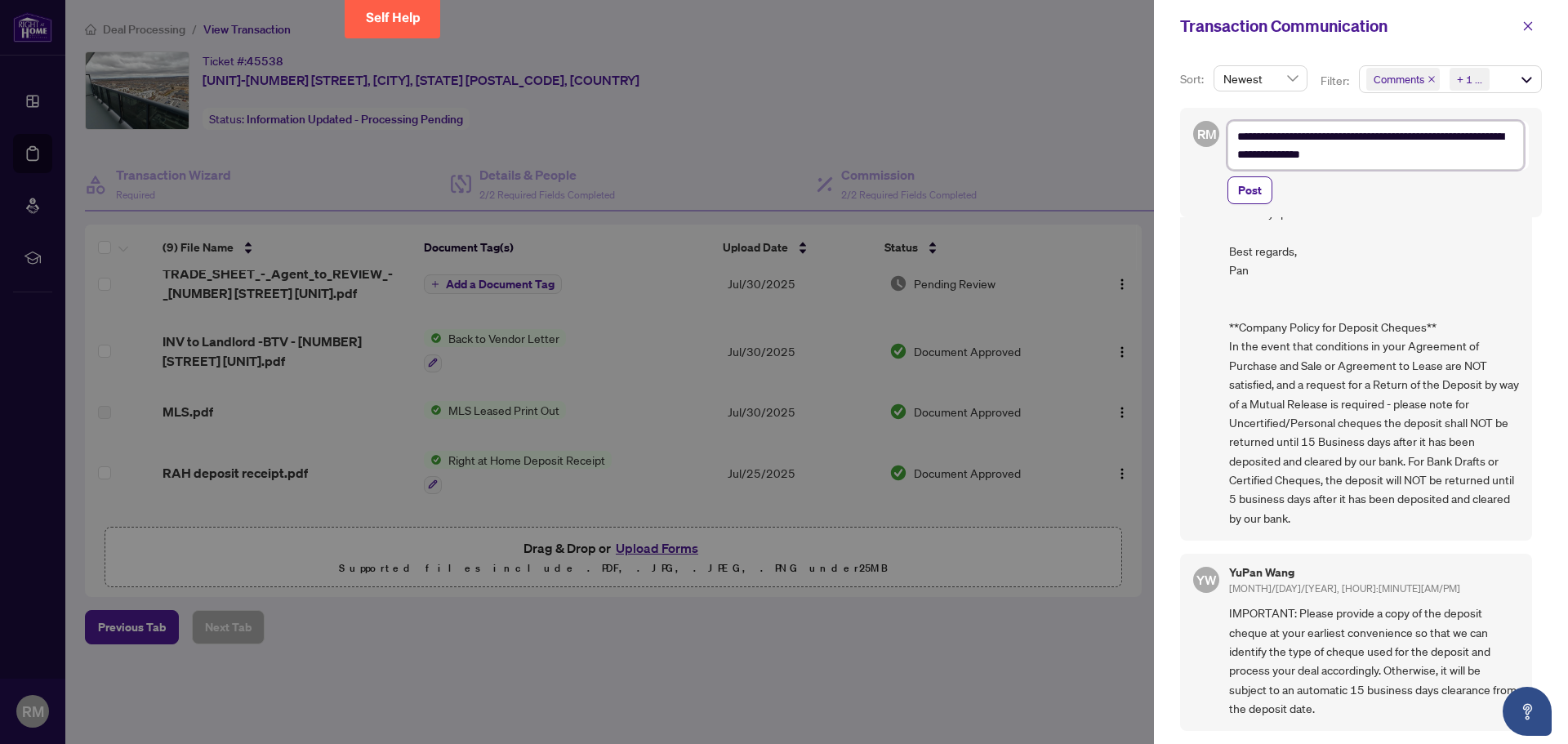 type on "**********" 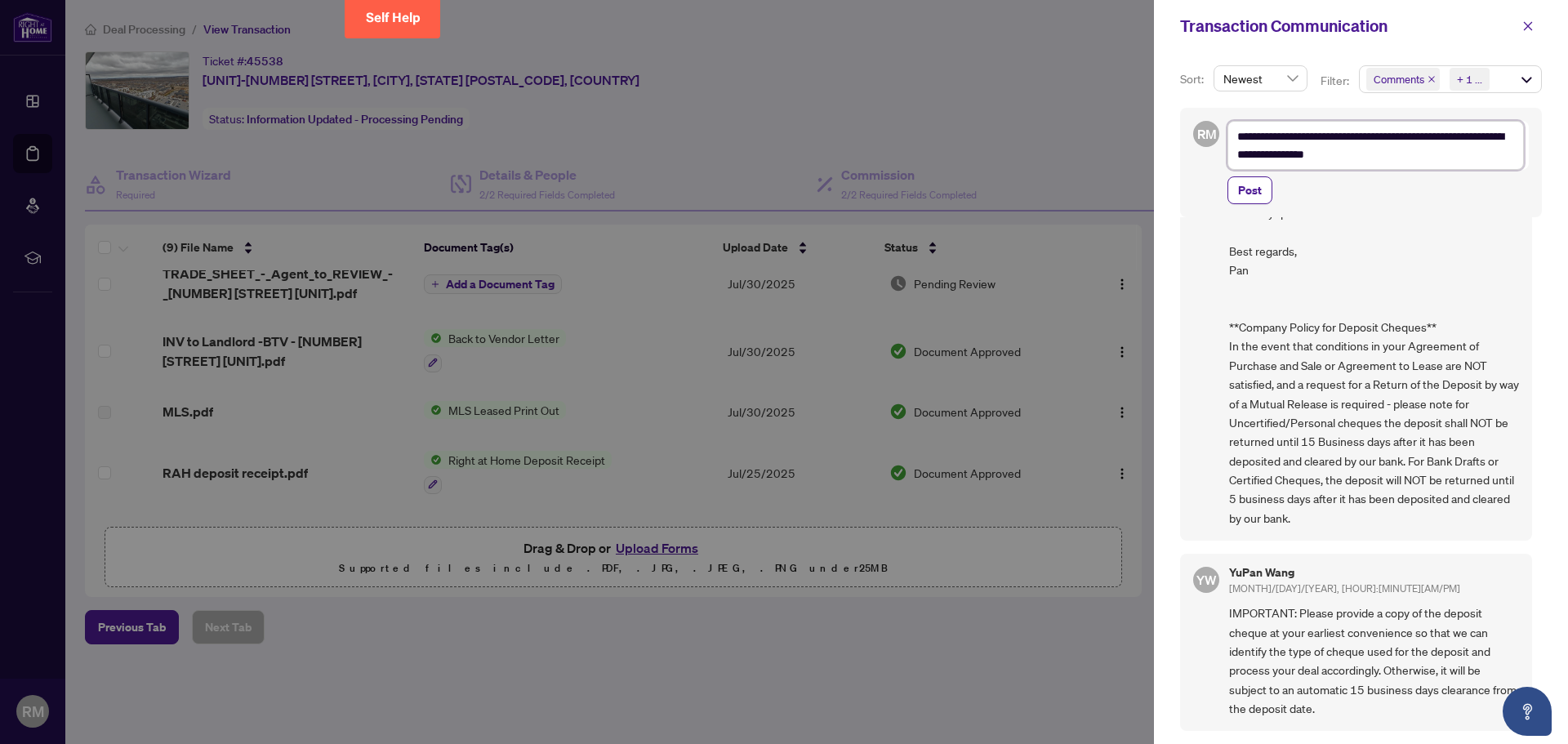 type on "**********" 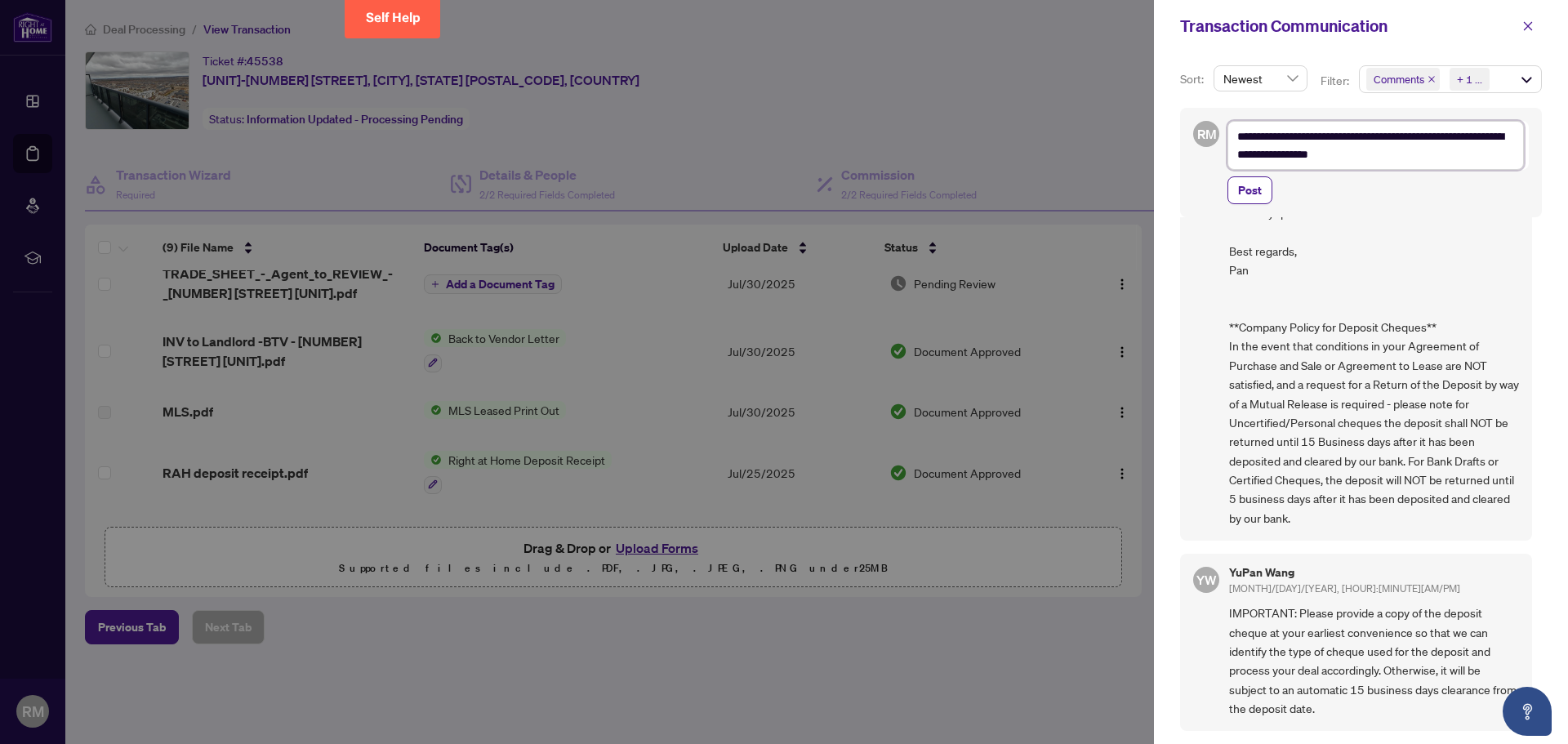 type on "**********" 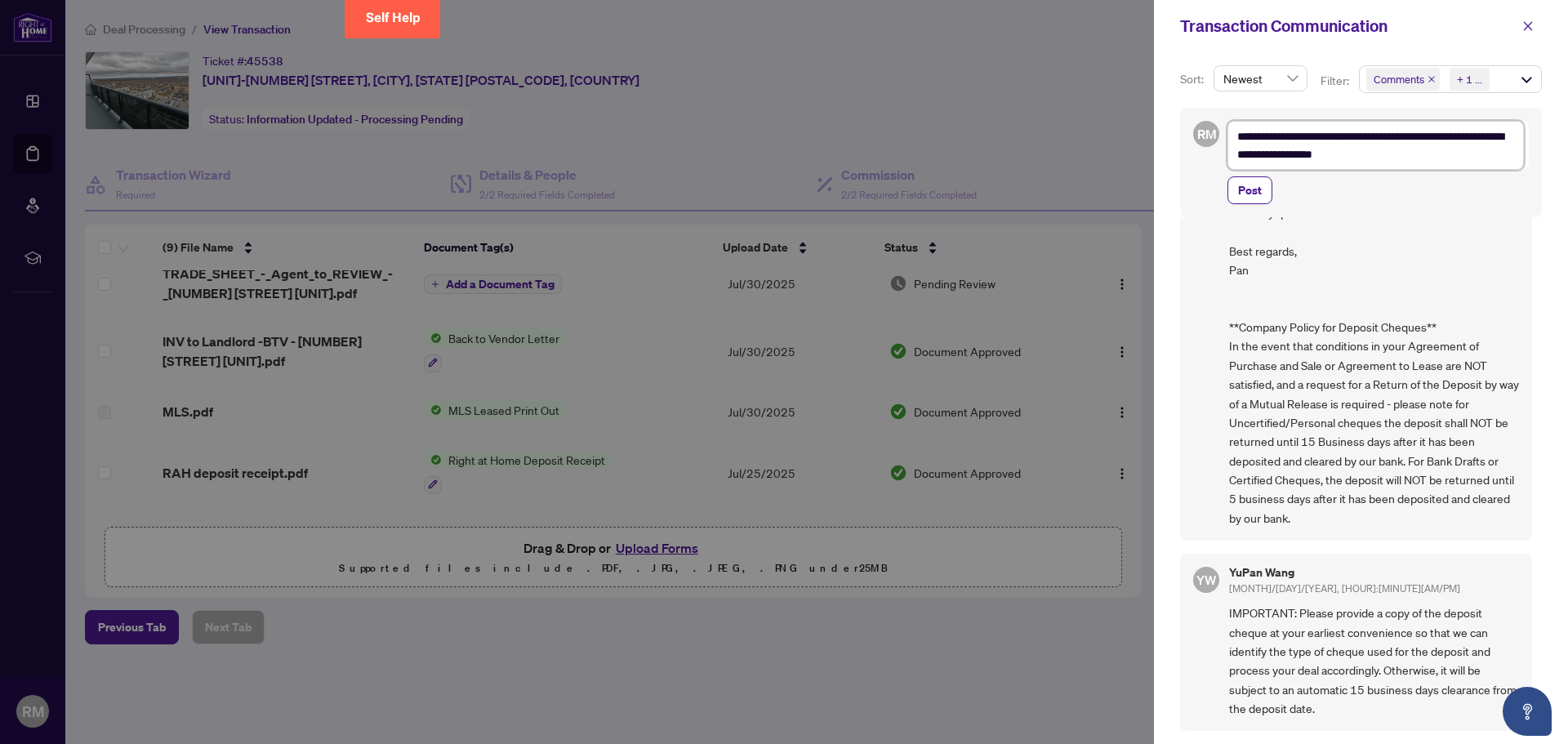 type on "**********" 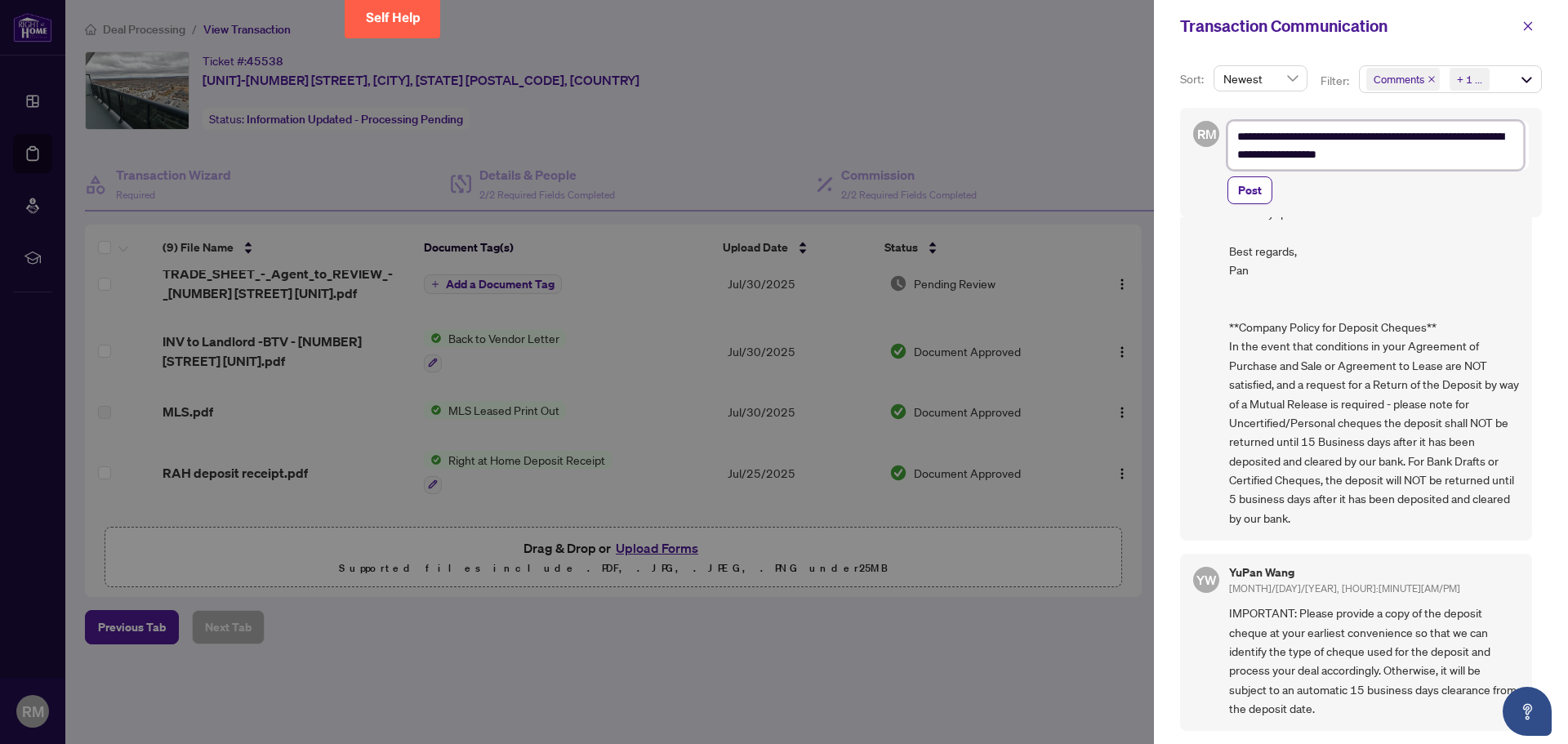 type on "**********" 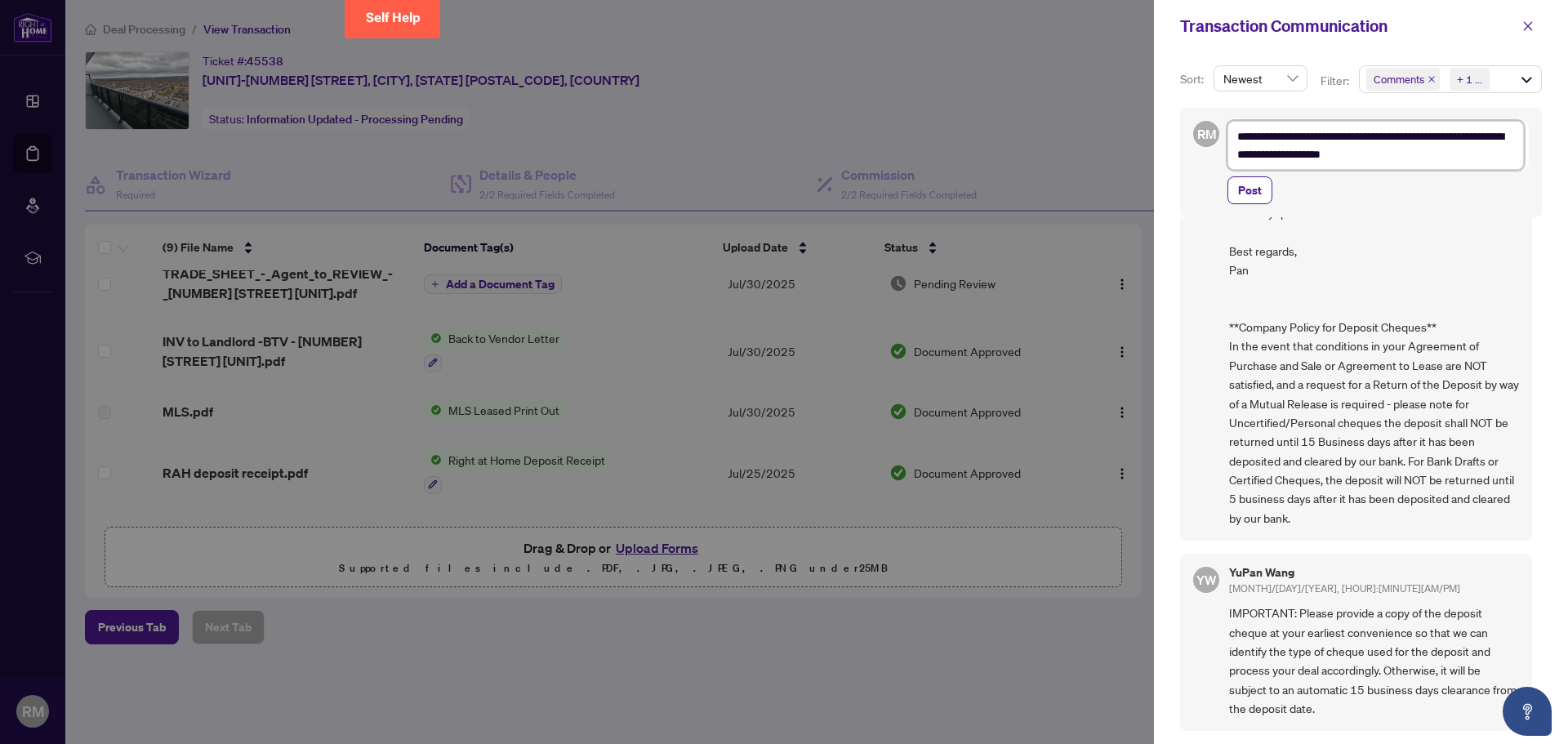 type on "**********" 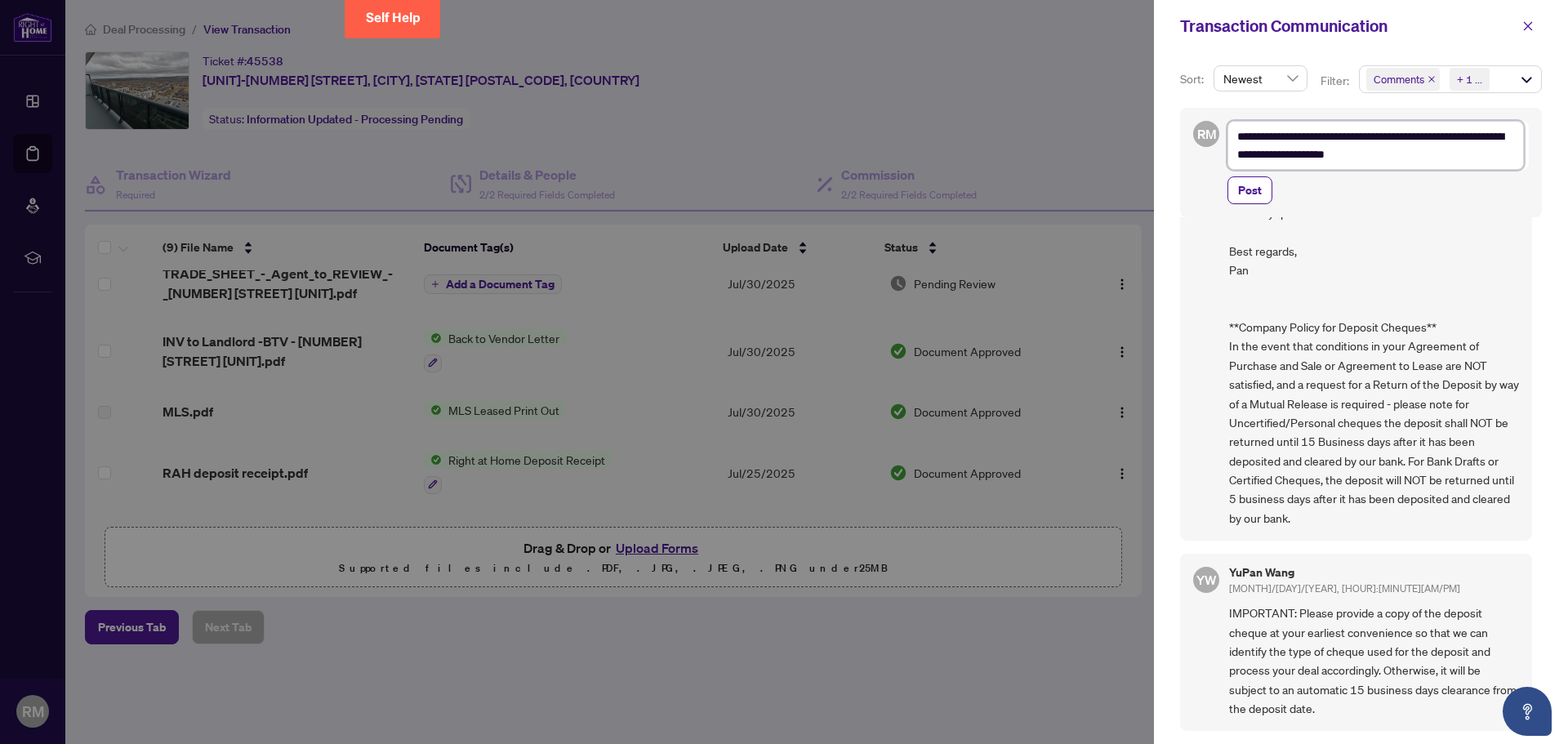 type on "**********" 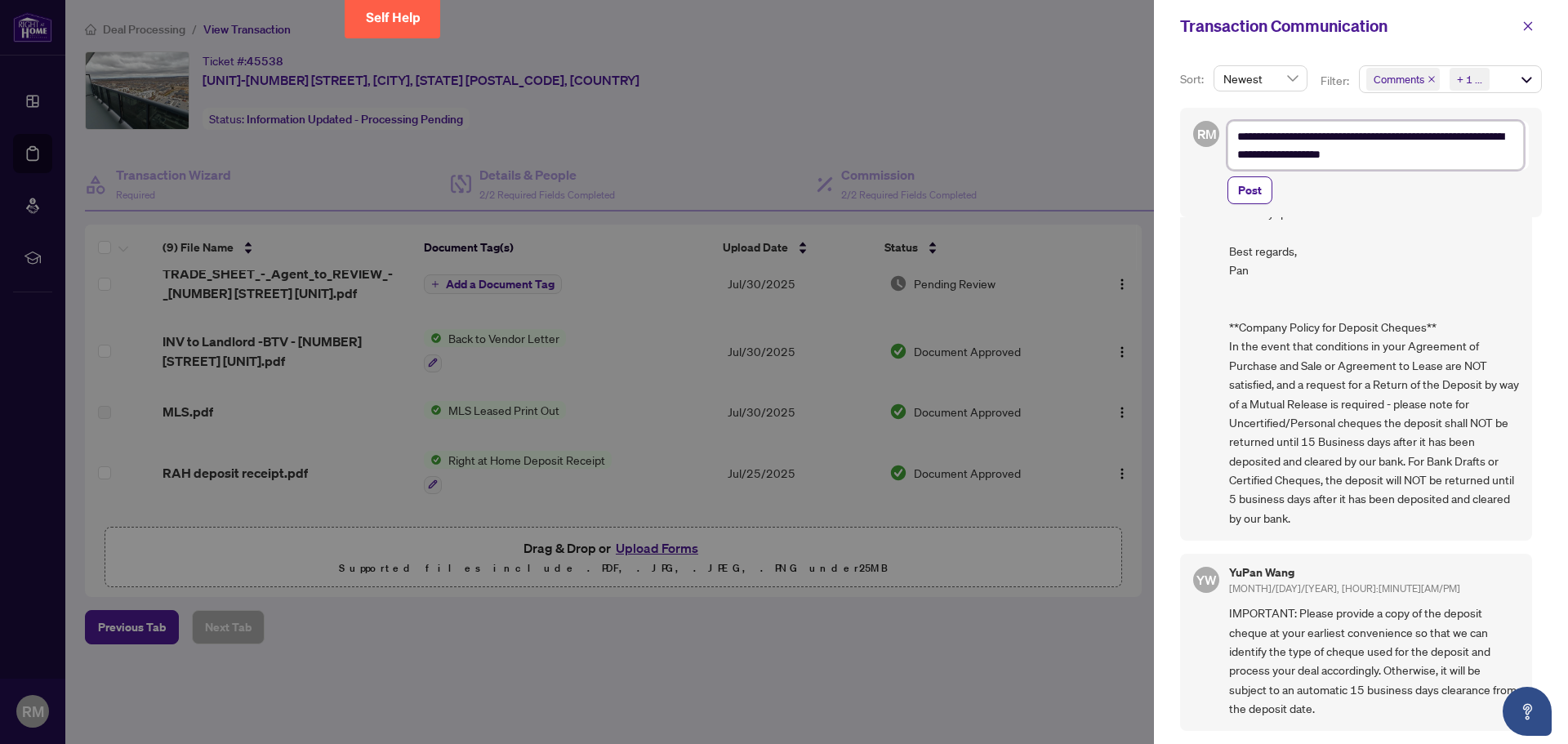 type on "**********" 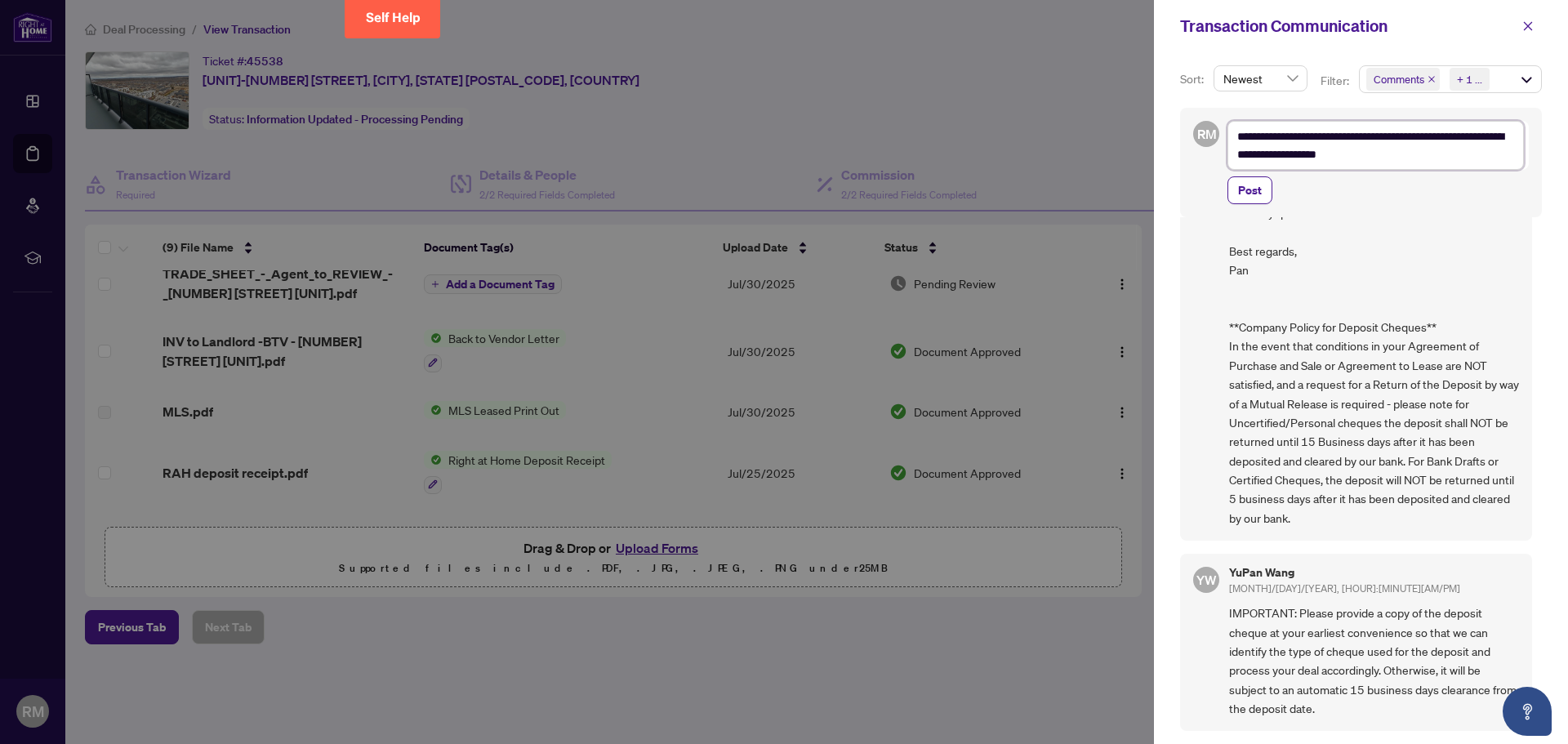 type on "**********" 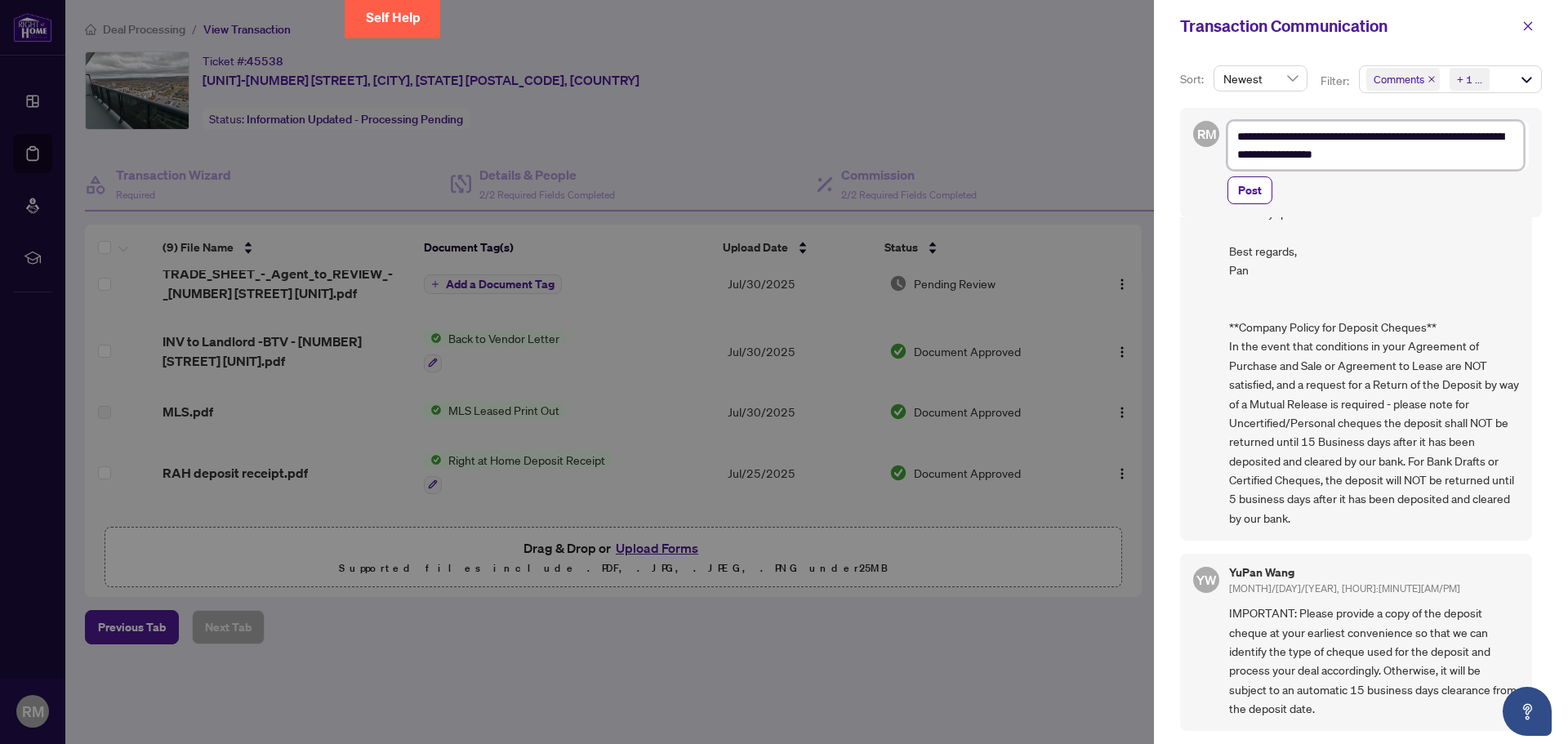 type on "**********" 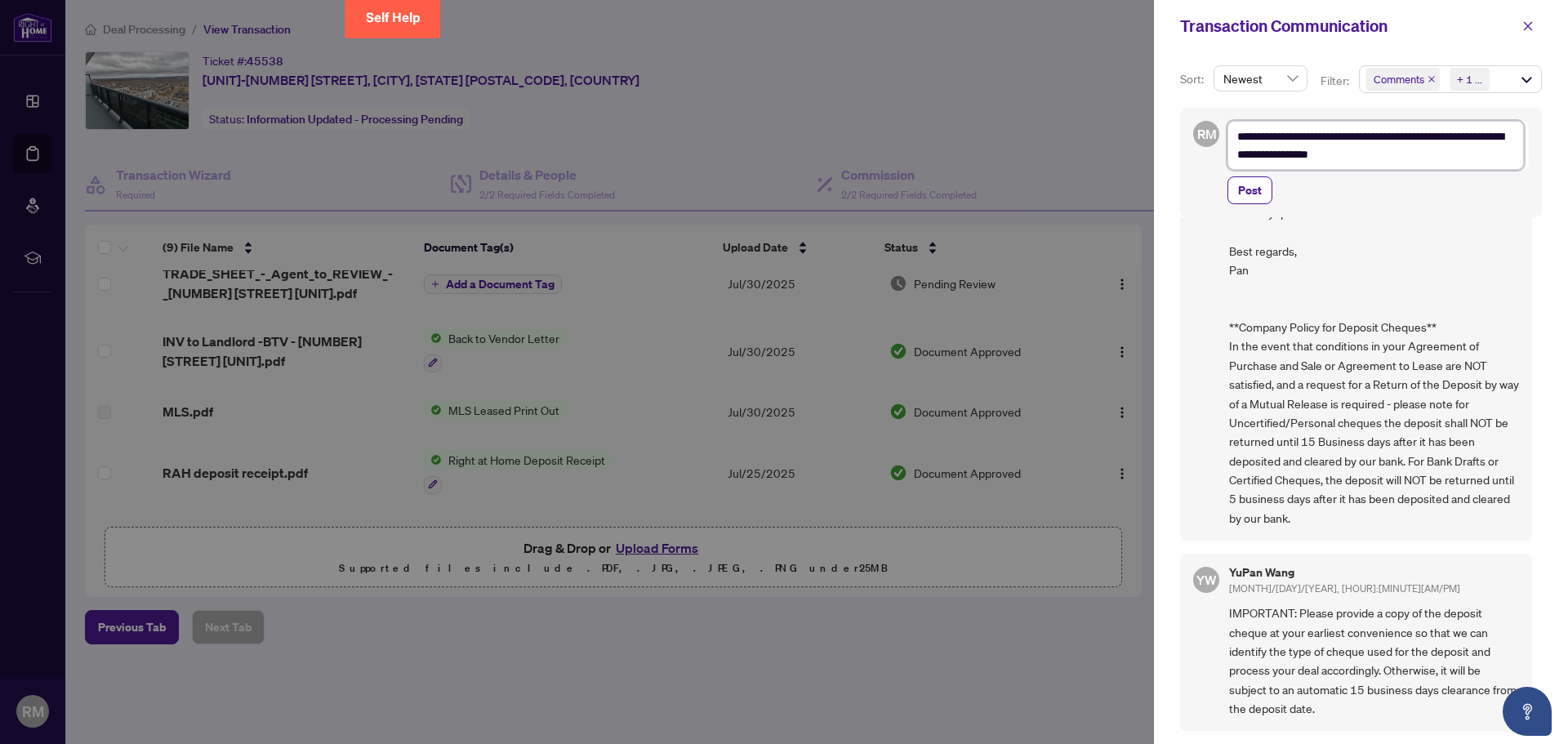 type on "**********" 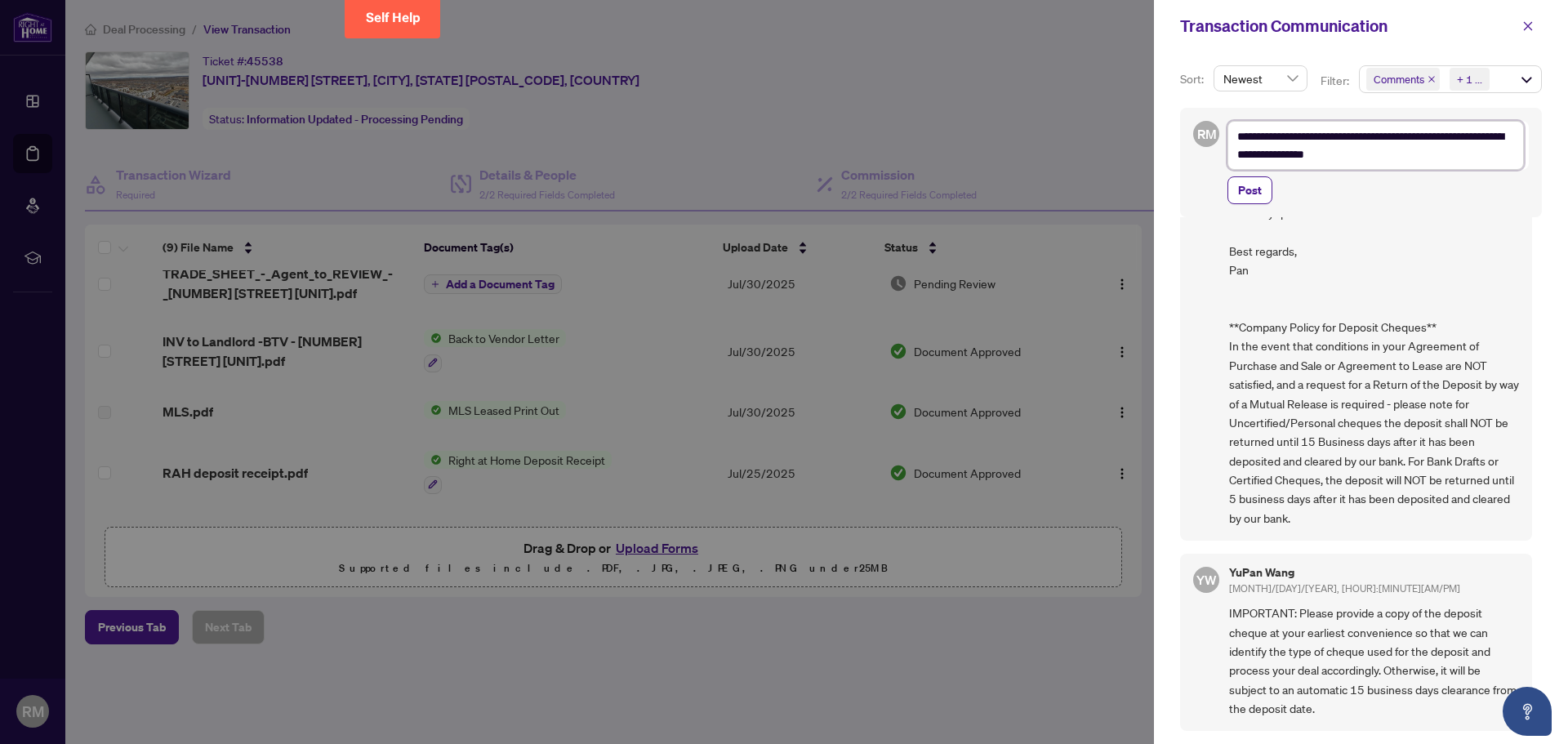 type on "**********" 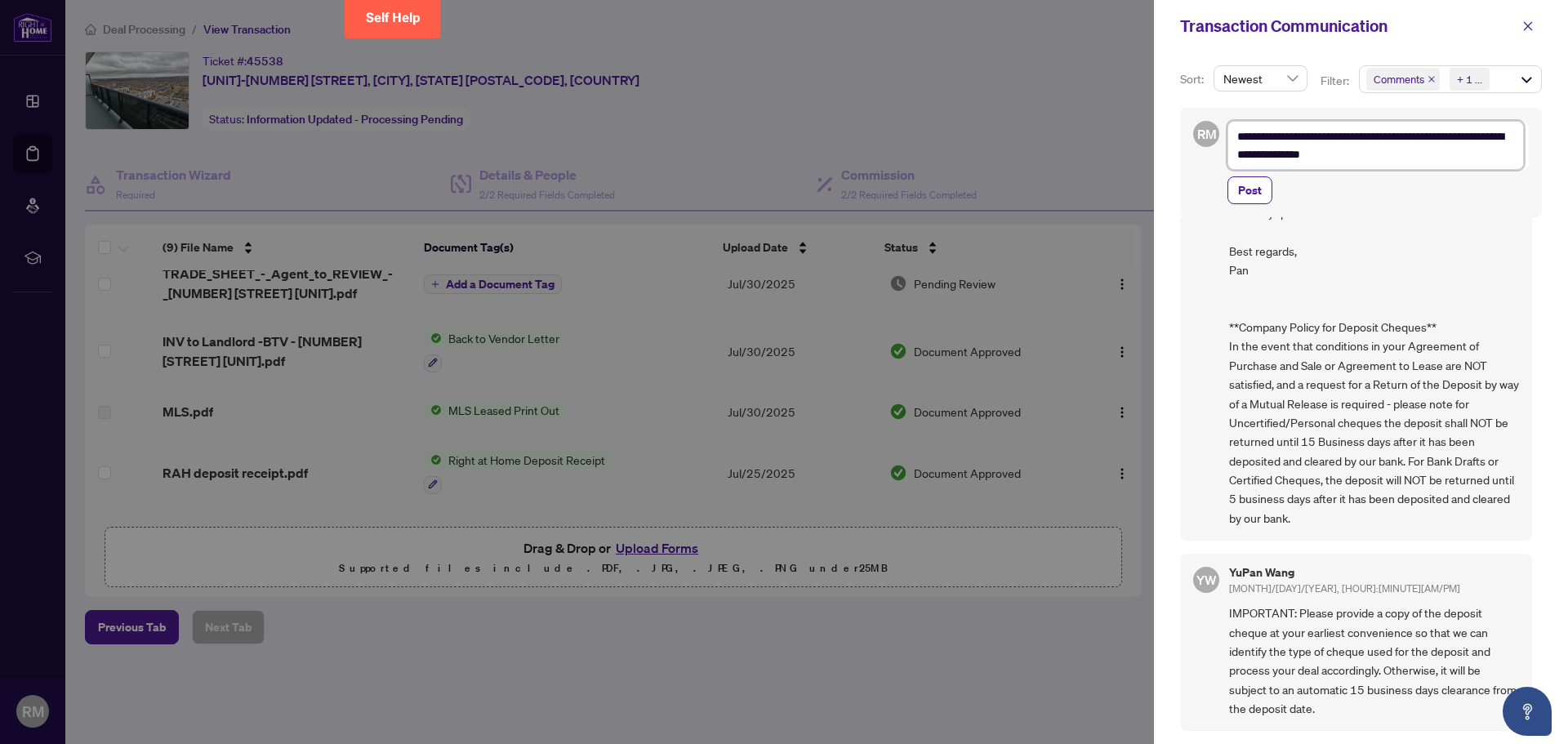 type on "**********" 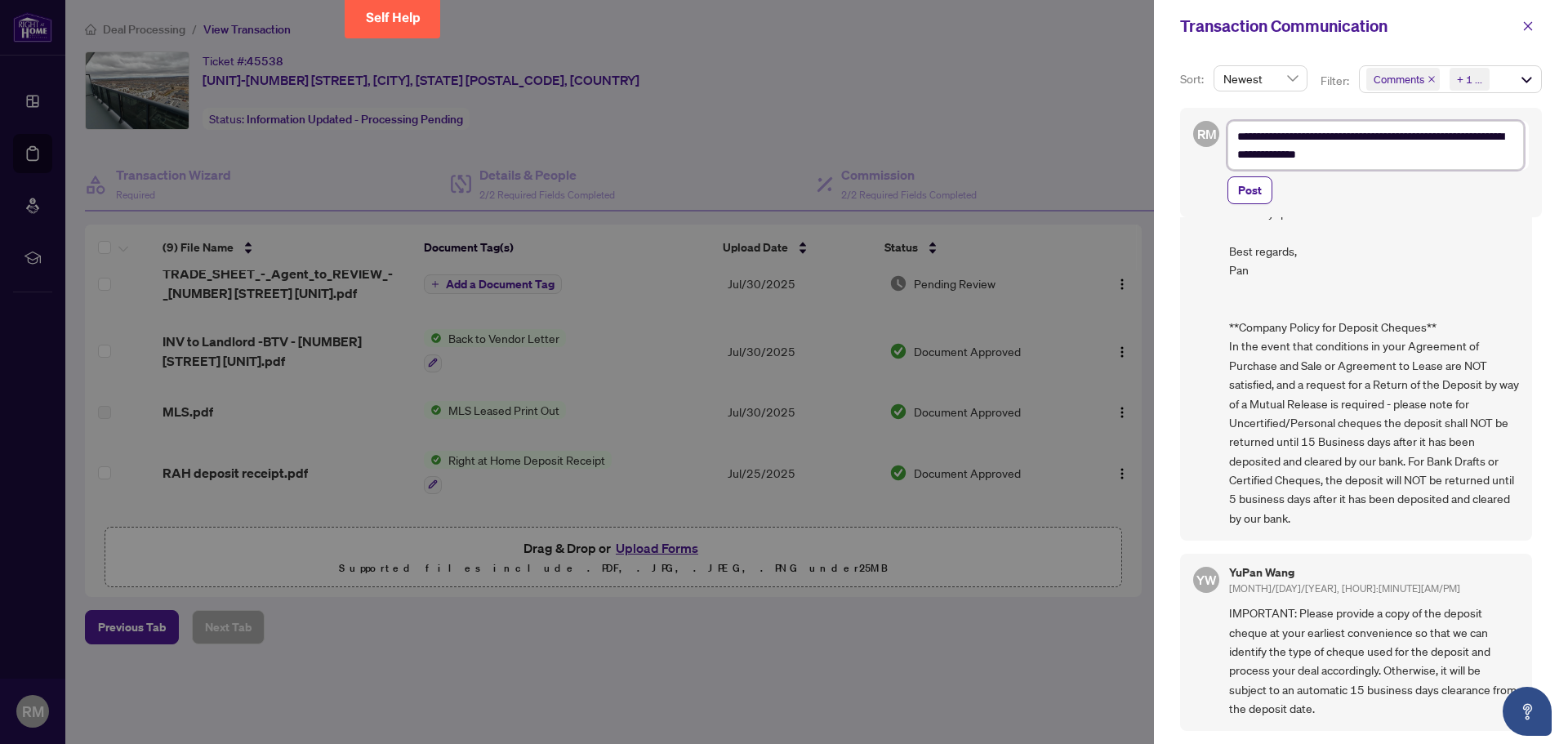 type on "**********" 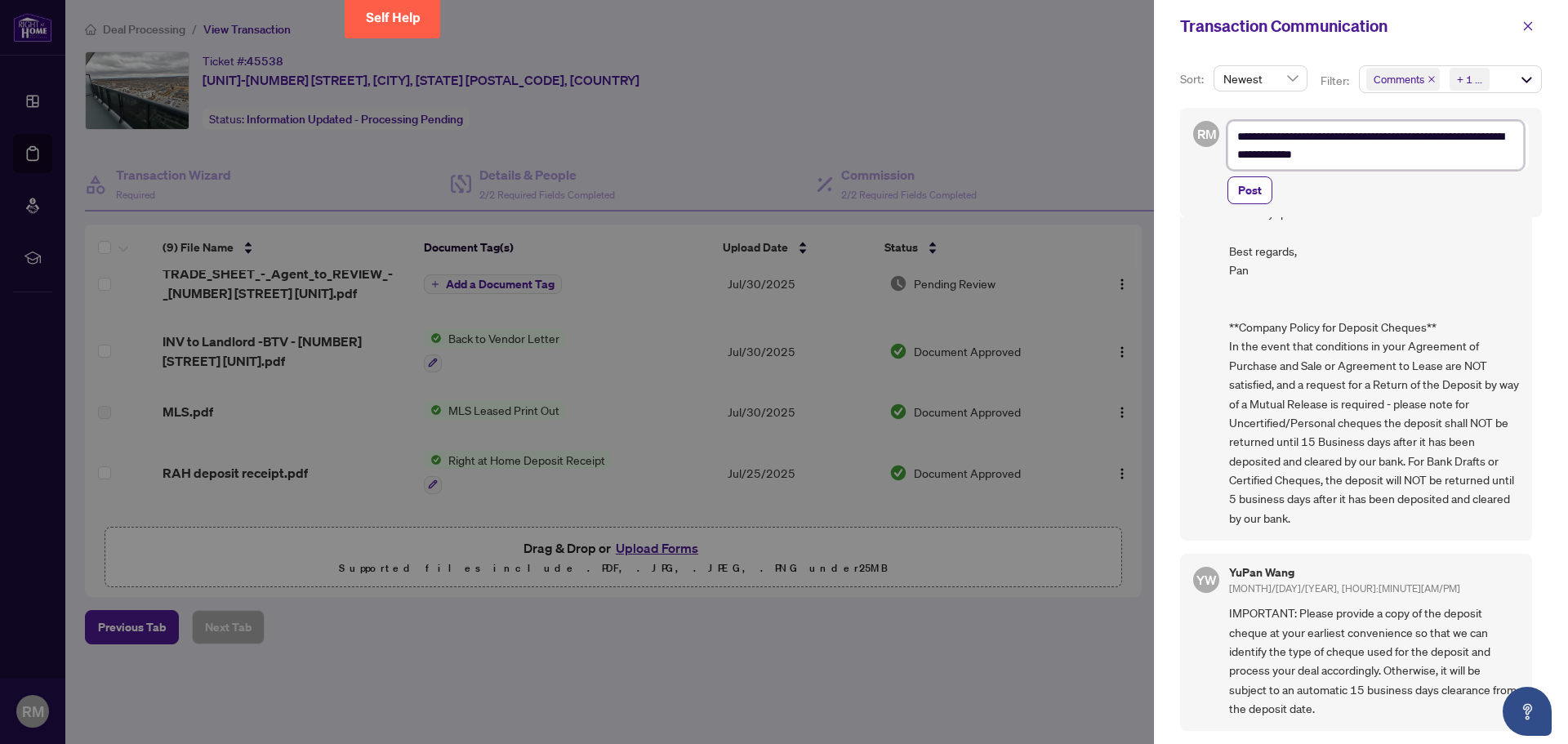 type on "**********" 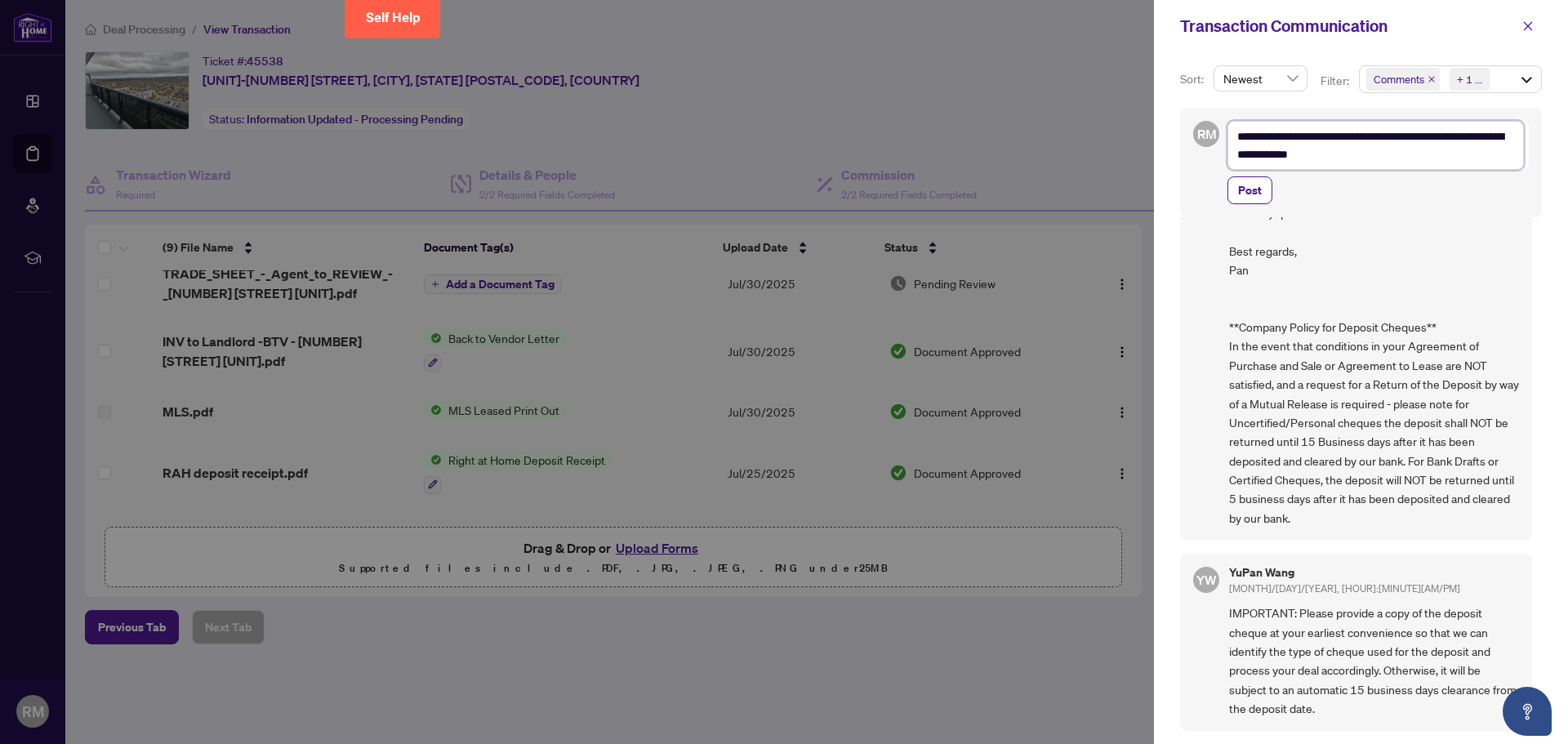 type on "**********" 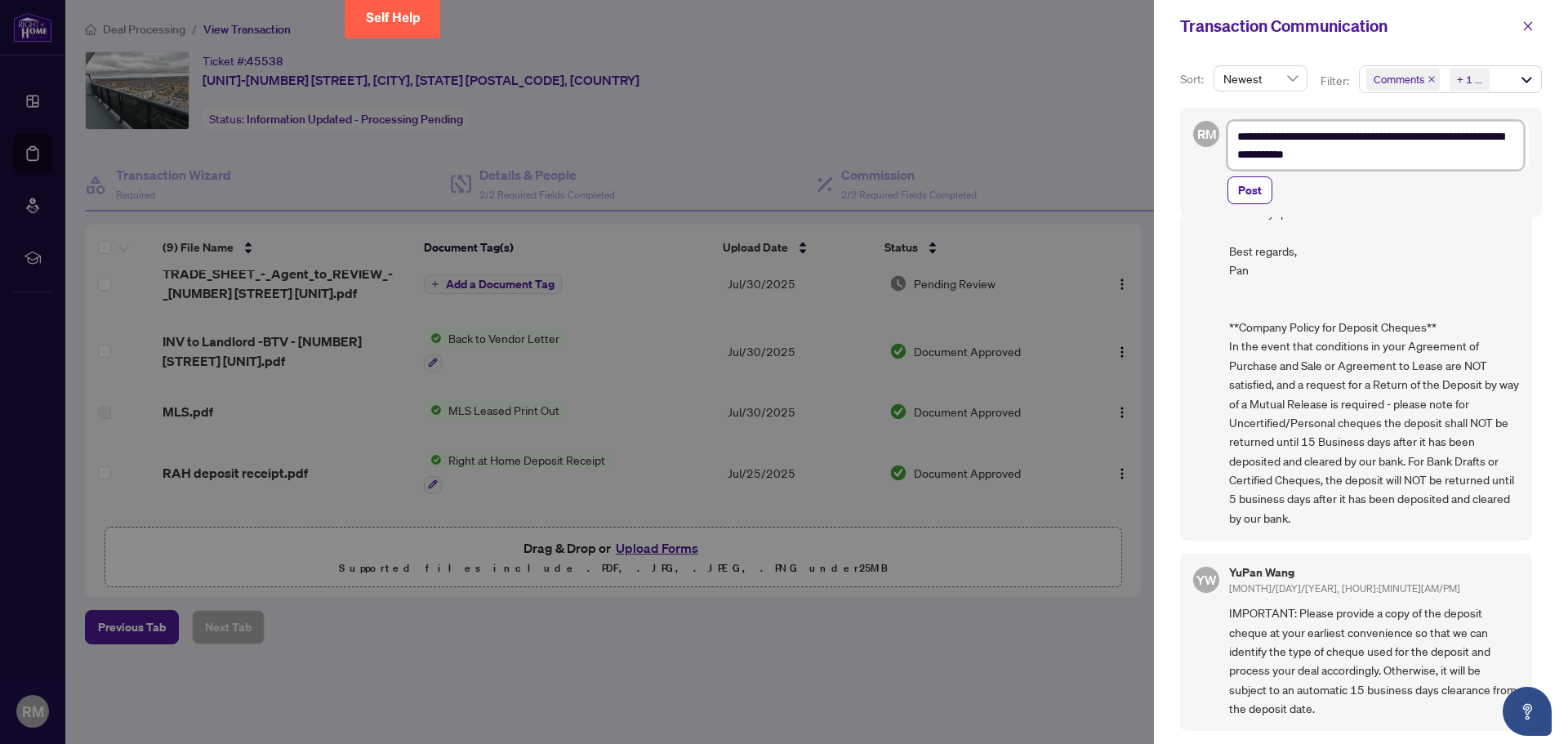 type on "**********" 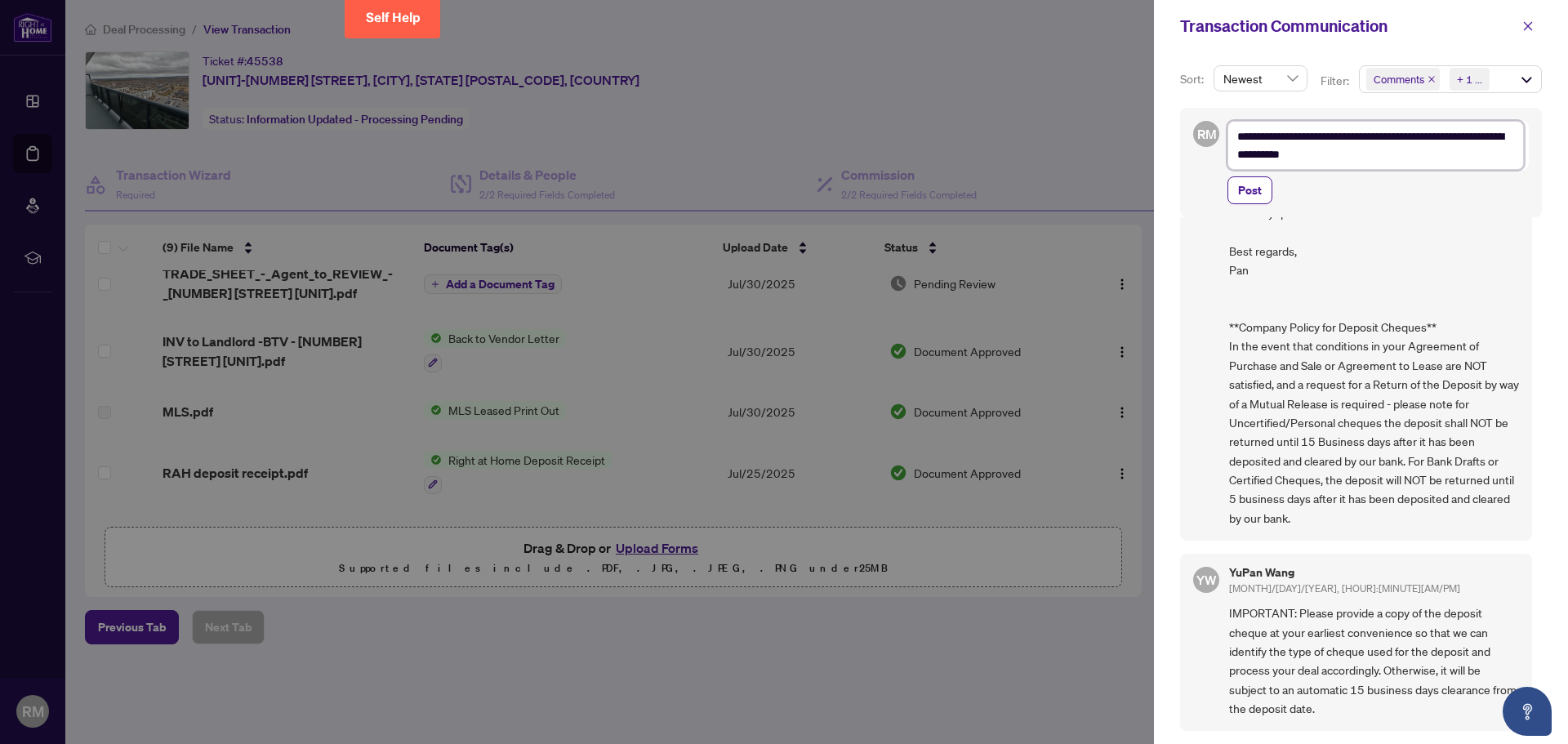 type on "**********" 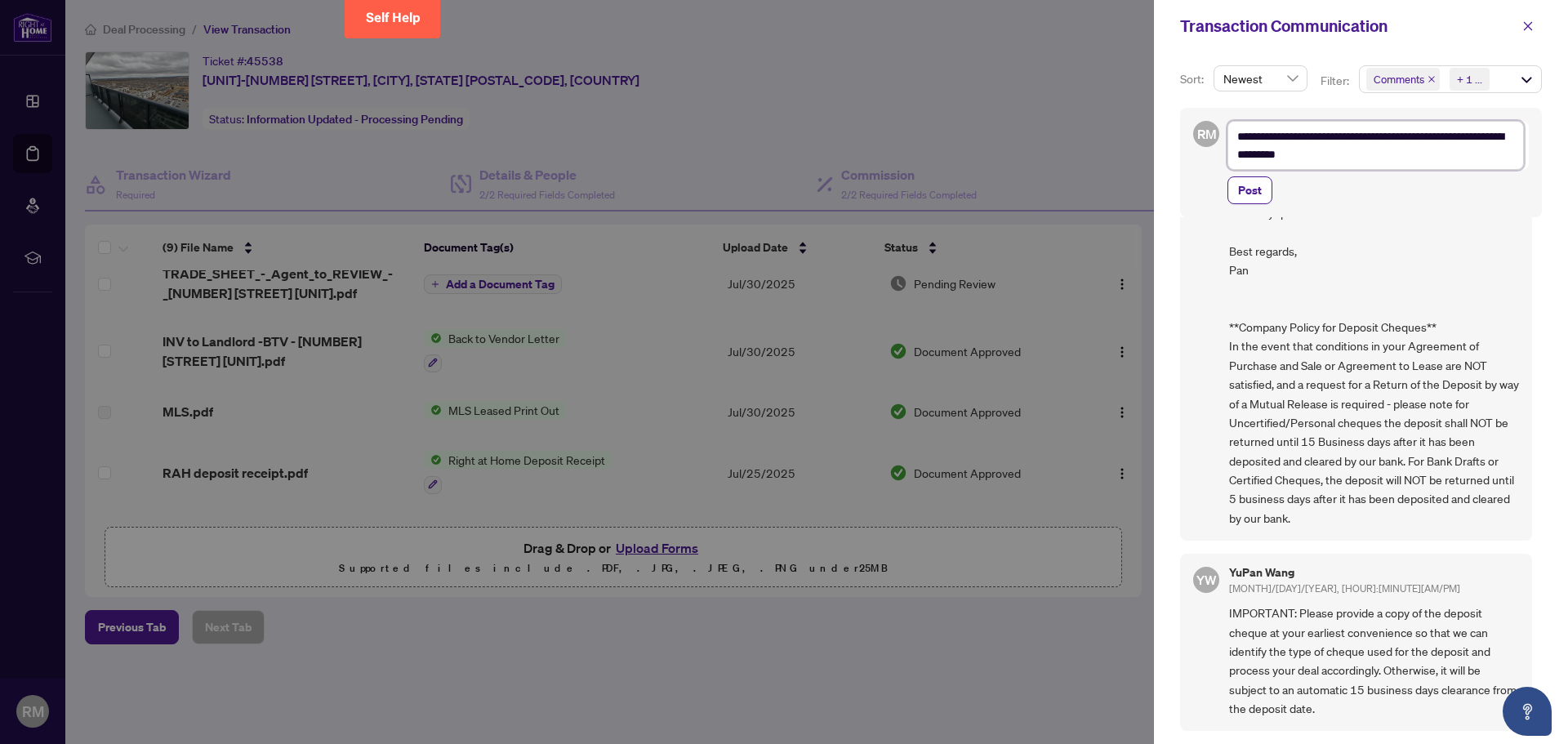 type on "**********" 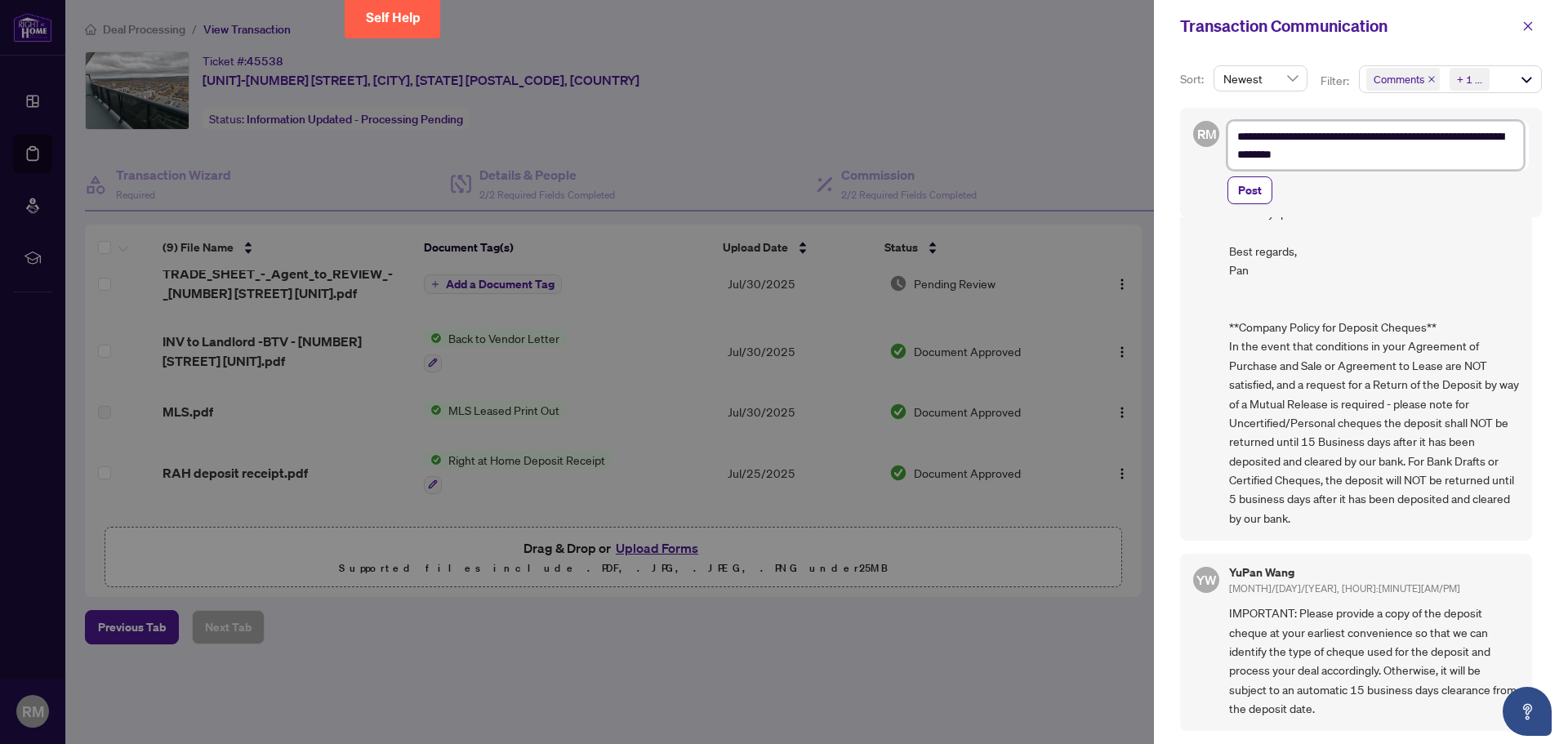 type on "**********" 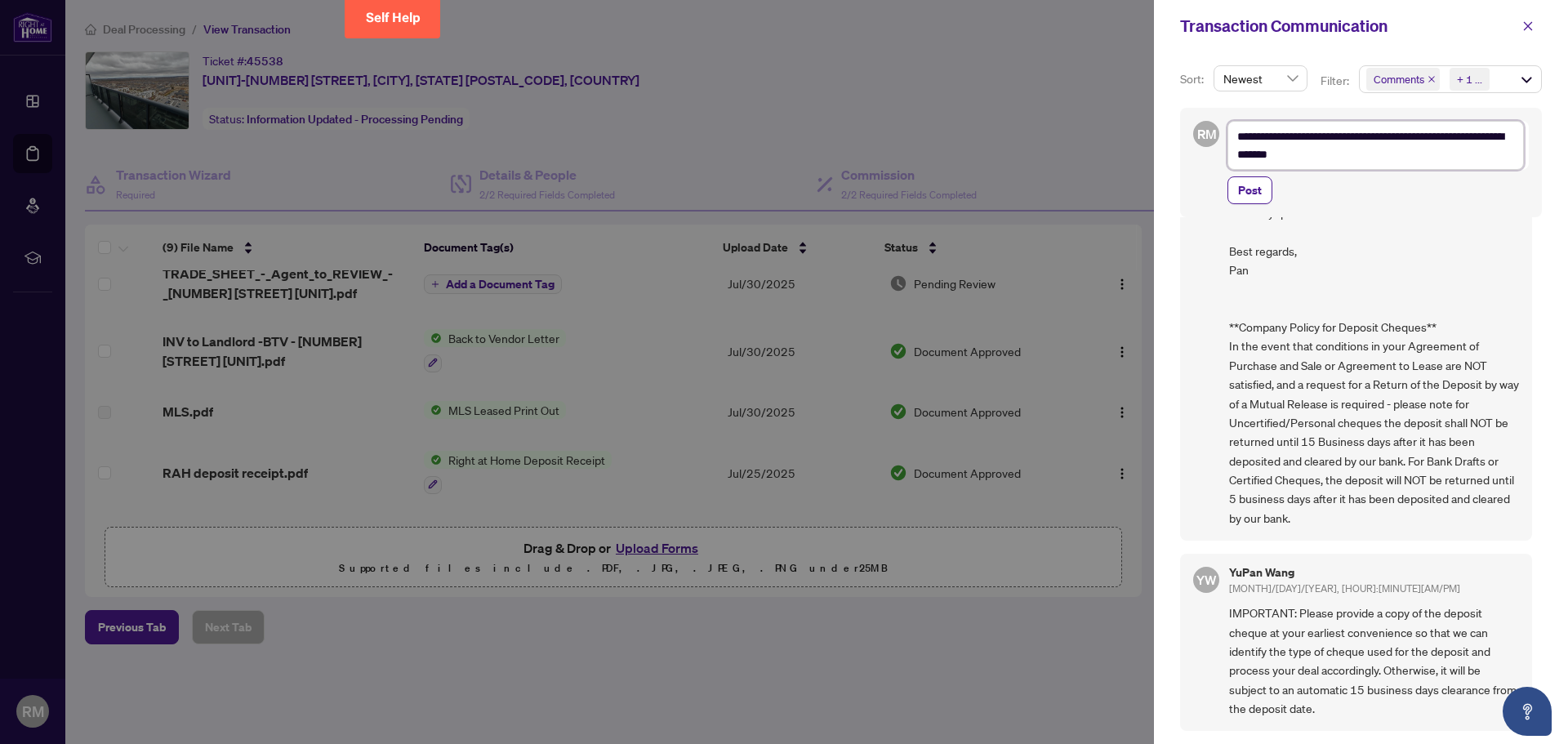 type 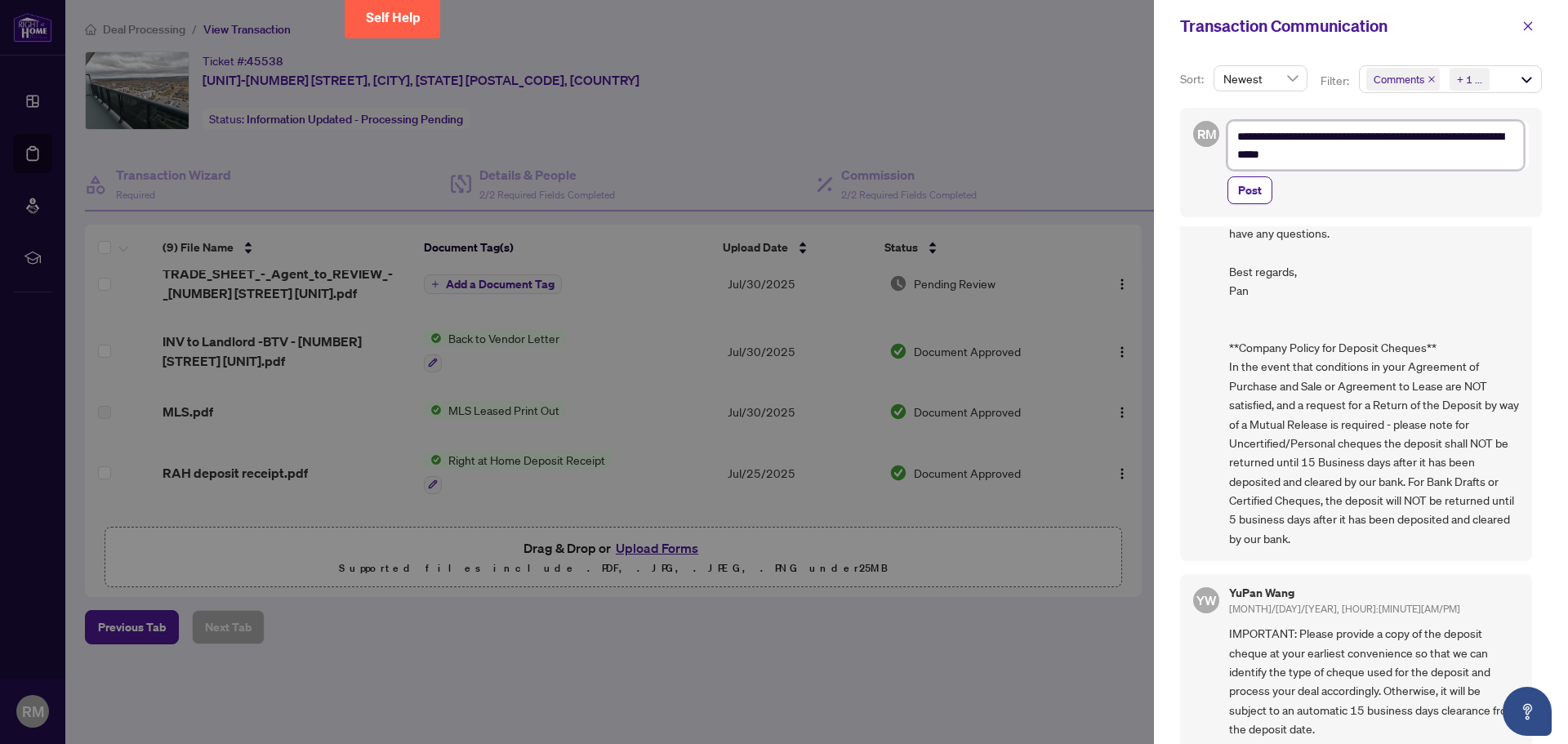 scroll, scrollTop: 0, scrollLeft: 0, axis: both 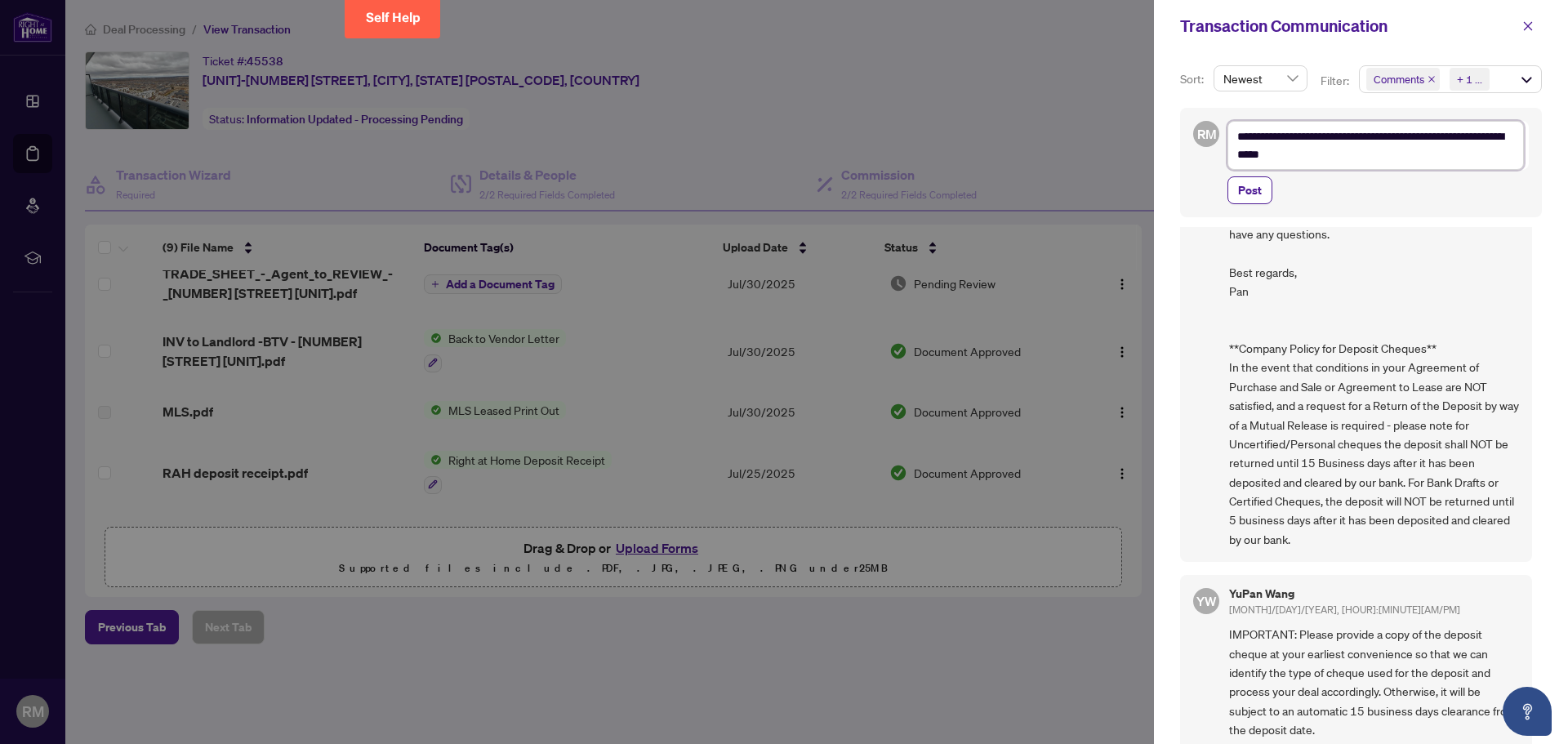 click on "**********" at bounding box center (1375, 145) 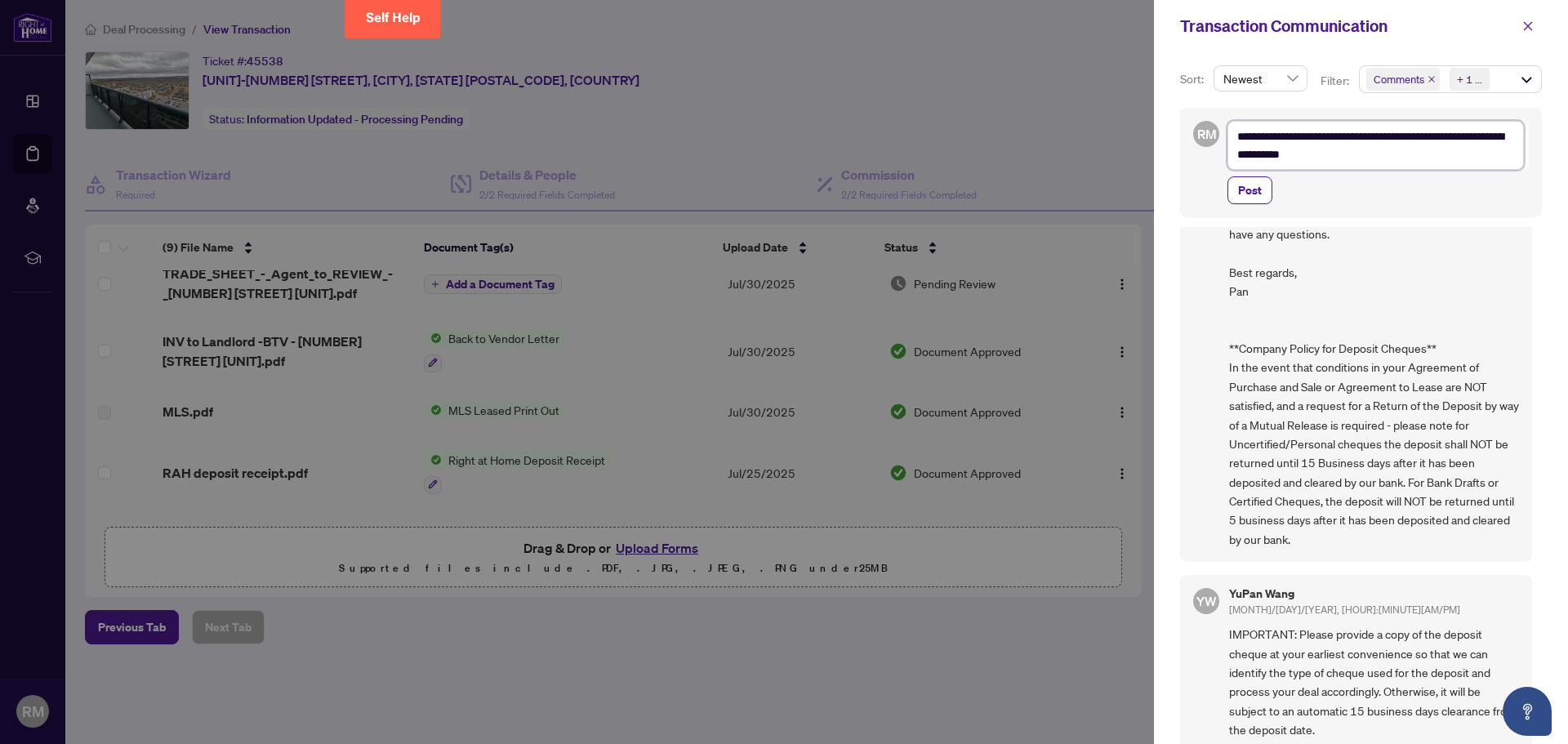 click on "**********" at bounding box center (1375, 145) 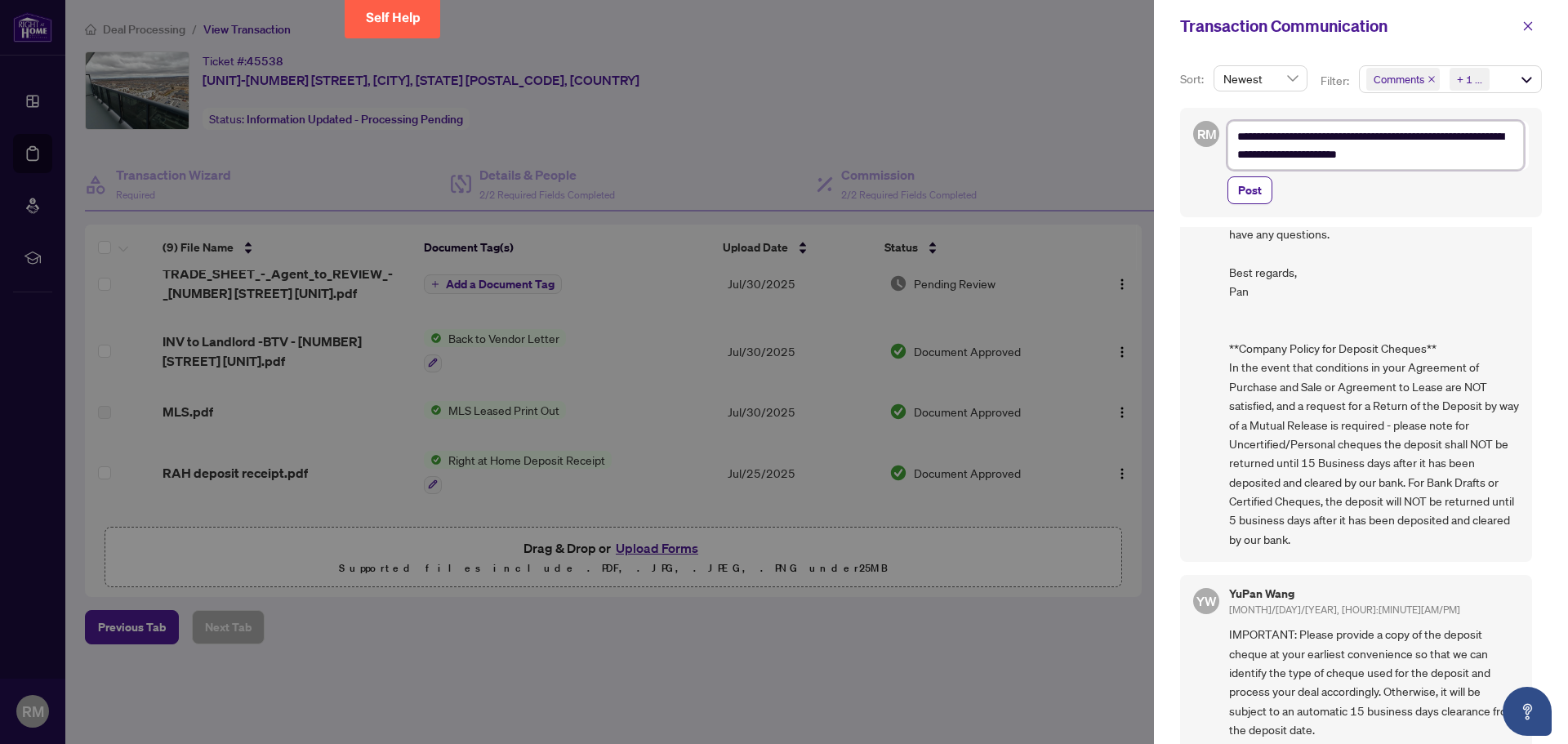 click on "**********" at bounding box center (1375, 145) 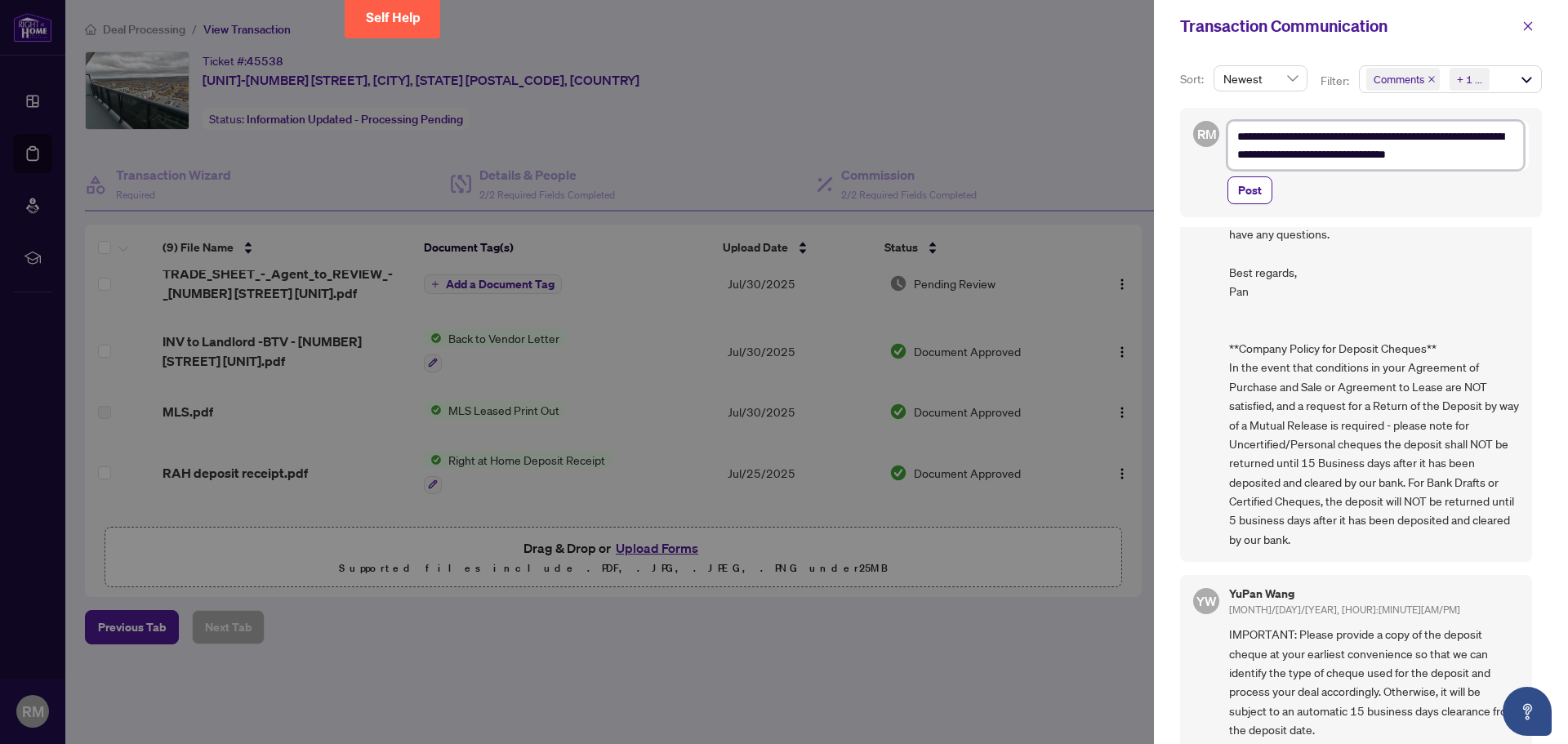 click on "**********" at bounding box center (1375, 145) 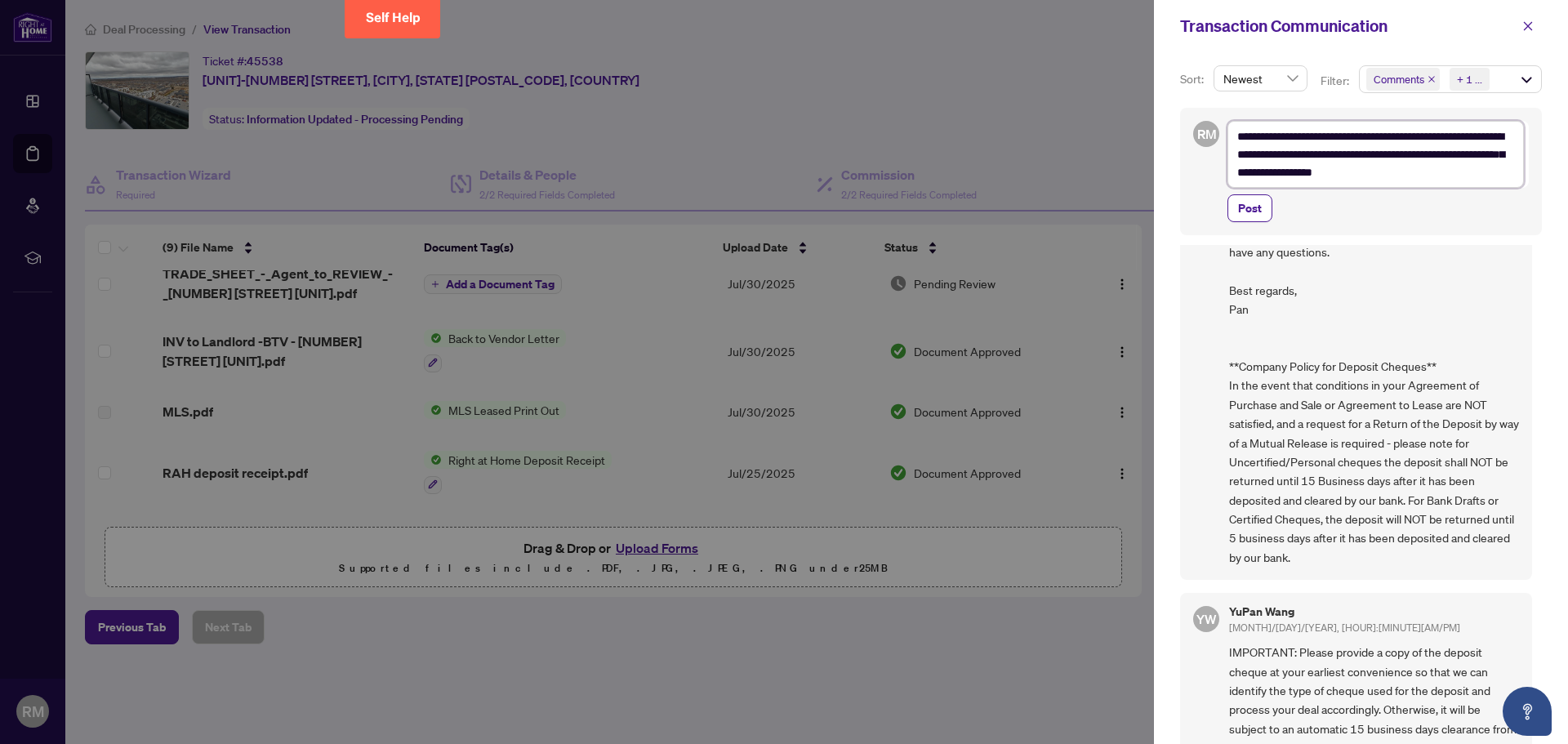 click on "**********" at bounding box center [1375, 154] 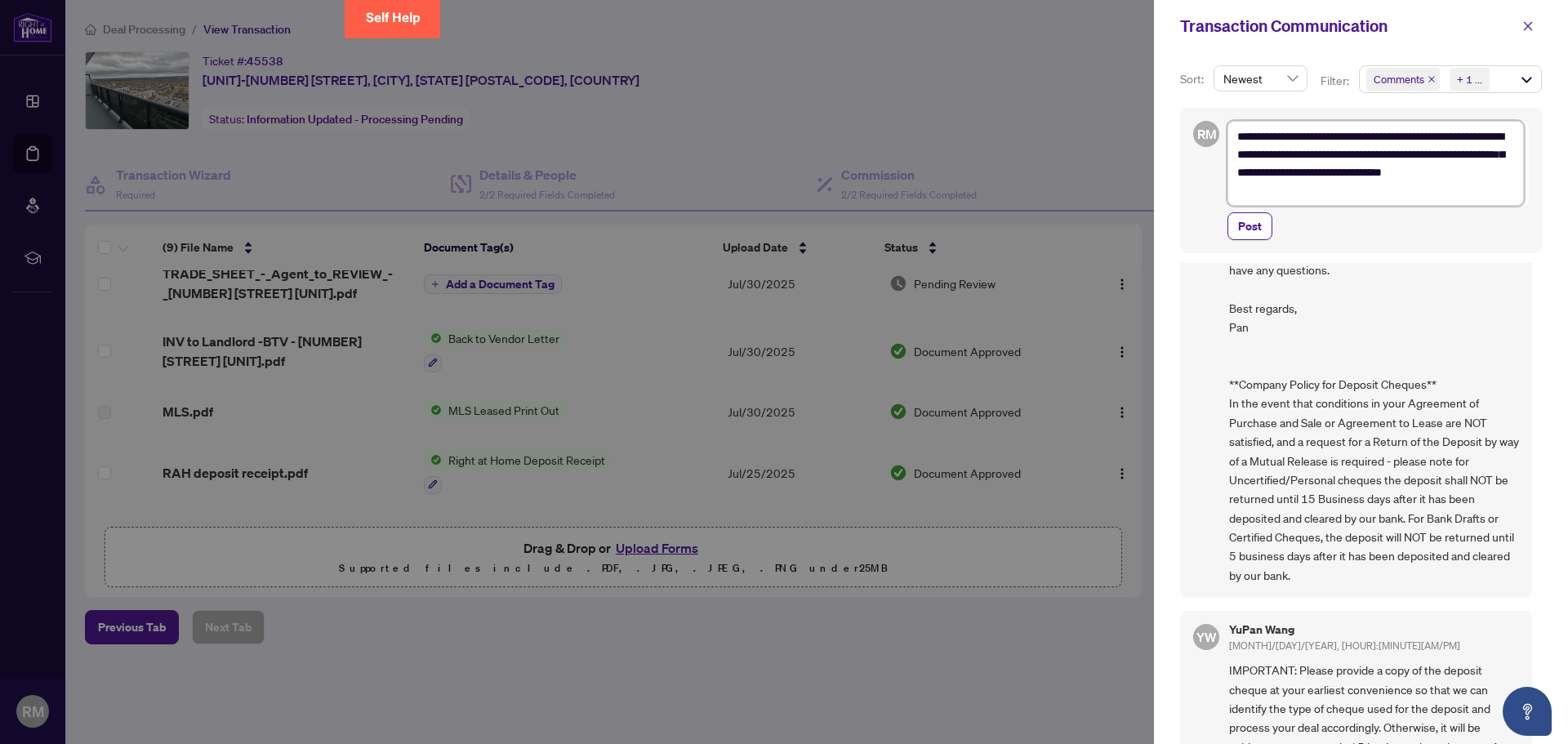 click on "**********" at bounding box center [1375, 163] 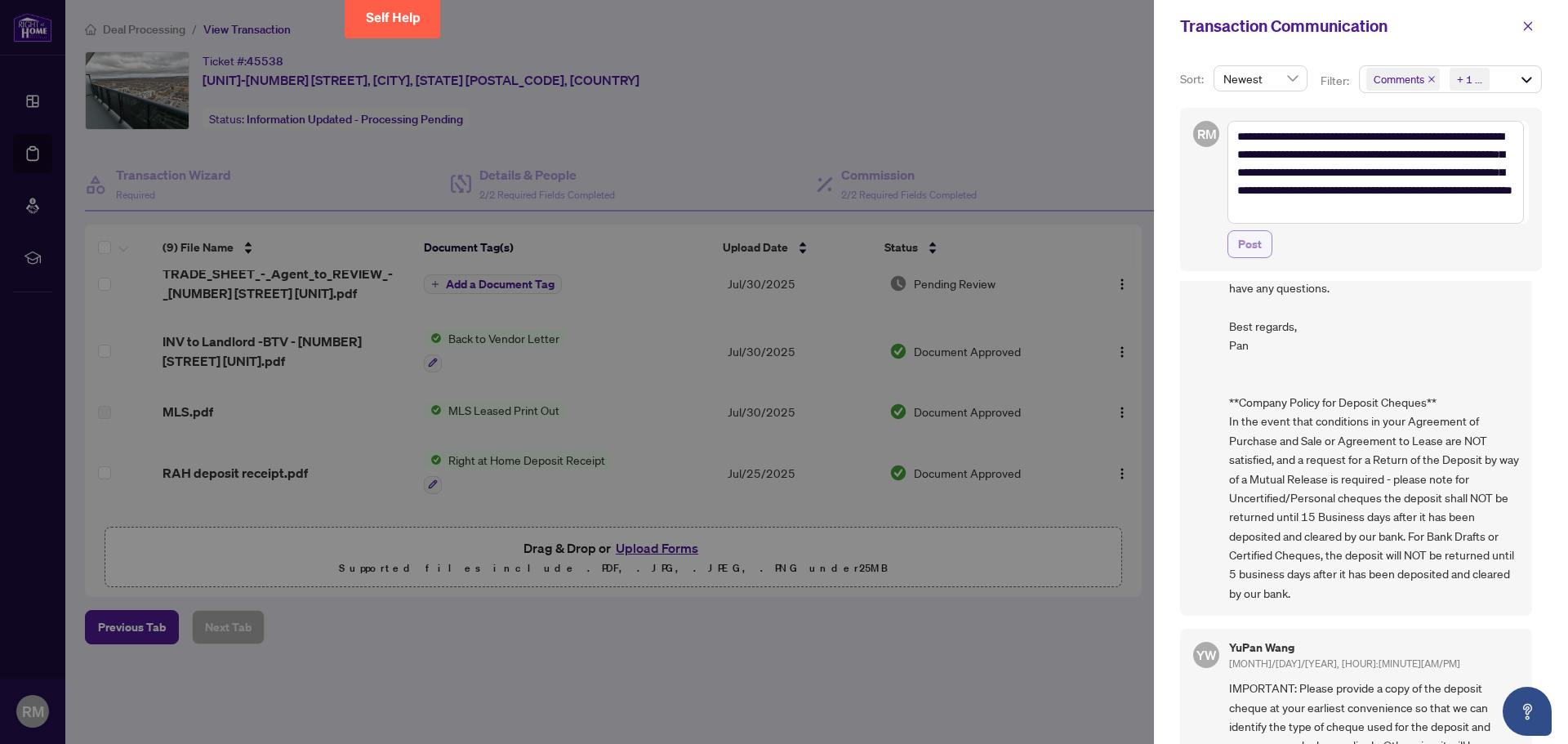 click on "Post" at bounding box center [1250, 244] 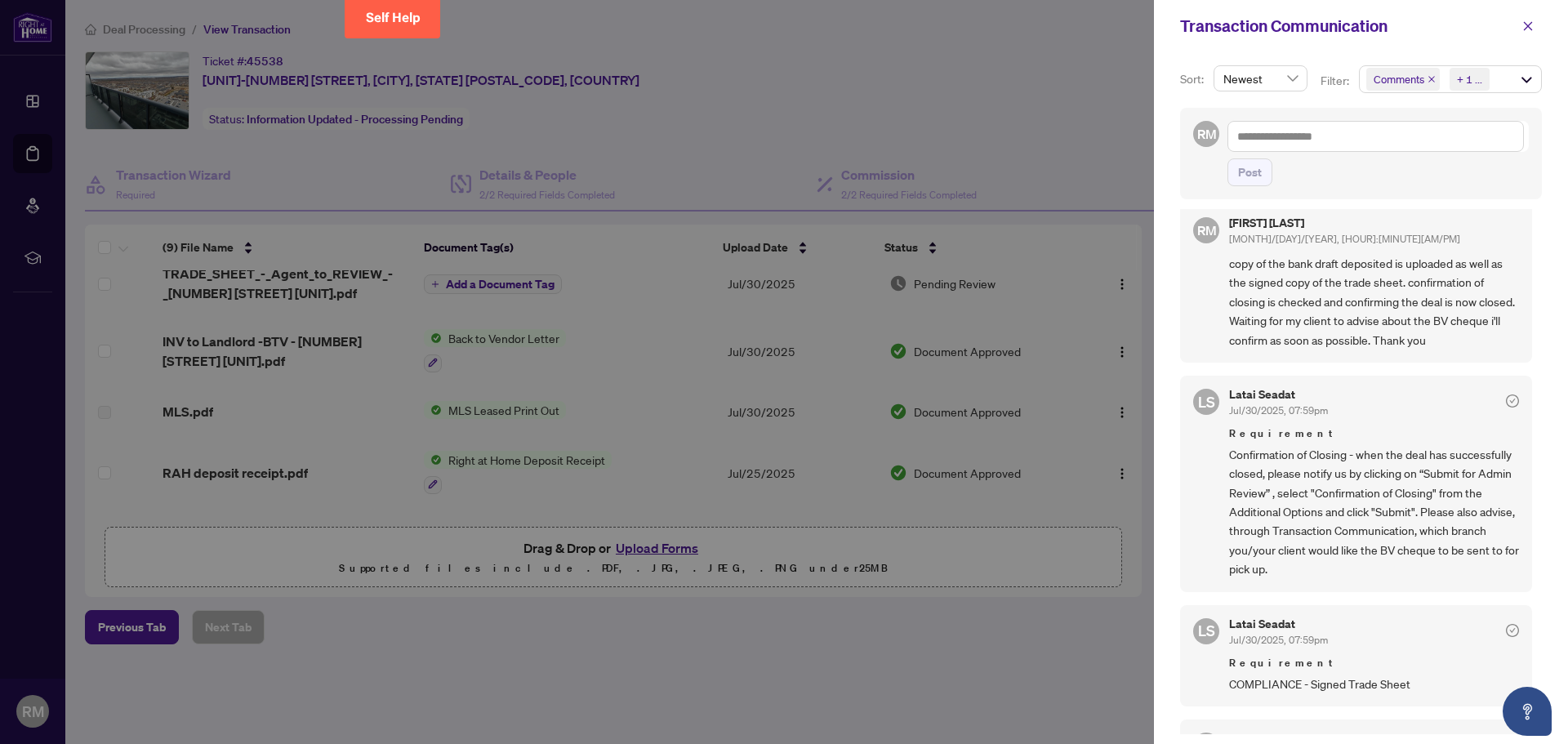 scroll, scrollTop: 0, scrollLeft: 0, axis: both 